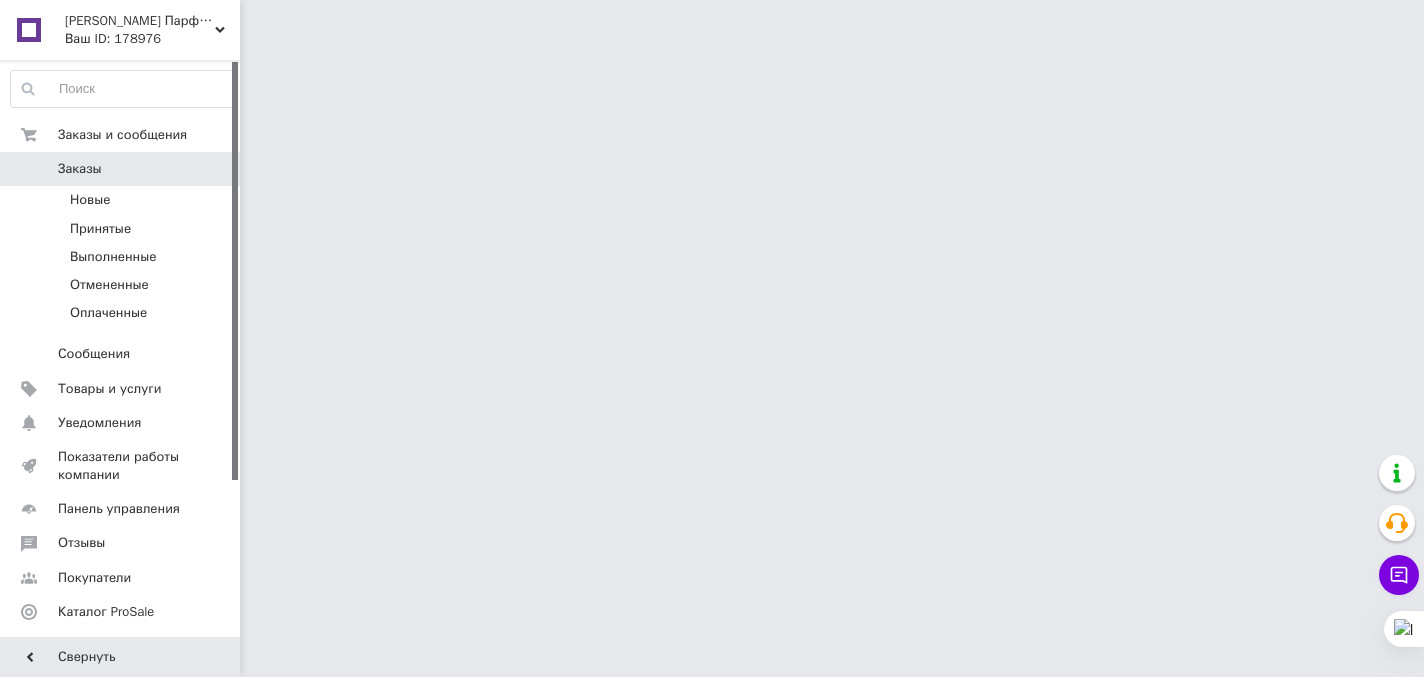 scroll, scrollTop: 0, scrollLeft: 0, axis: both 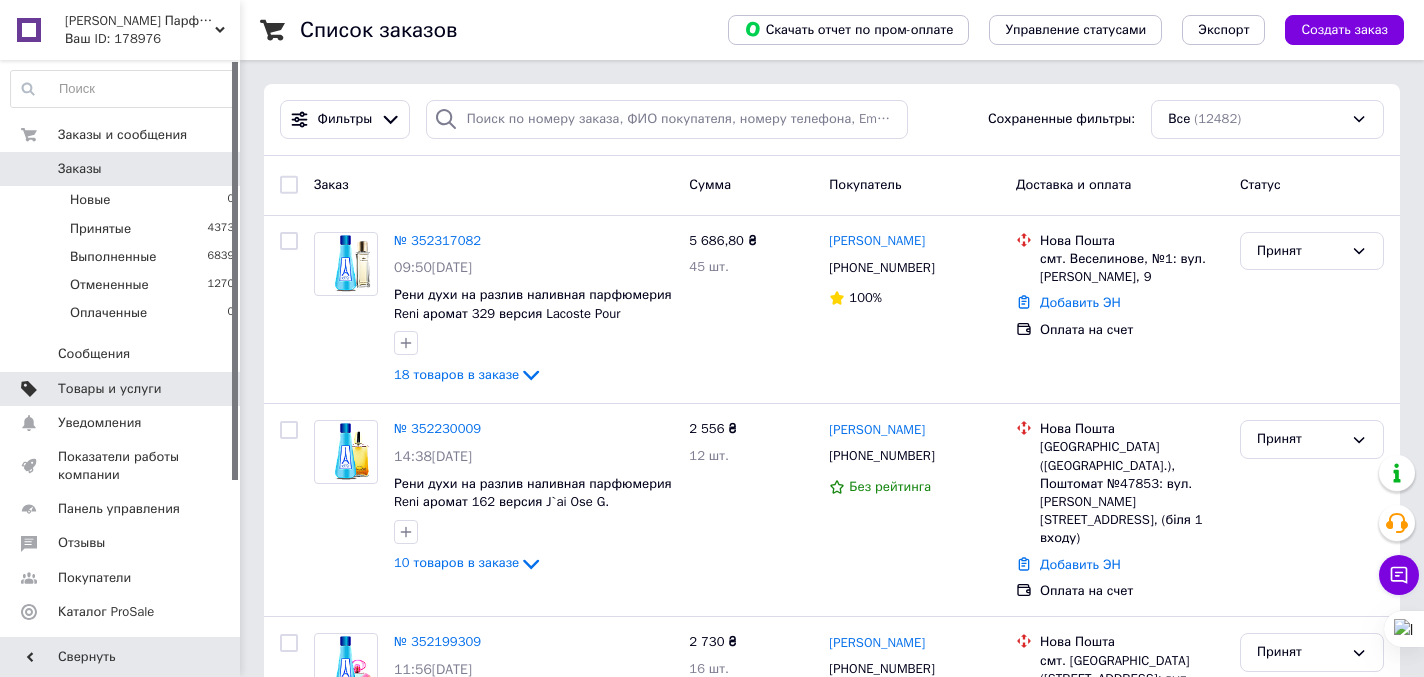 click on "Товары и услуги" at bounding box center [110, 389] 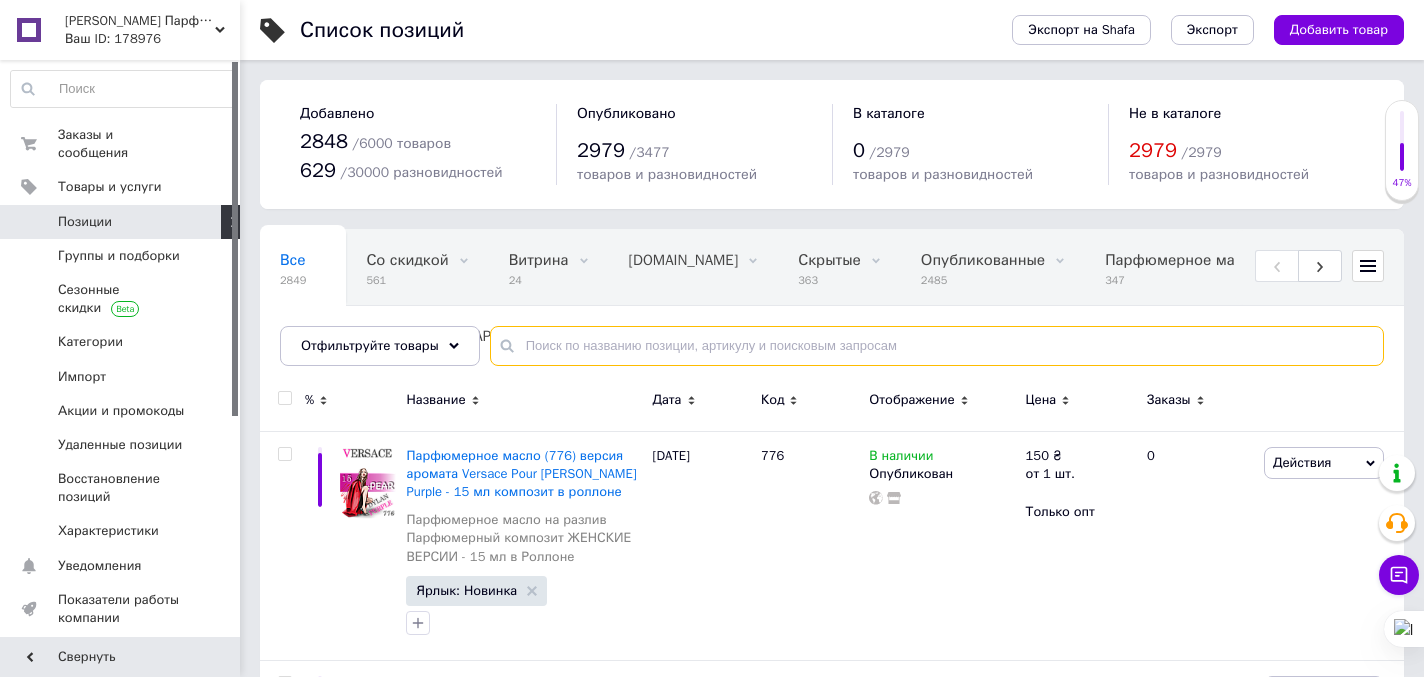 click at bounding box center [937, 346] 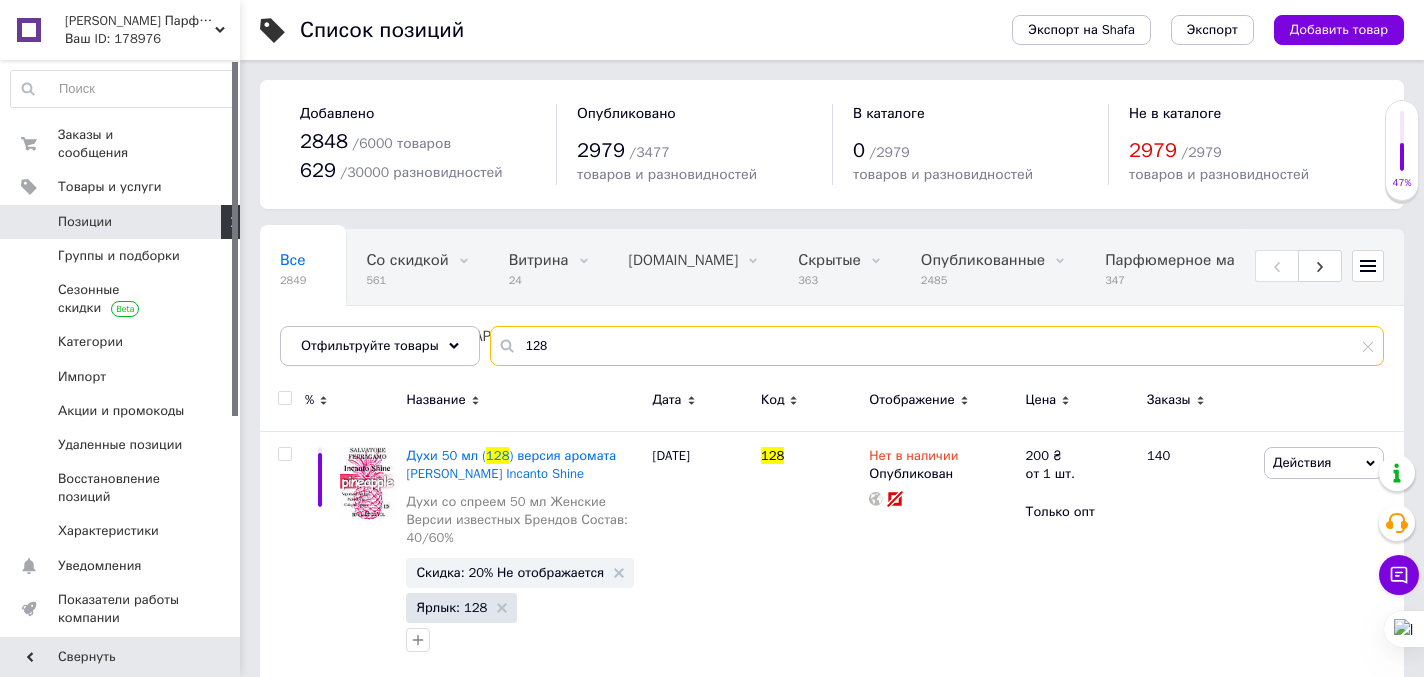 drag, startPoint x: 554, startPoint y: 348, endPoint x: 515, endPoint y: 347, distance: 39.012817 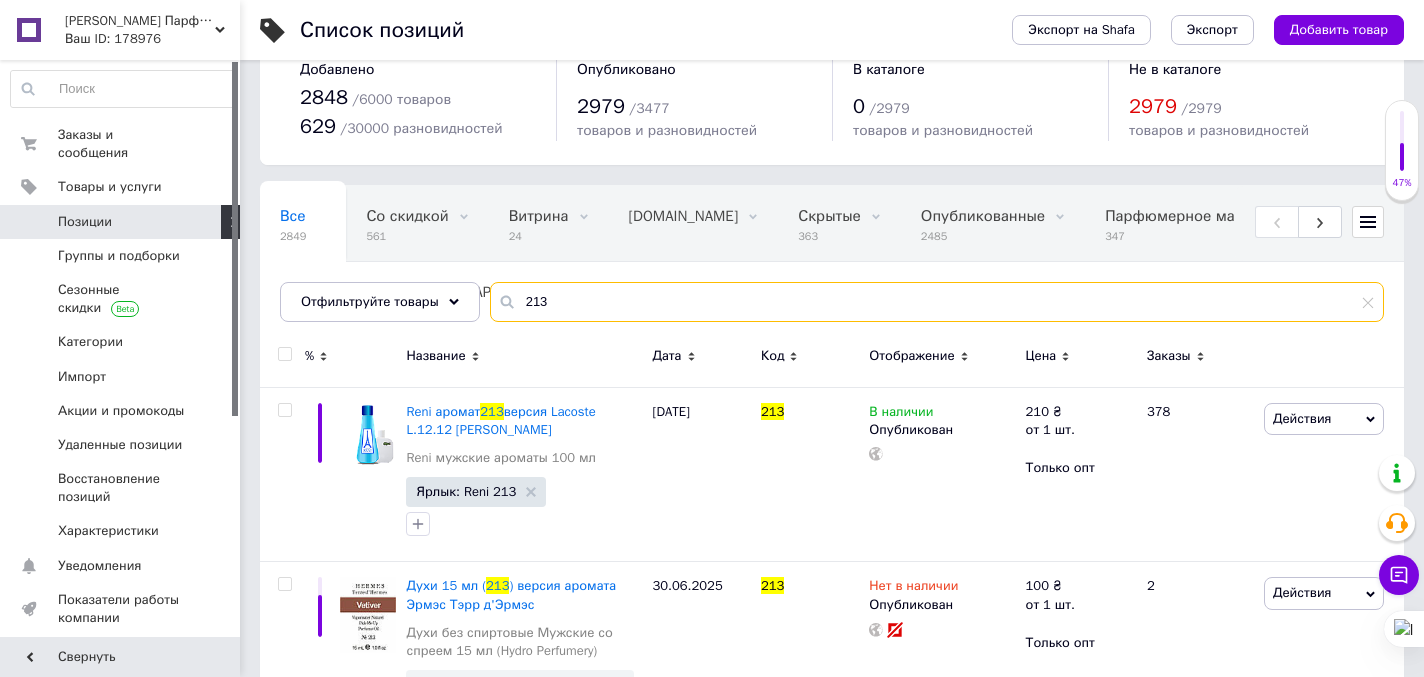 scroll, scrollTop: 46, scrollLeft: 0, axis: vertical 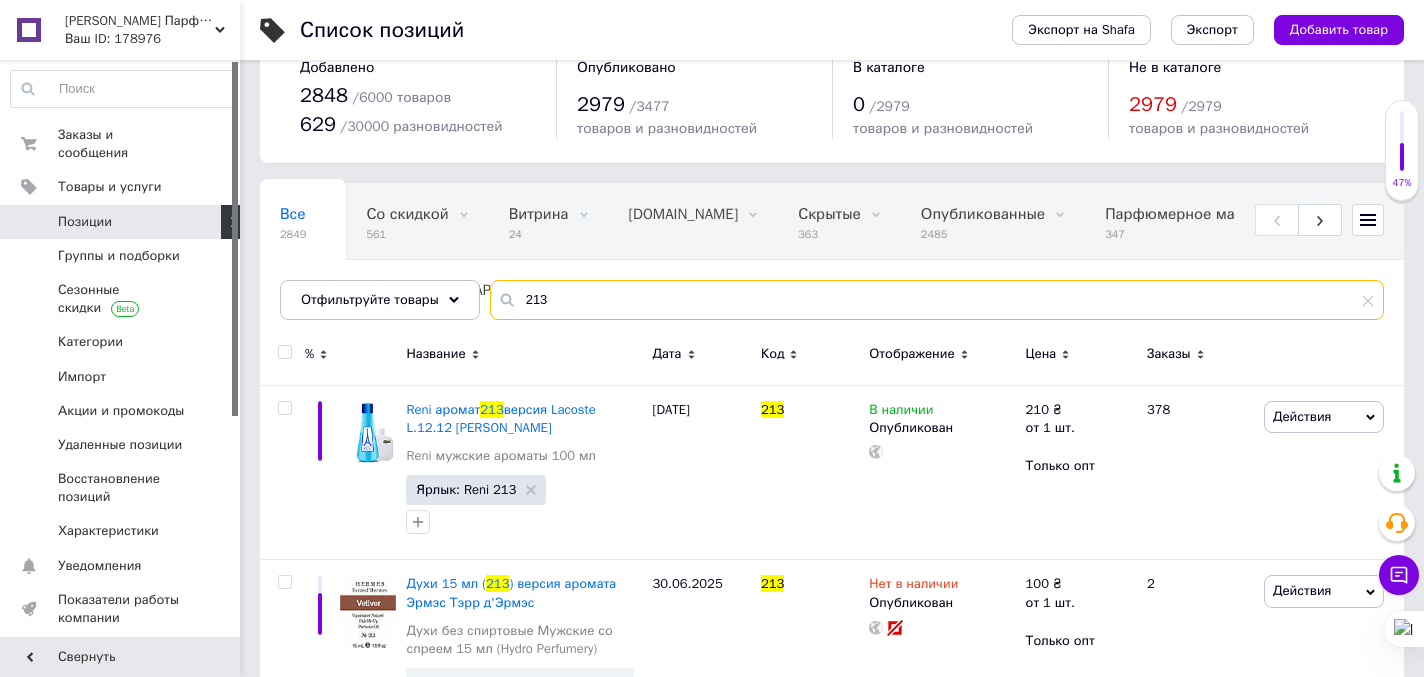type on "213" 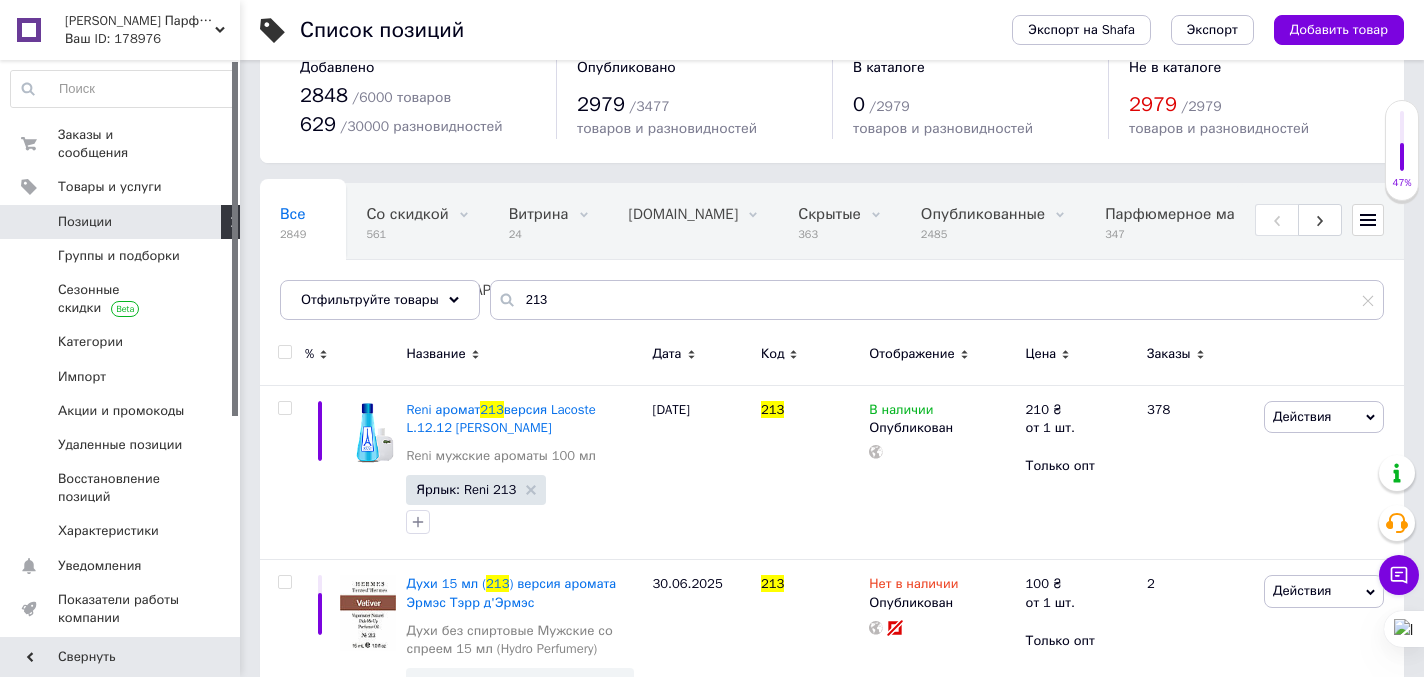 click at bounding box center [284, 352] 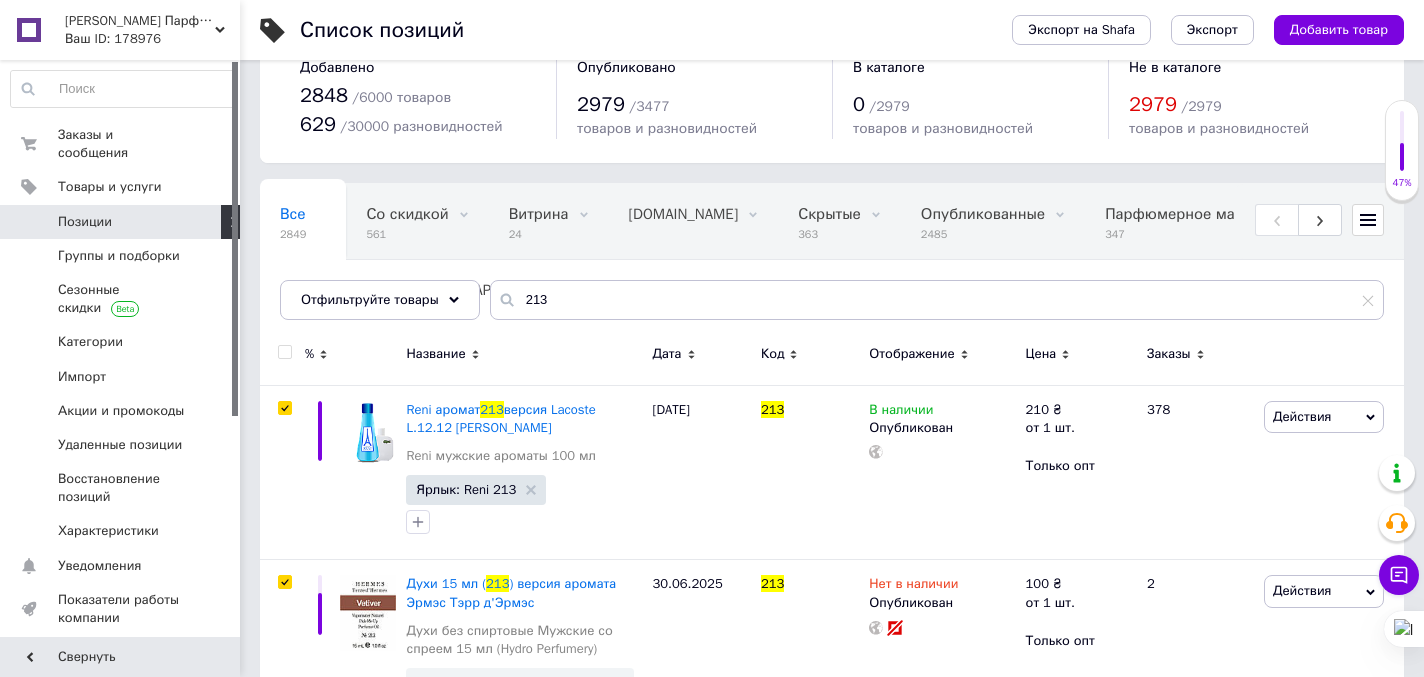 checkbox on "true" 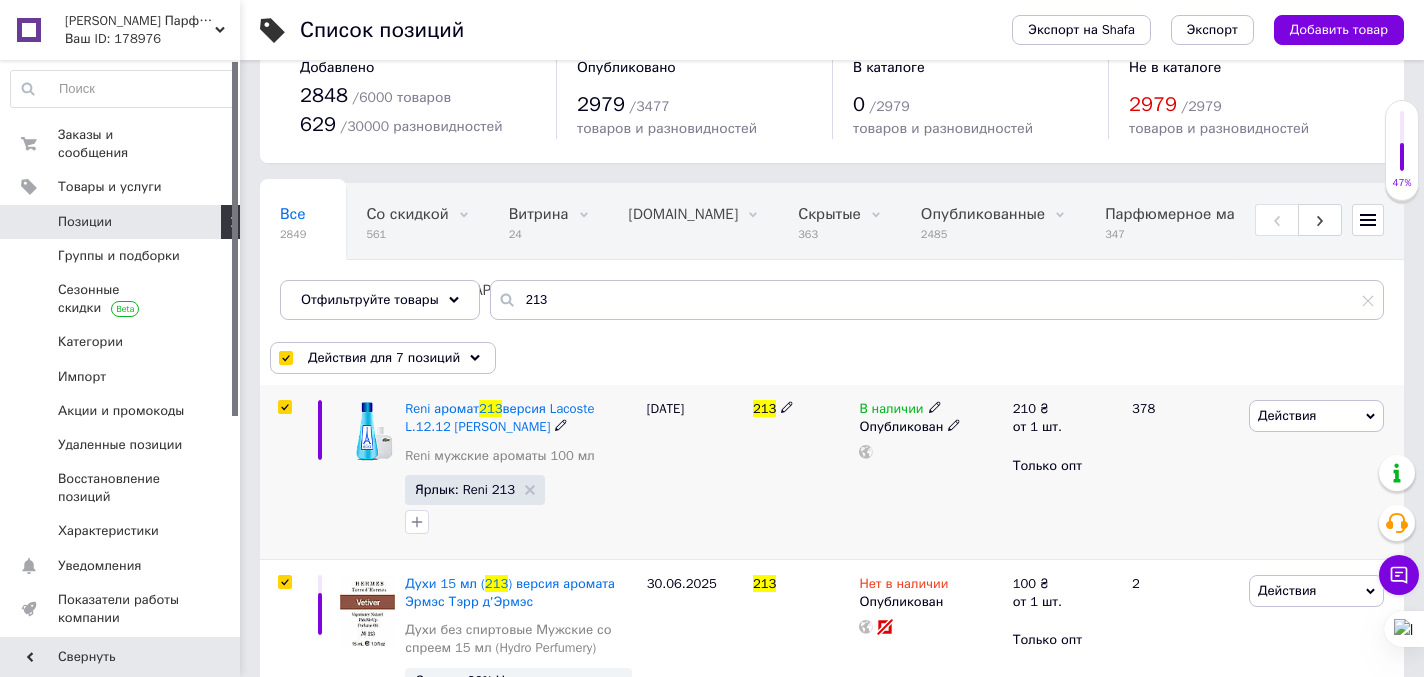 click at bounding box center [284, 407] 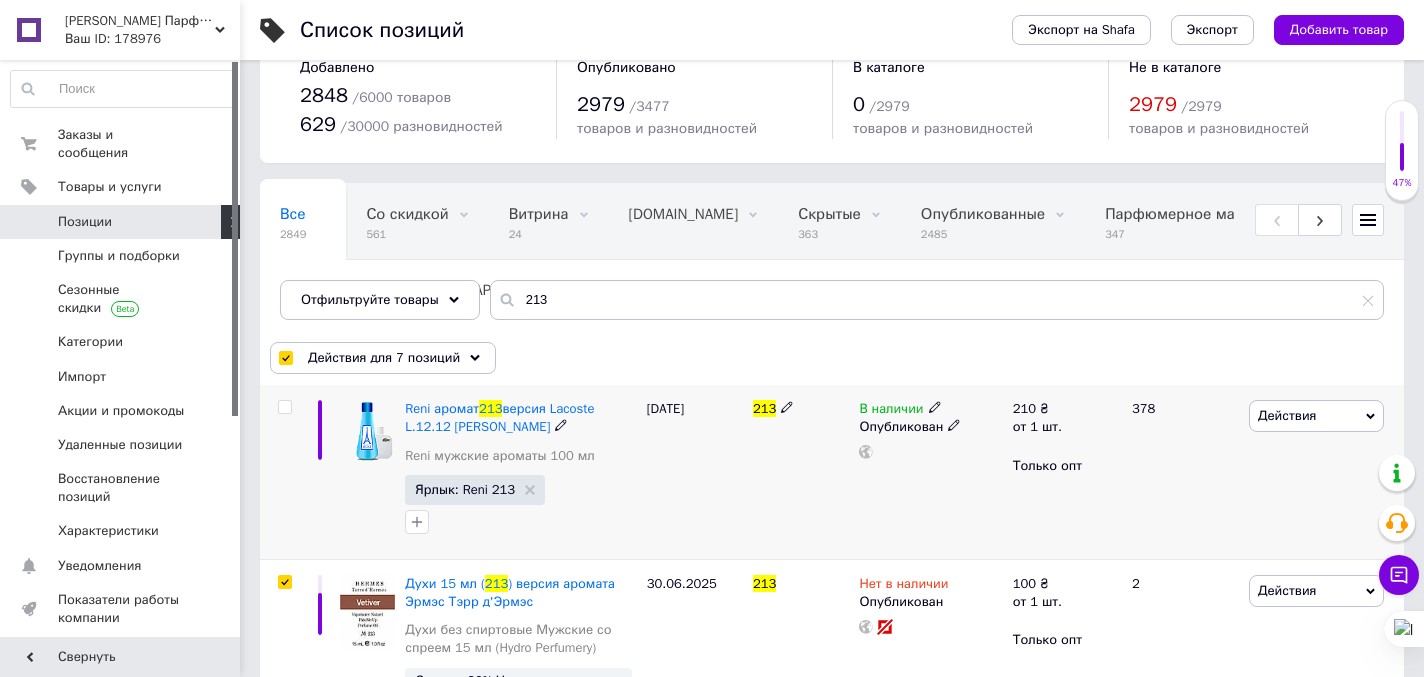 checkbox on "false" 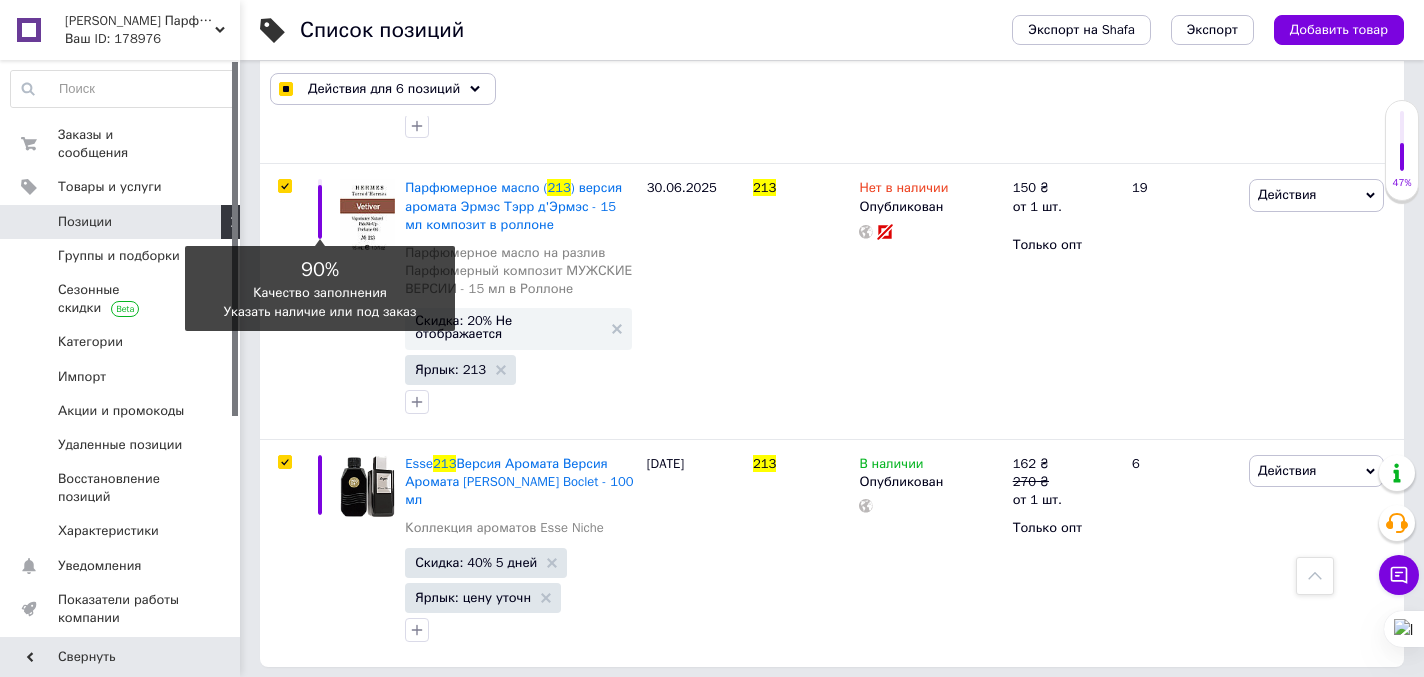 scroll, scrollTop: 1497, scrollLeft: 0, axis: vertical 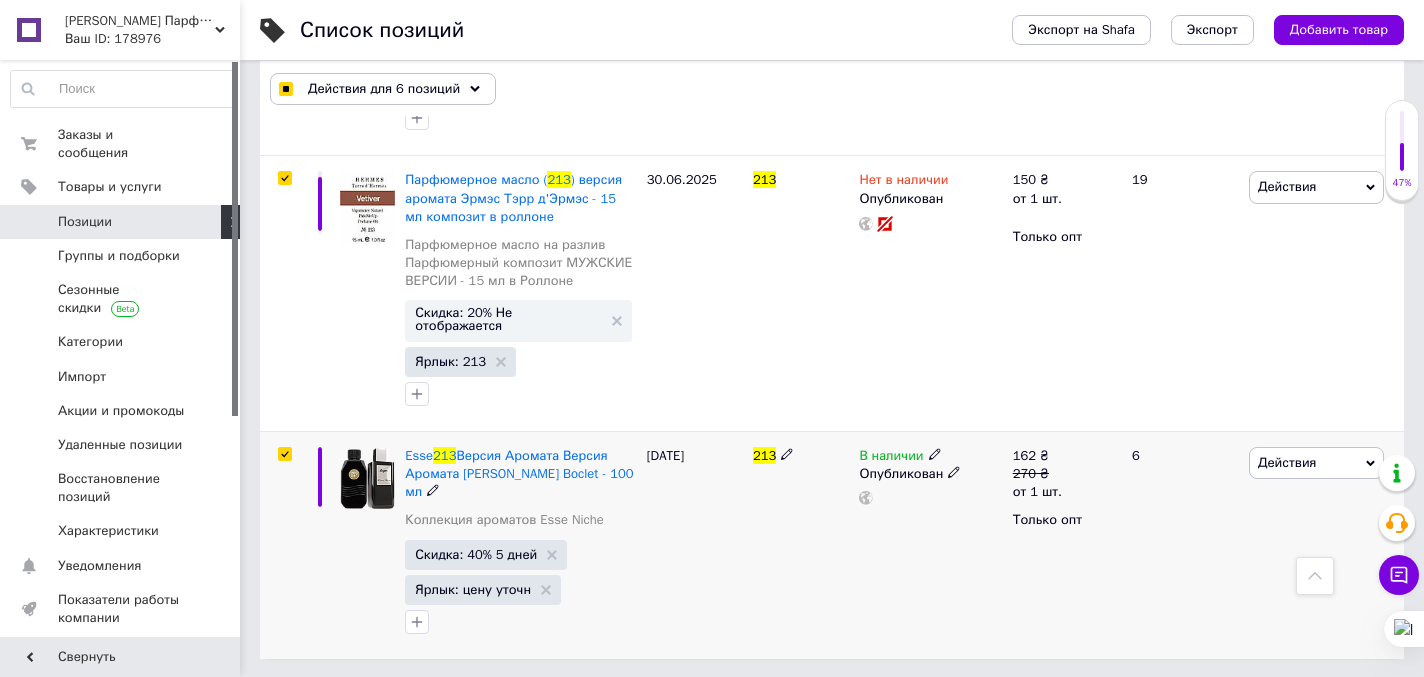click at bounding box center [284, 454] 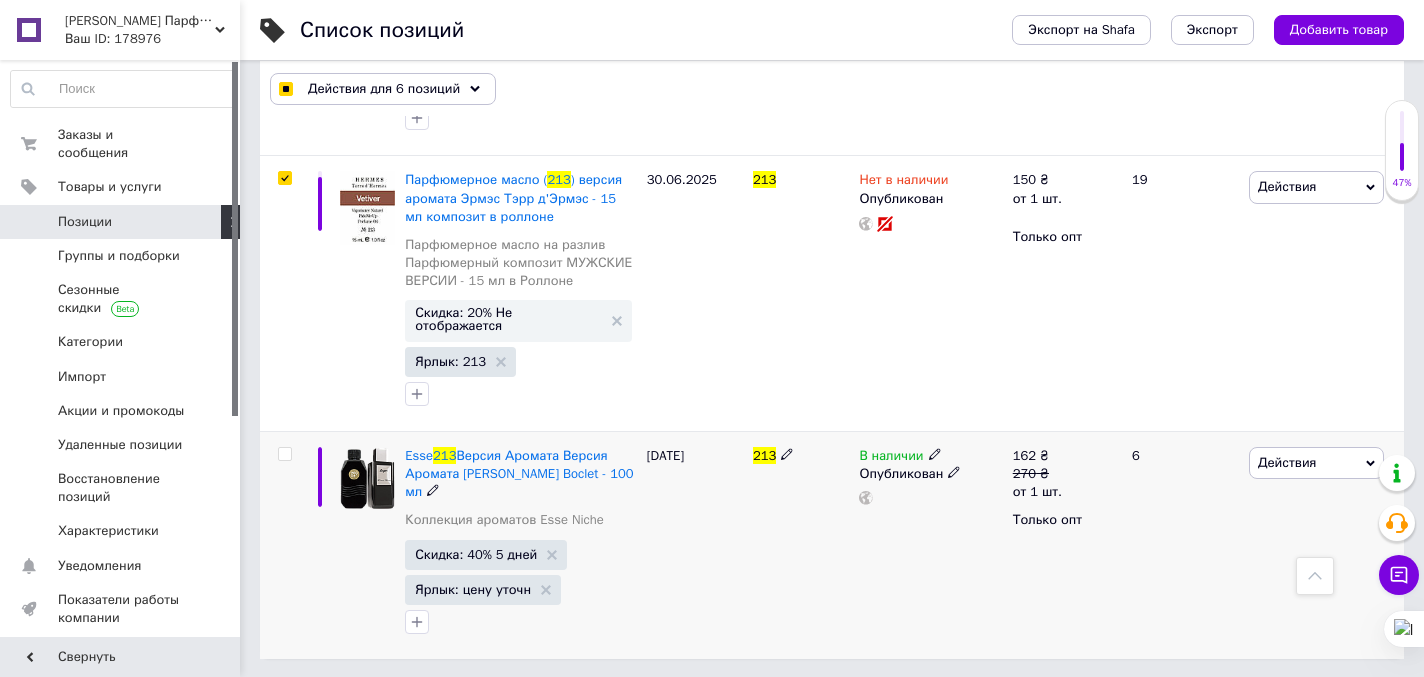 checkbox on "false" 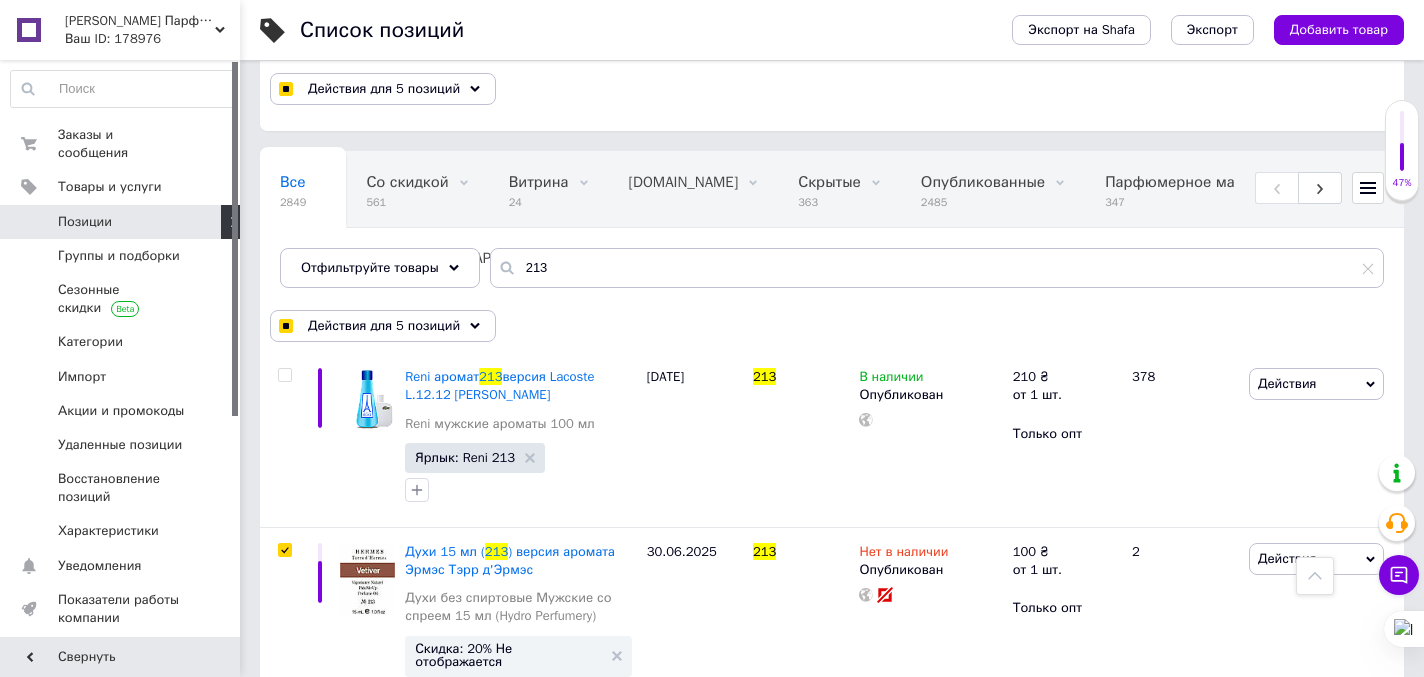 scroll, scrollTop: 0, scrollLeft: 0, axis: both 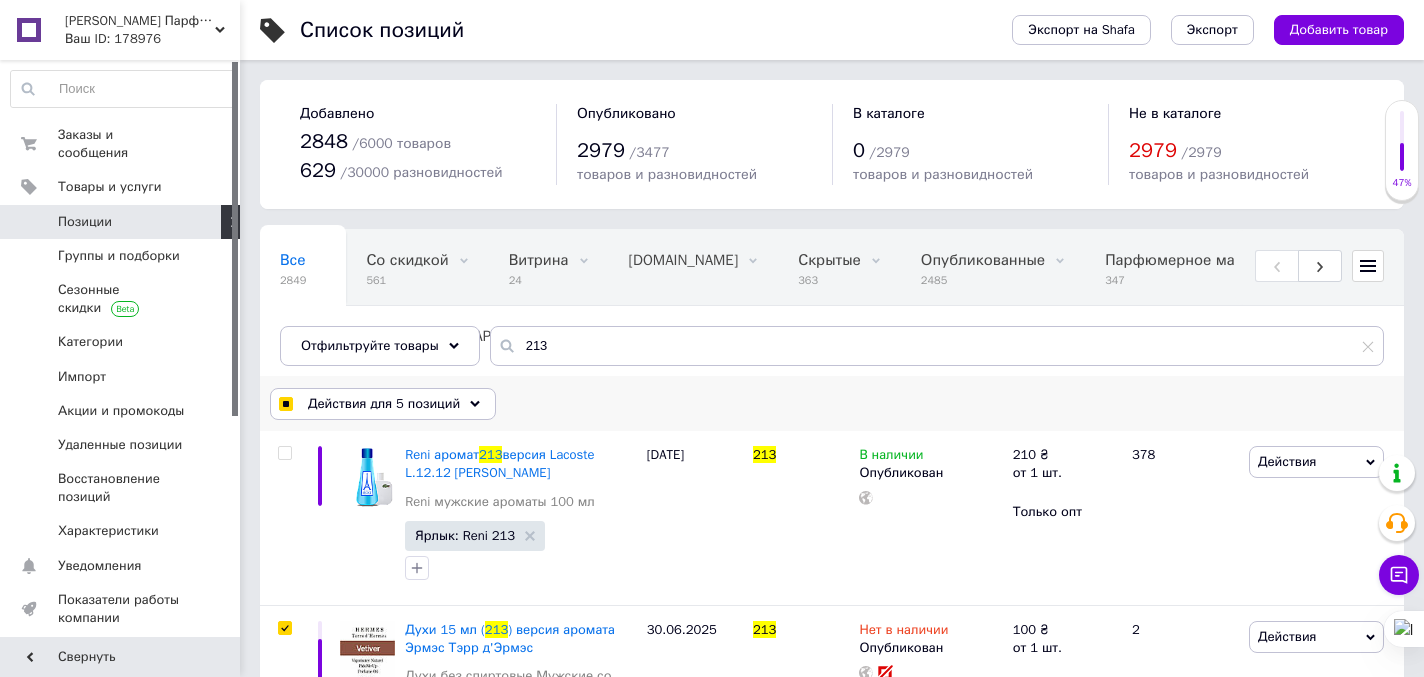 click 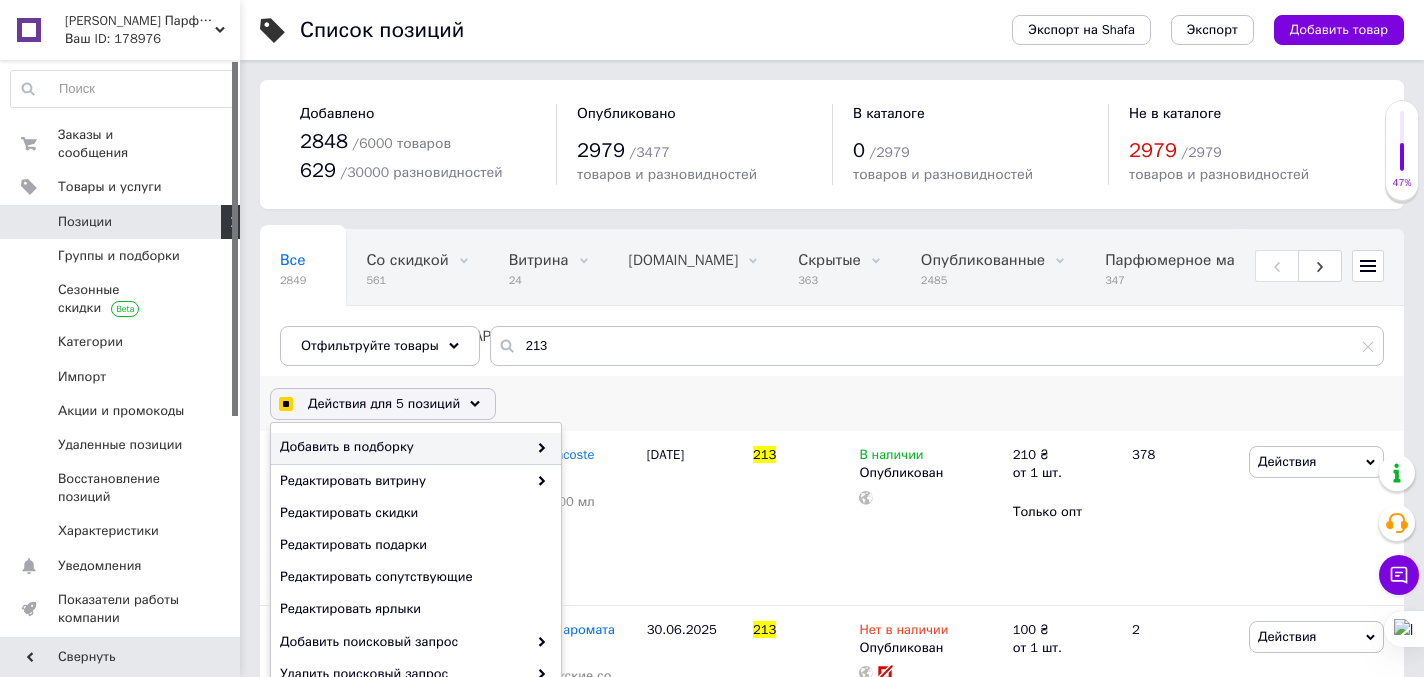 scroll, scrollTop: 190, scrollLeft: 0, axis: vertical 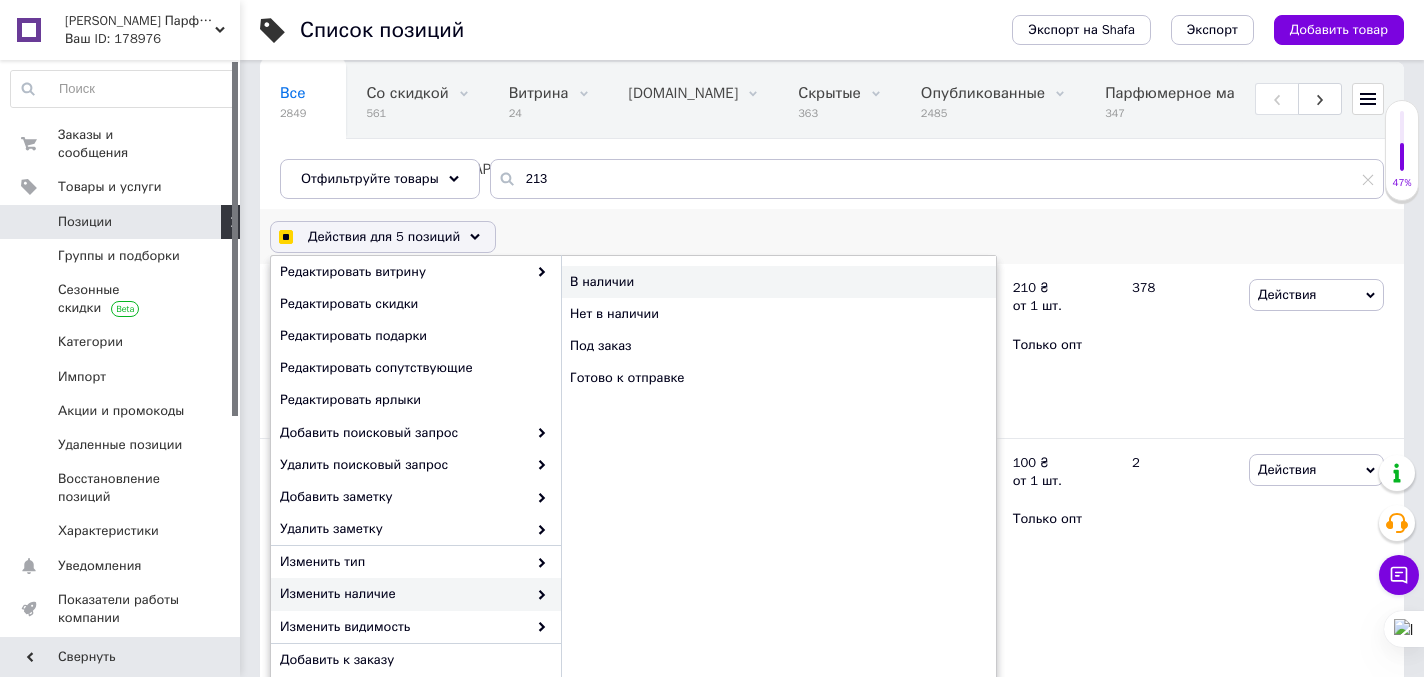 click on "В наличии" at bounding box center [778, 282] 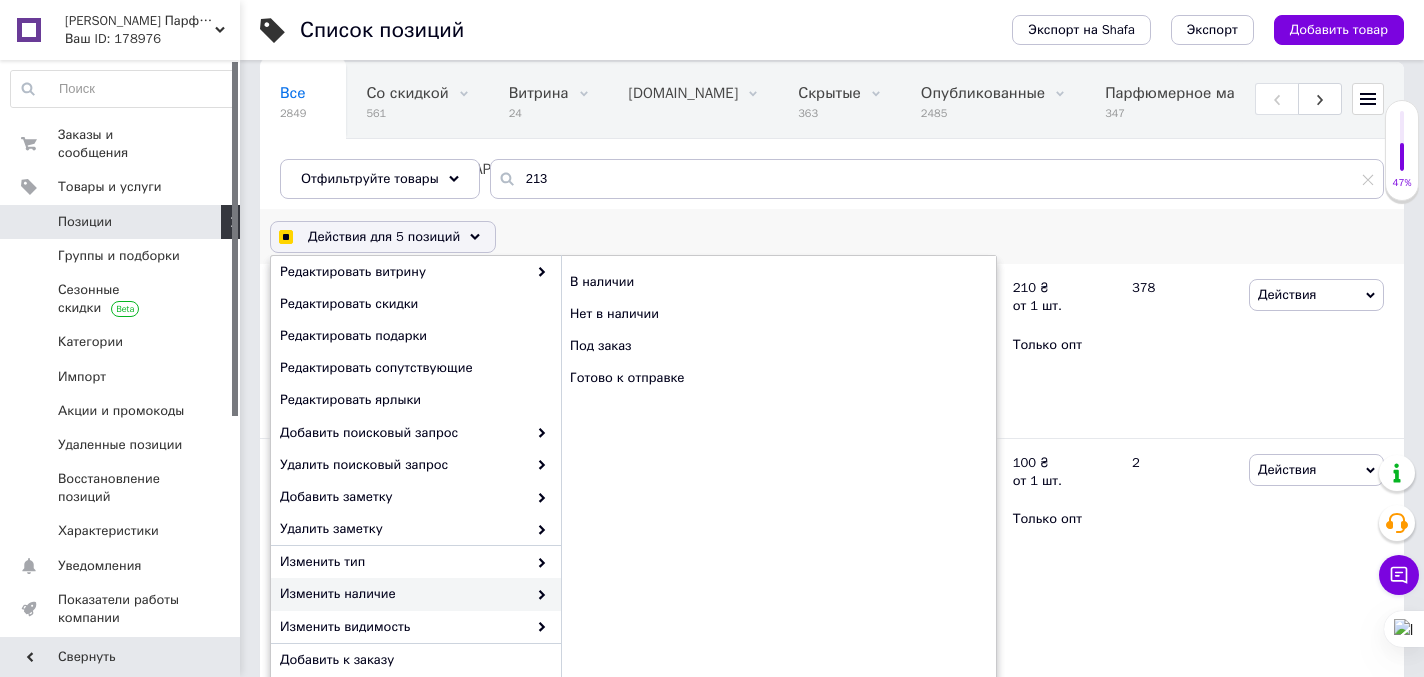 checkbox on "true" 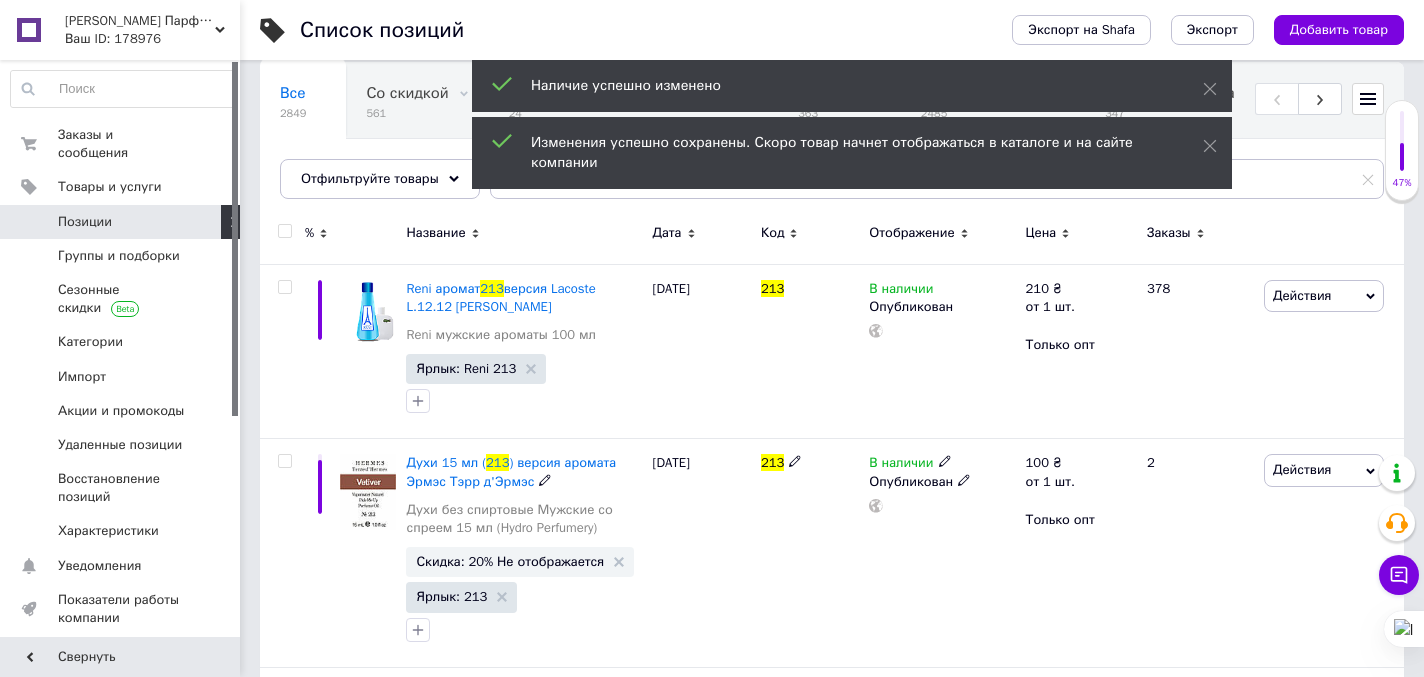 scroll, scrollTop: 0, scrollLeft: 0, axis: both 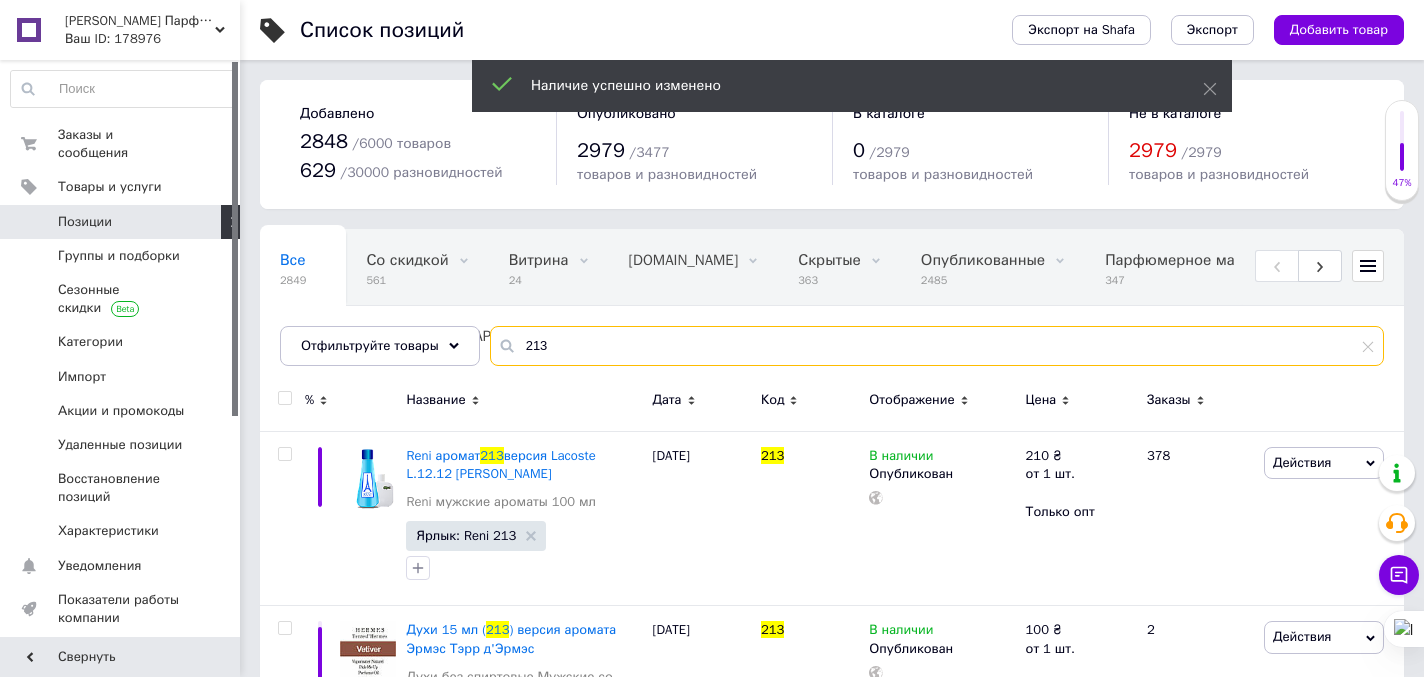 drag, startPoint x: 553, startPoint y: 343, endPoint x: 504, endPoint y: 334, distance: 49.819675 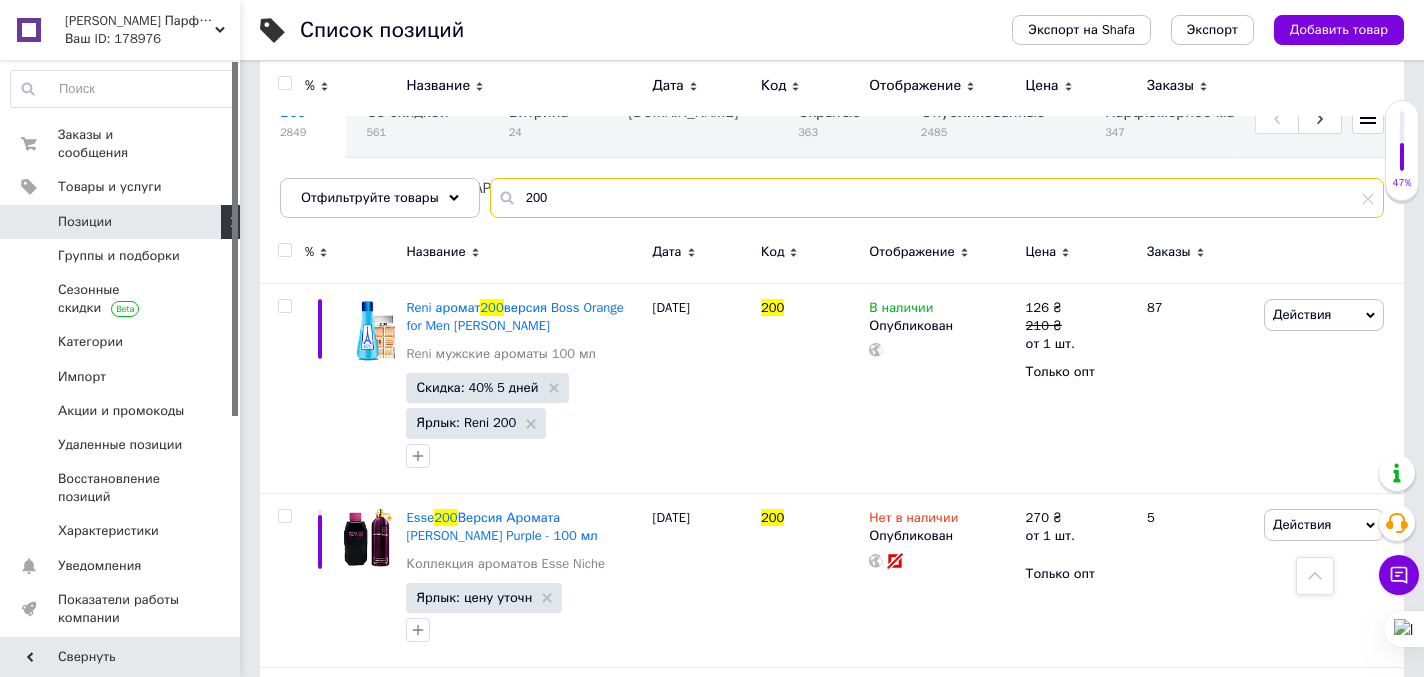 scroll, scrollTop: 0, scrollLeft: 0, axis: both 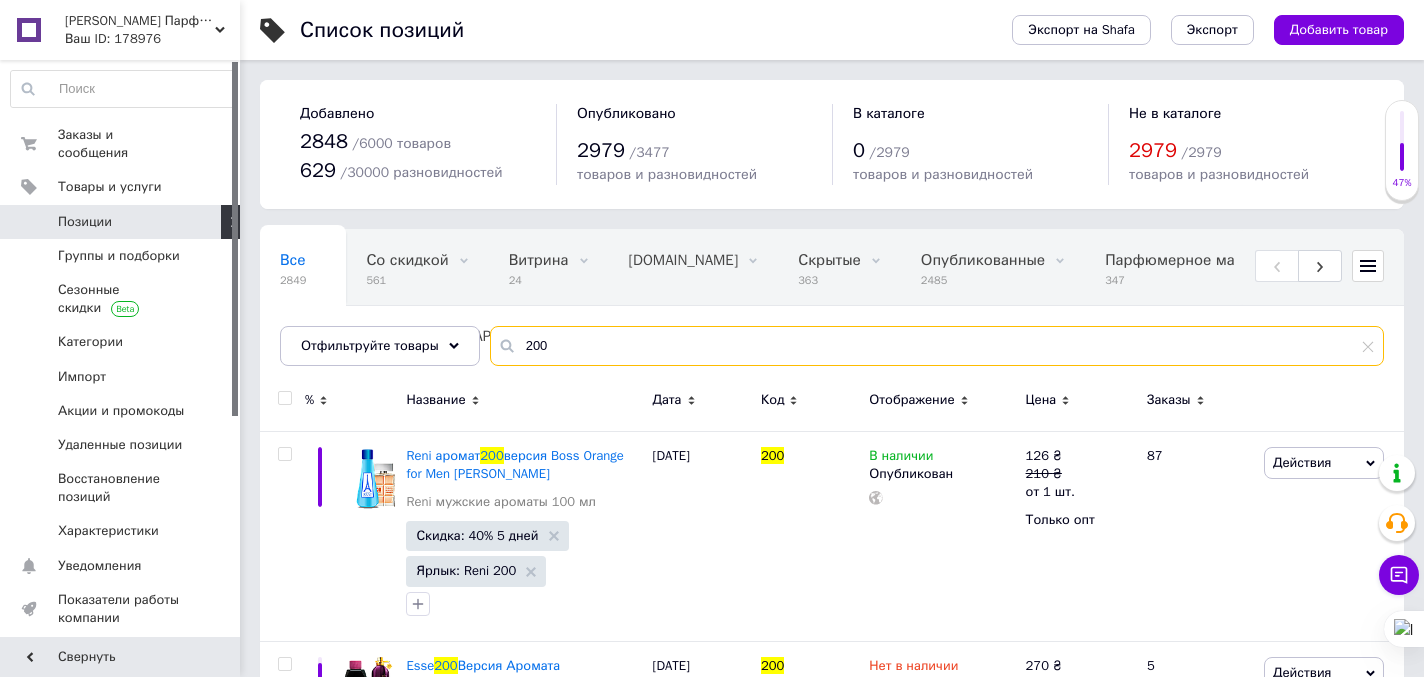type on "200" 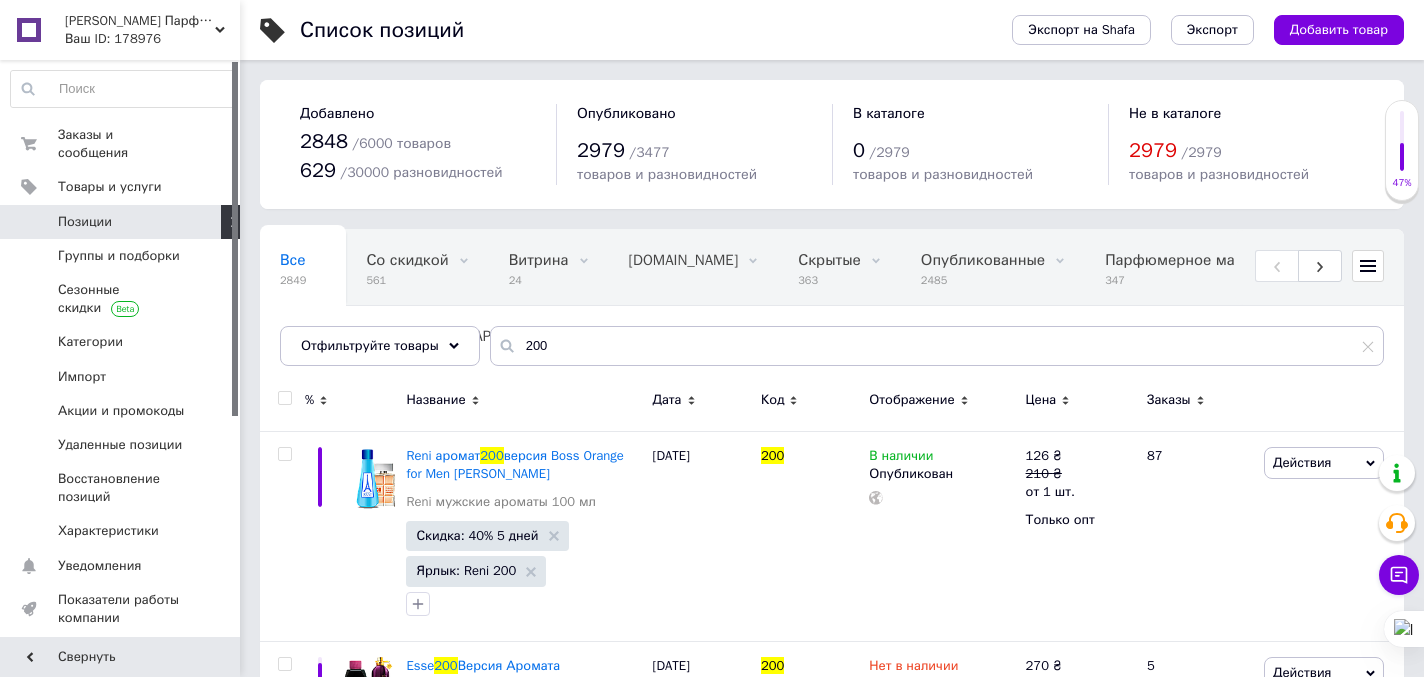 click at bounding box center (284, 398) 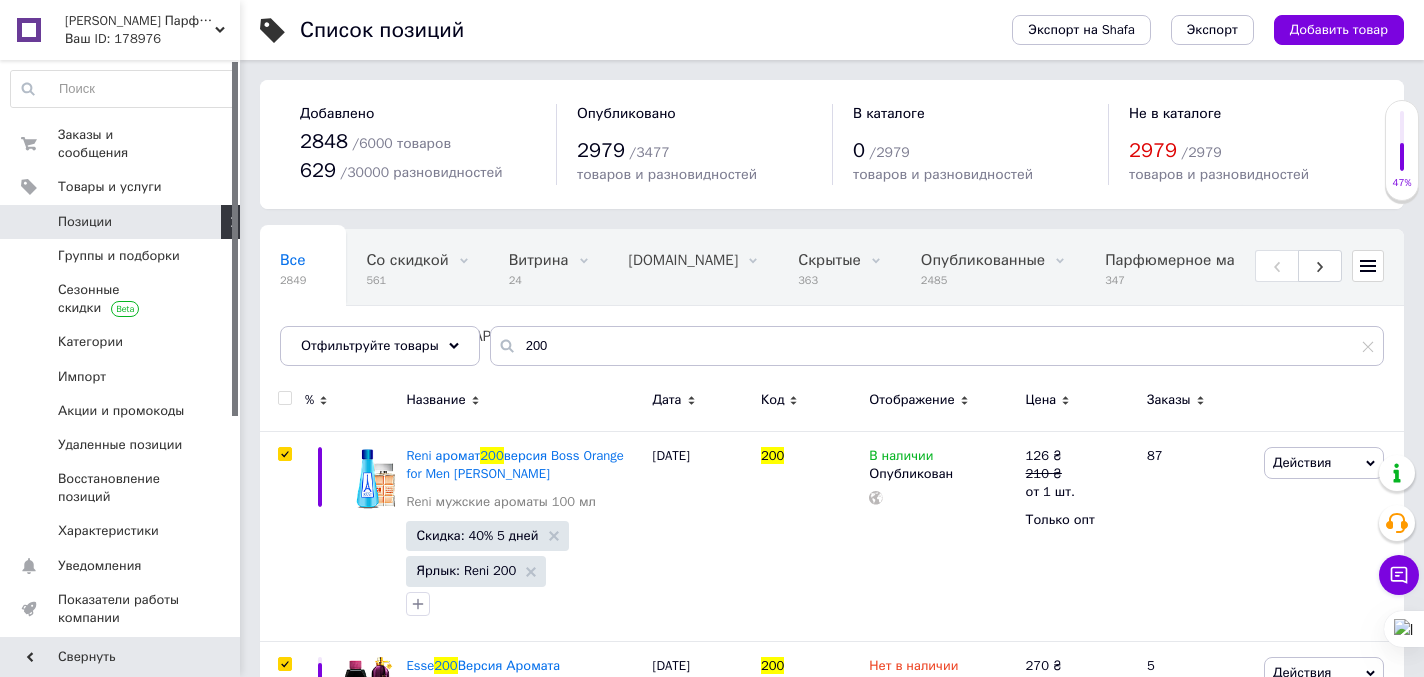 checkbox on "true" 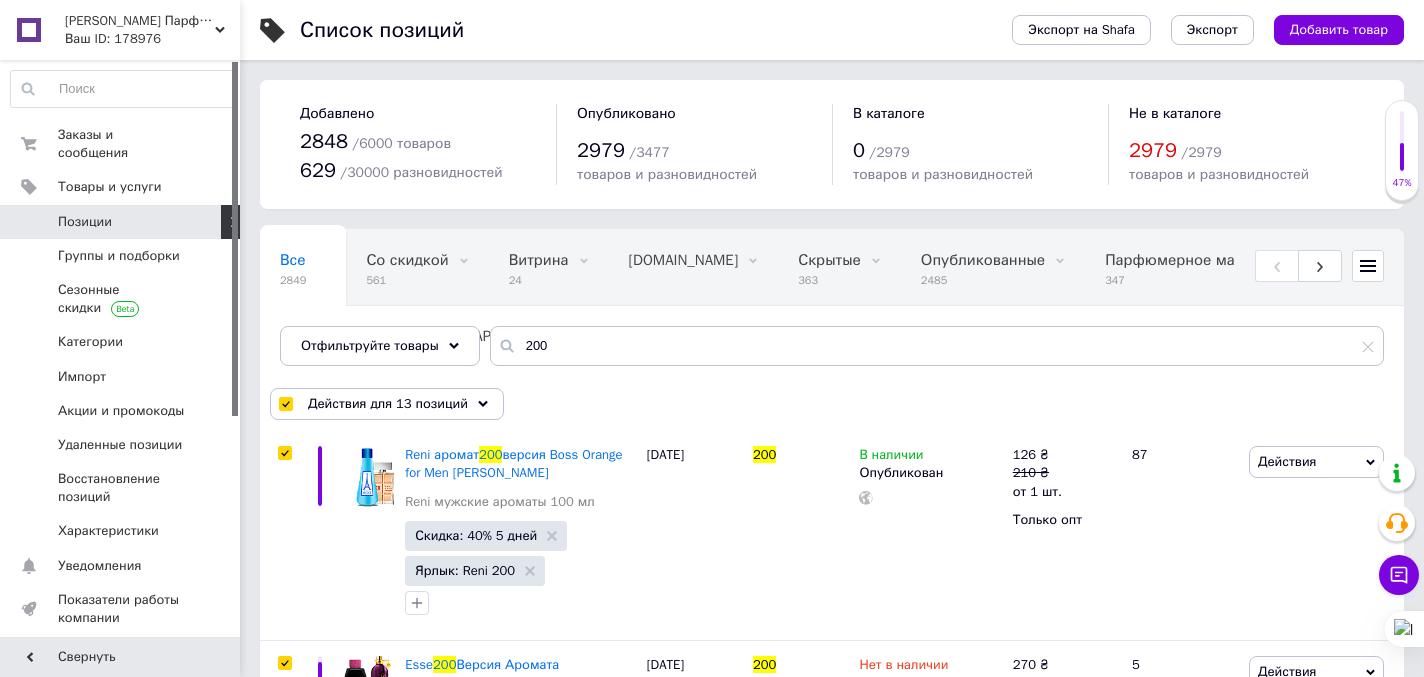 scroll, scrollTop: 234, scrollLeft: 0, axis: vertical 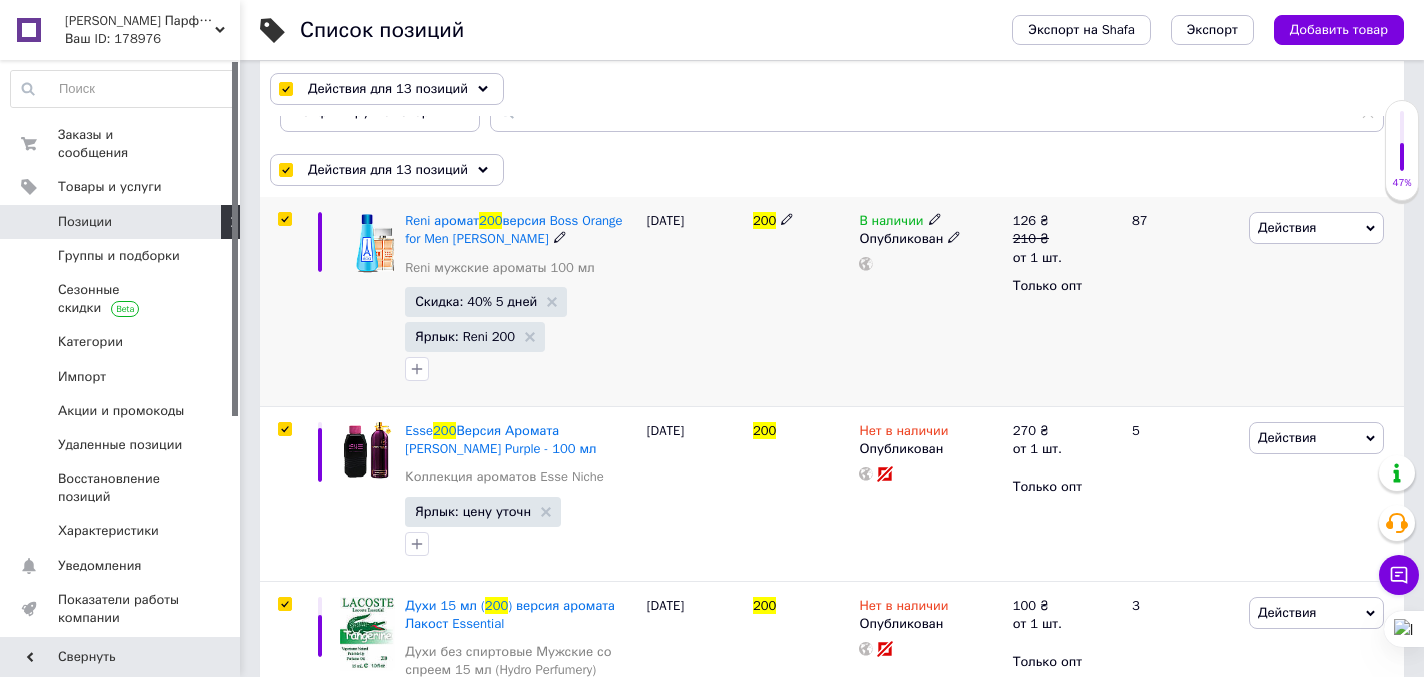 click at bounding box center [284, 219] 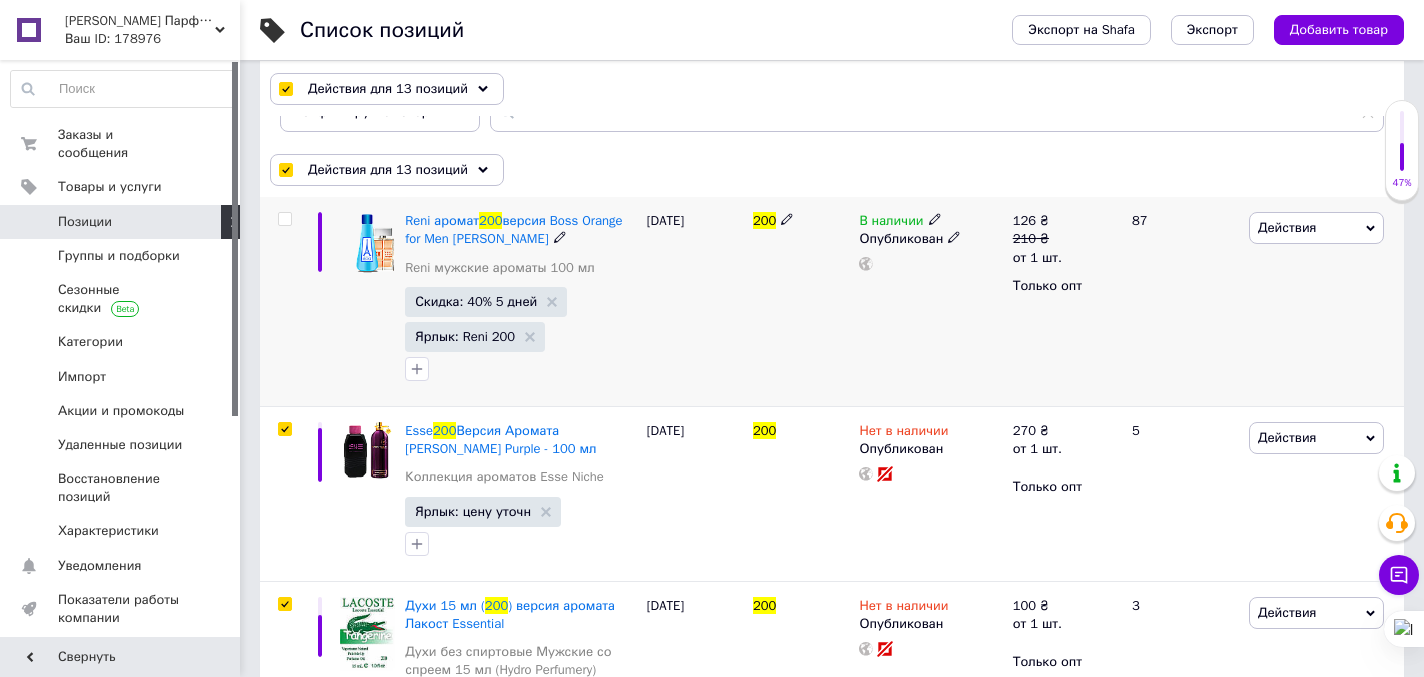 checkbox on "false" 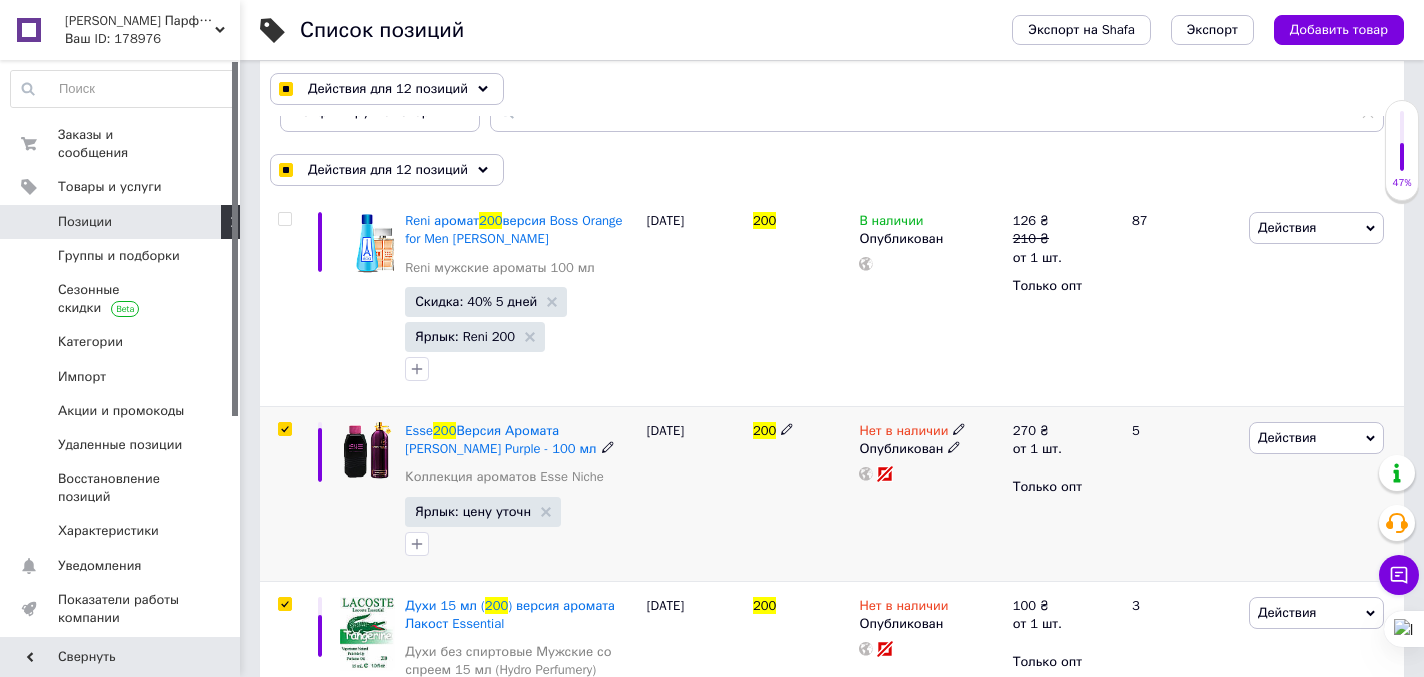 click at bounding box center [285, 429] 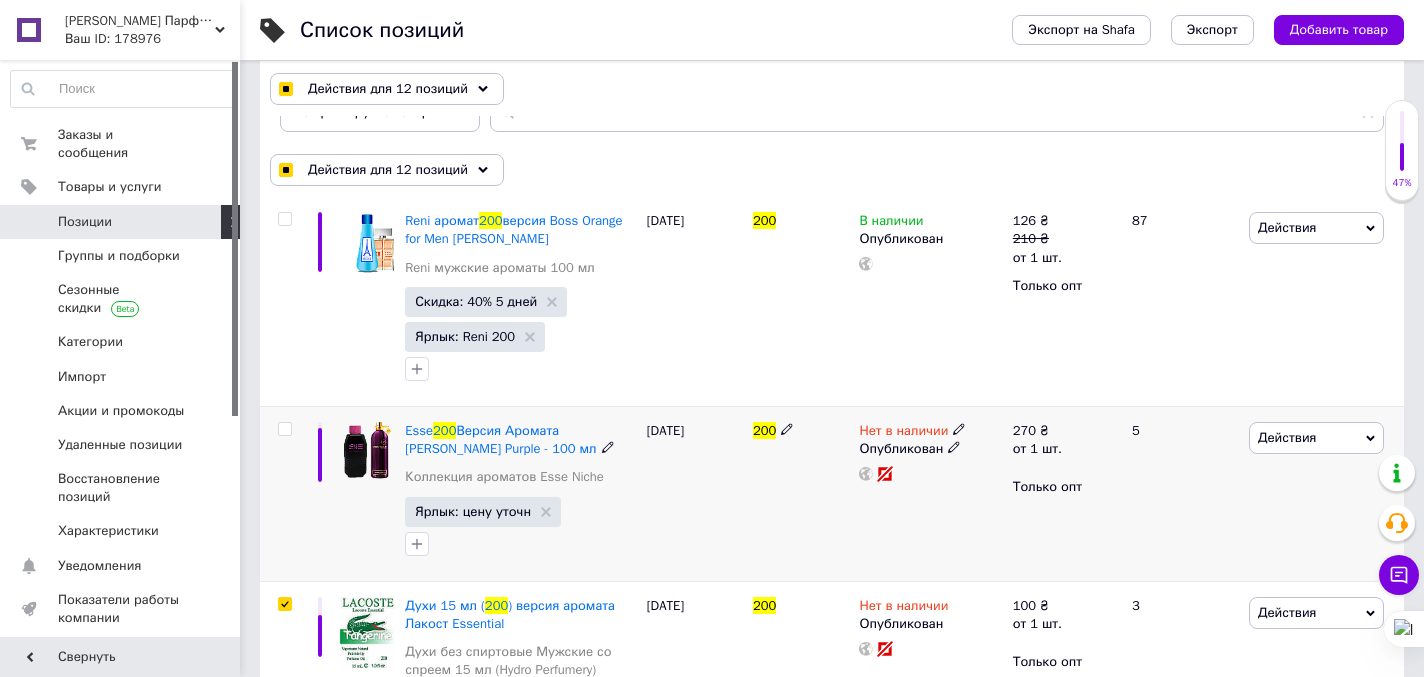 checkbox on "false" 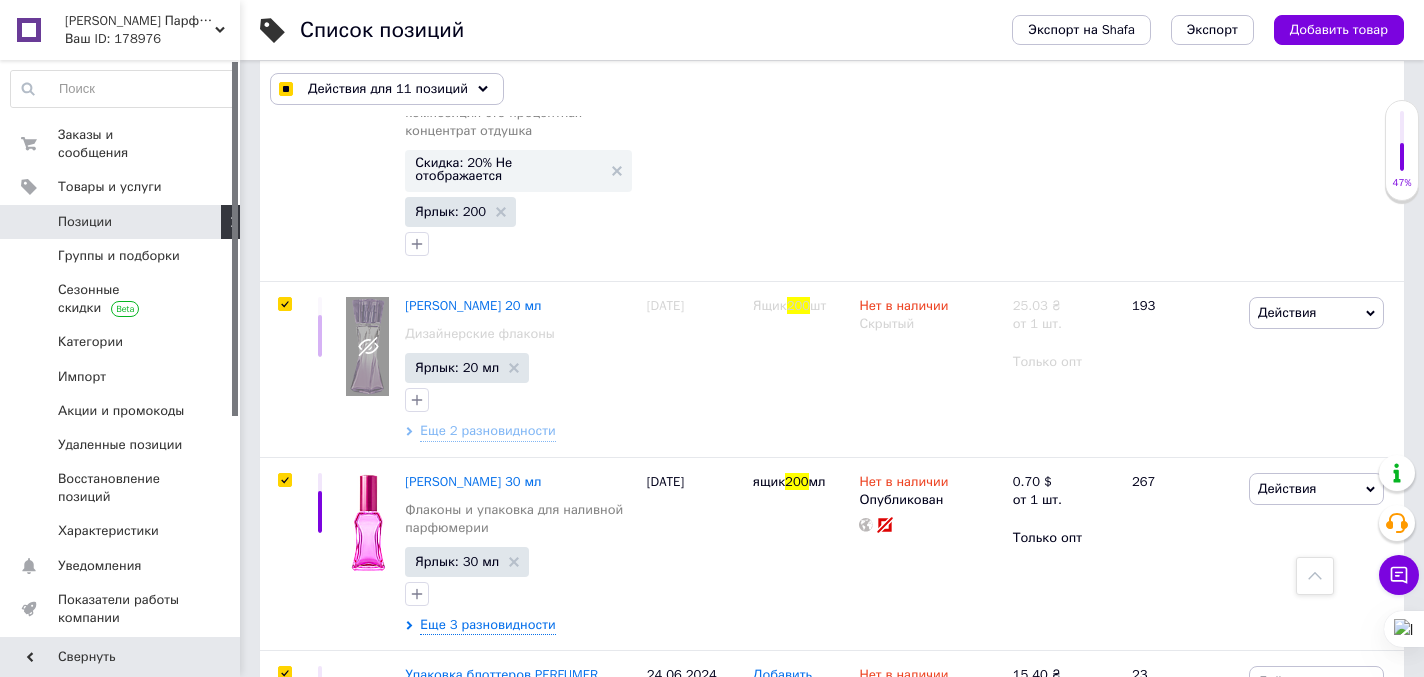 scroll, scrollTop: 1886, scrollLeft: 0, axis: vertical 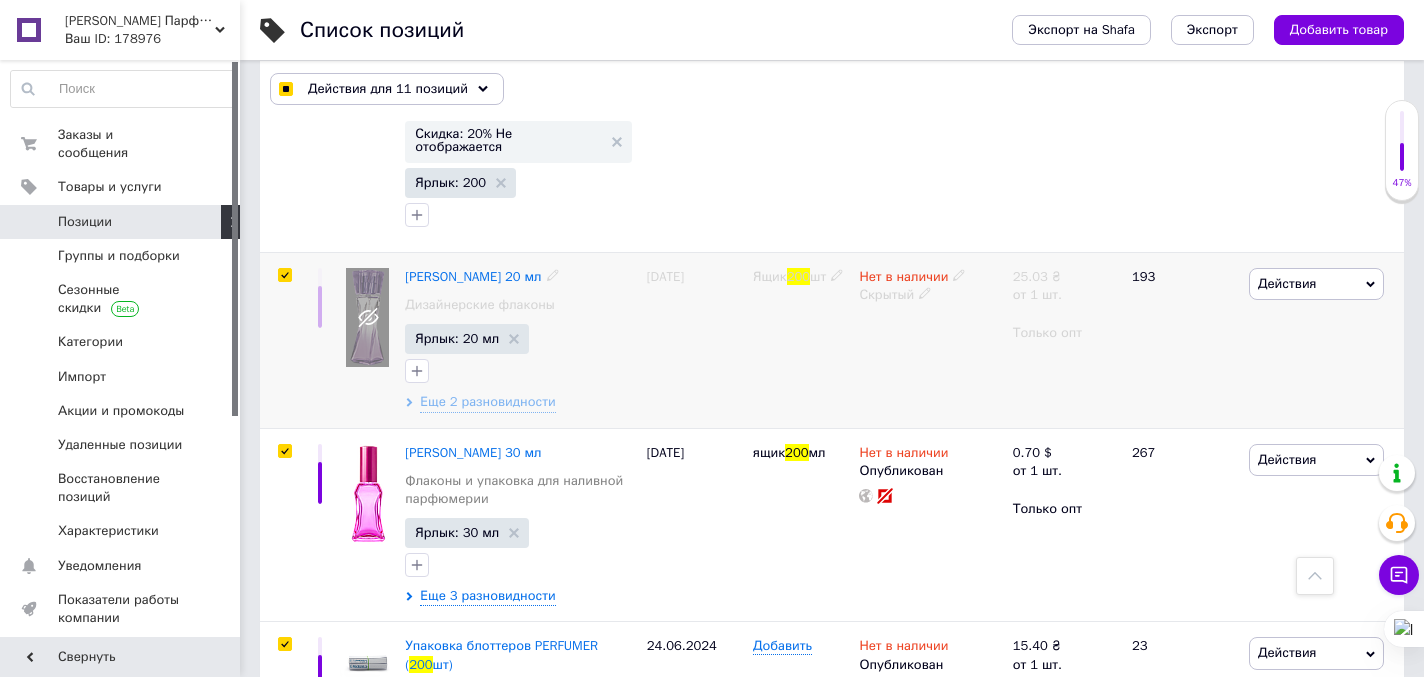 click at bounding box center (284, 275) 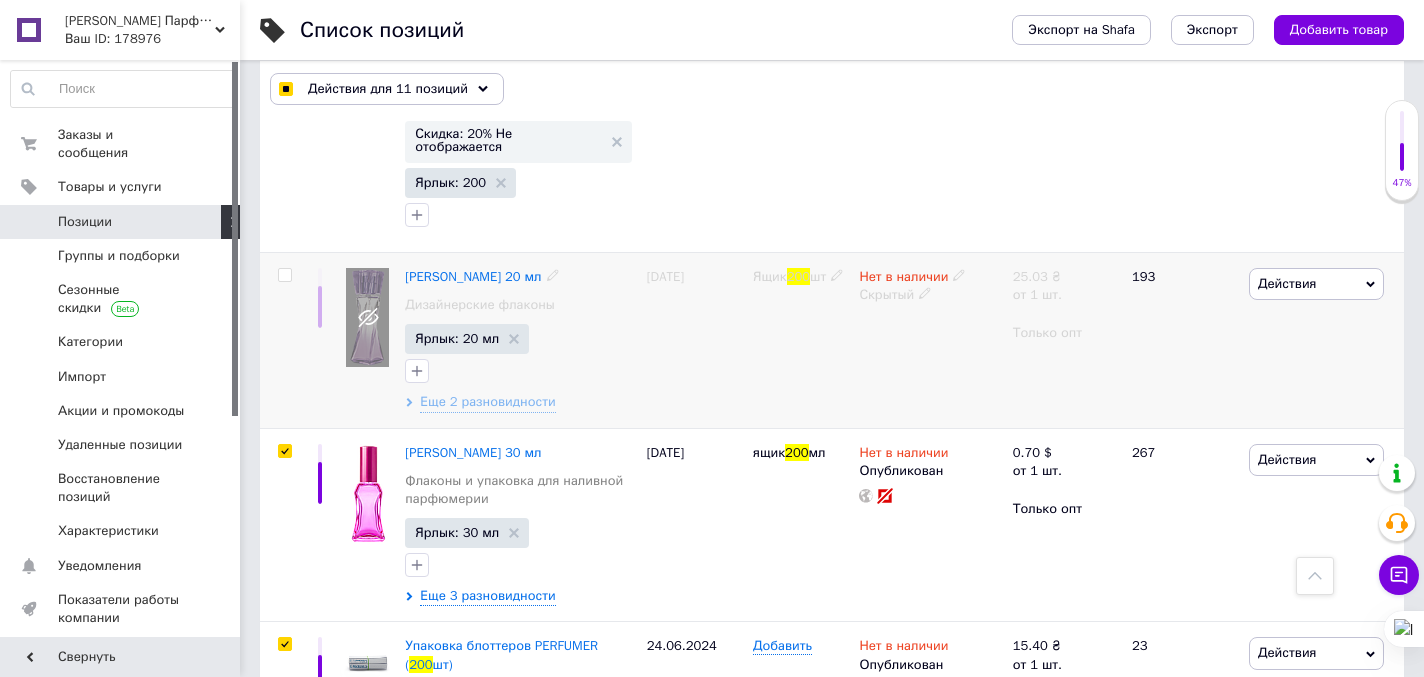 checkbox on "false" 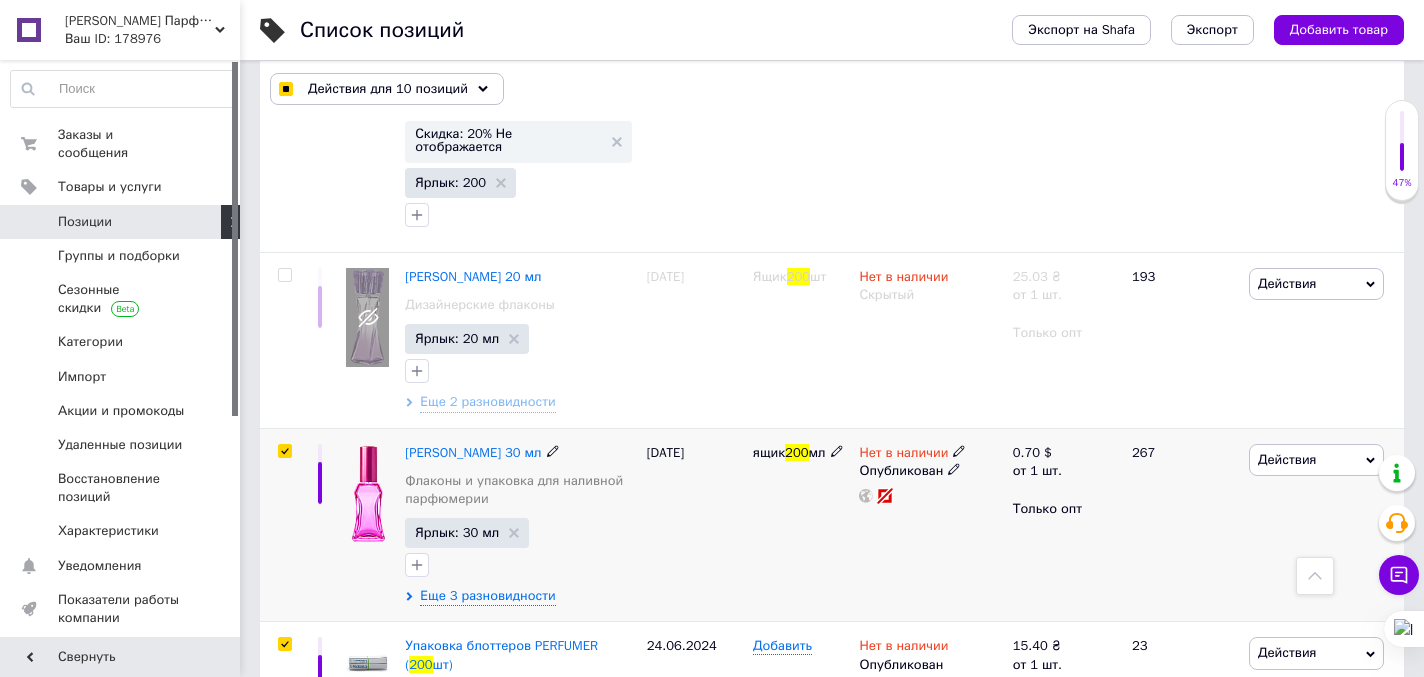 click at bounding box center (284, 451) 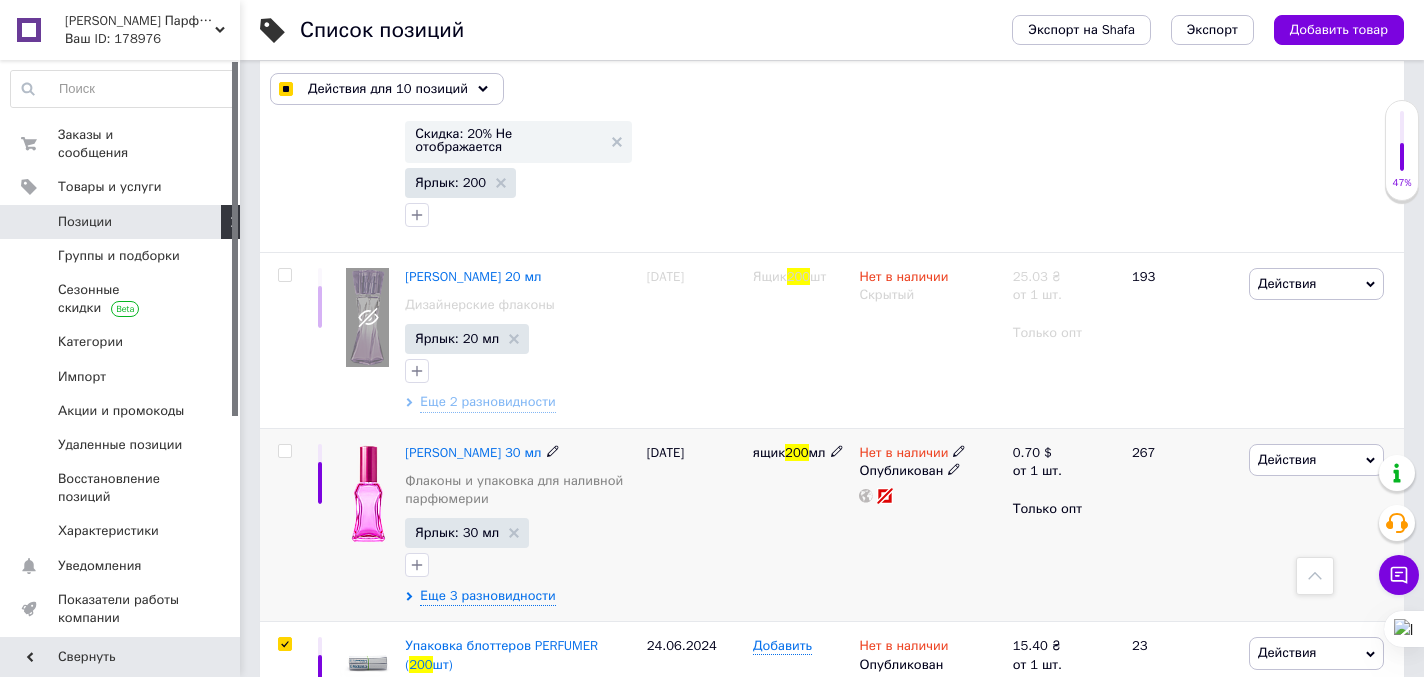checkbox on "false" 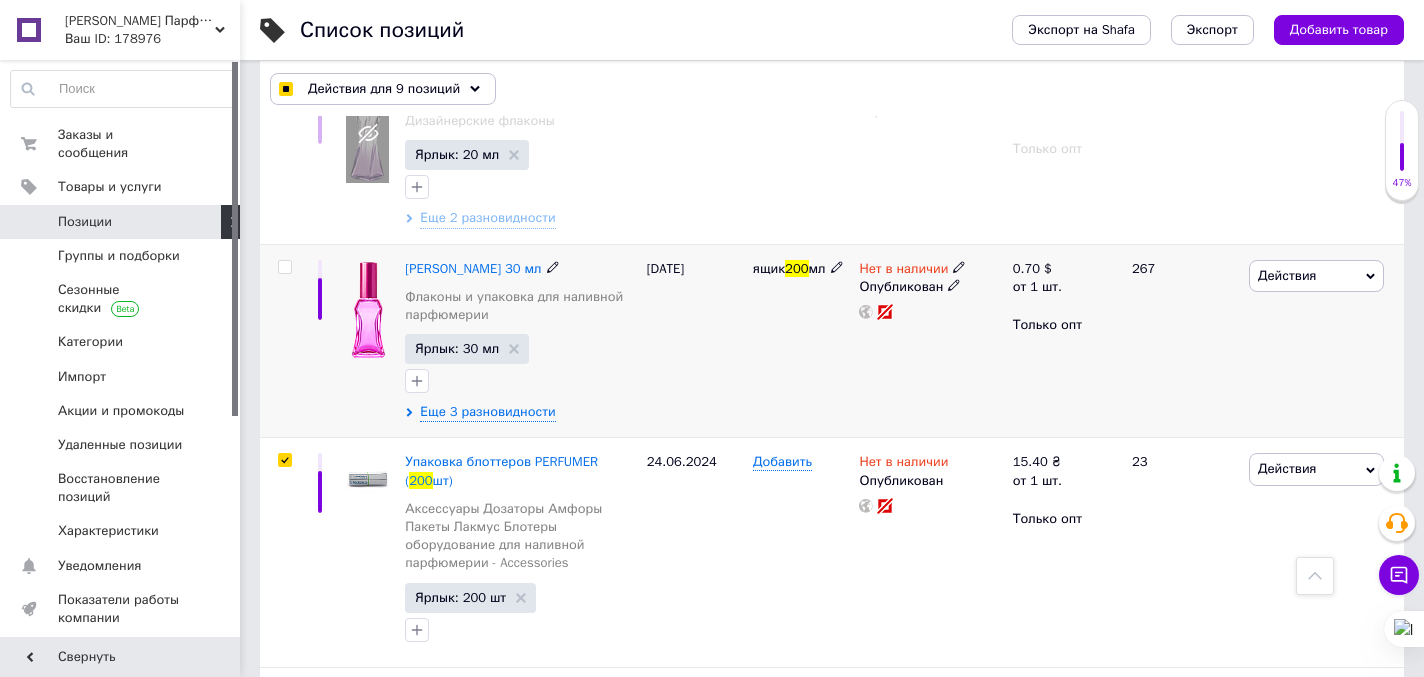 scroll, scrollTop: 2146, scrollLeft: 0, axis: vertical 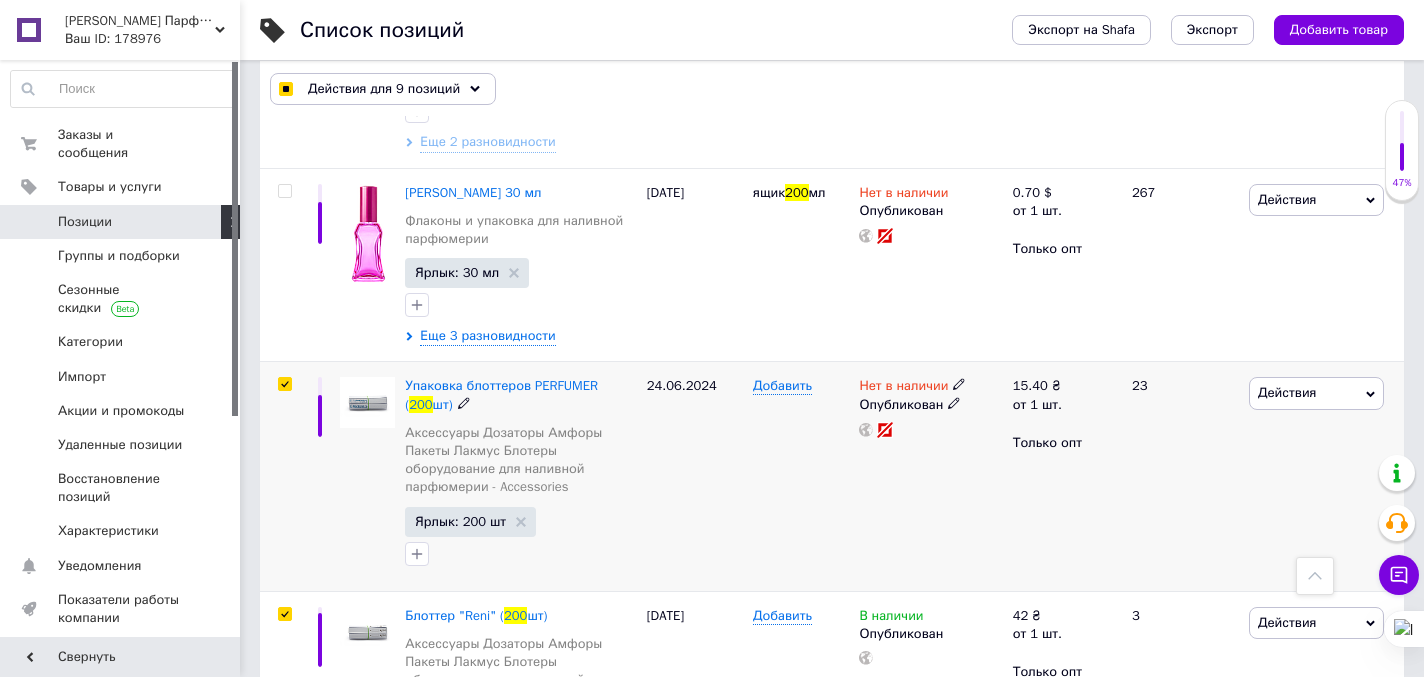 click at bounding box center [284, 384] 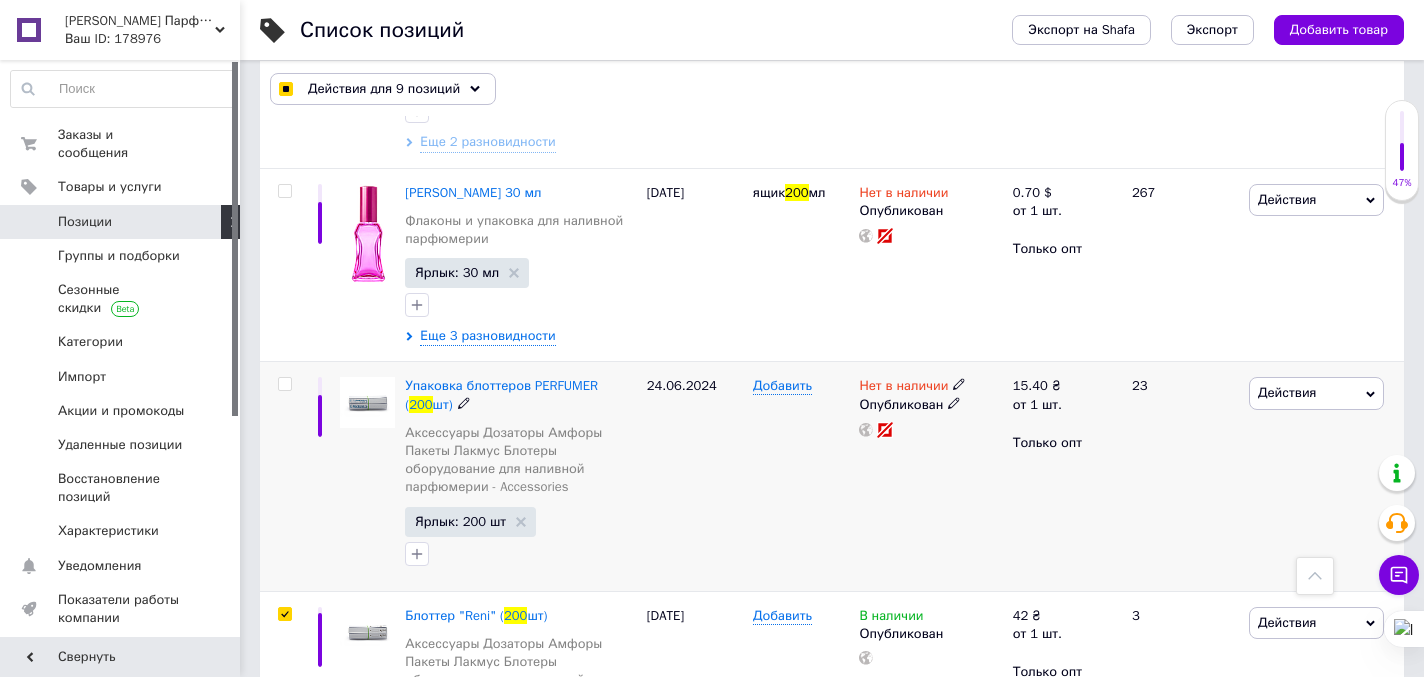 checkbox on "false" 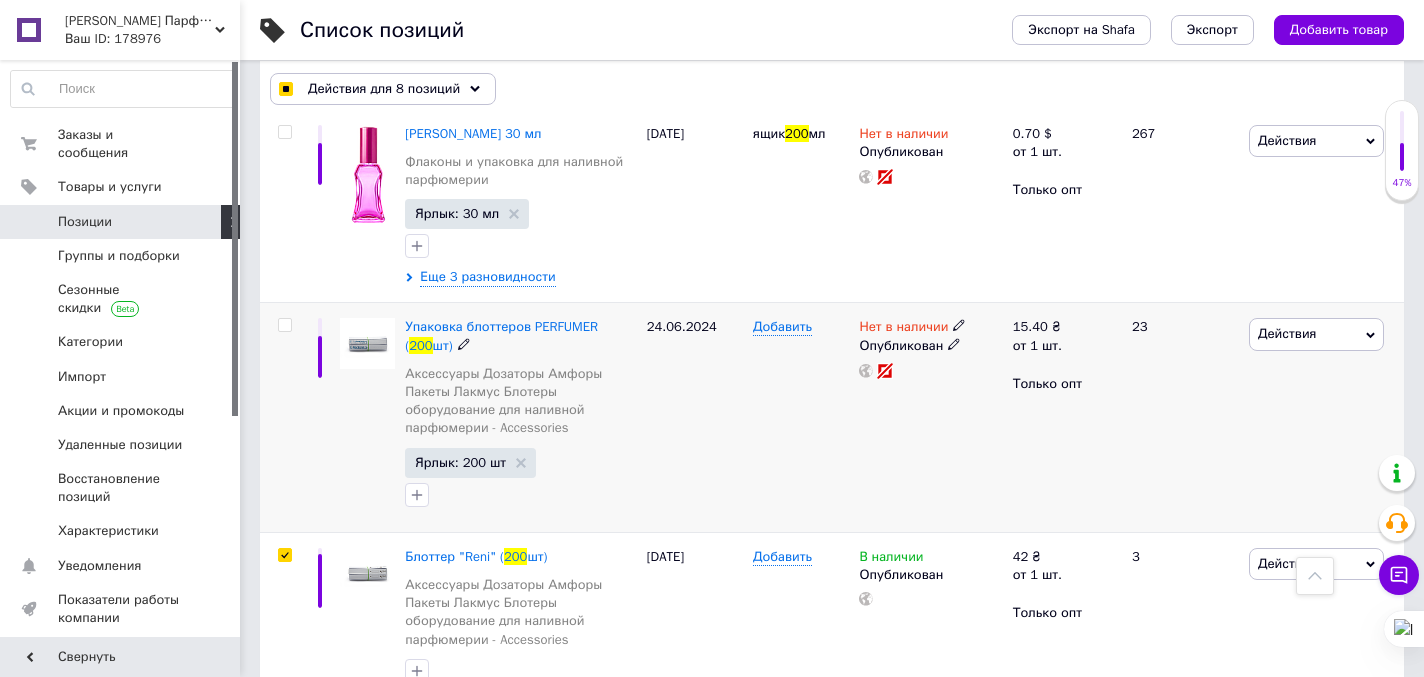 scroll, scrollTop: 2360, scrollLeft: 0, axis: vertical 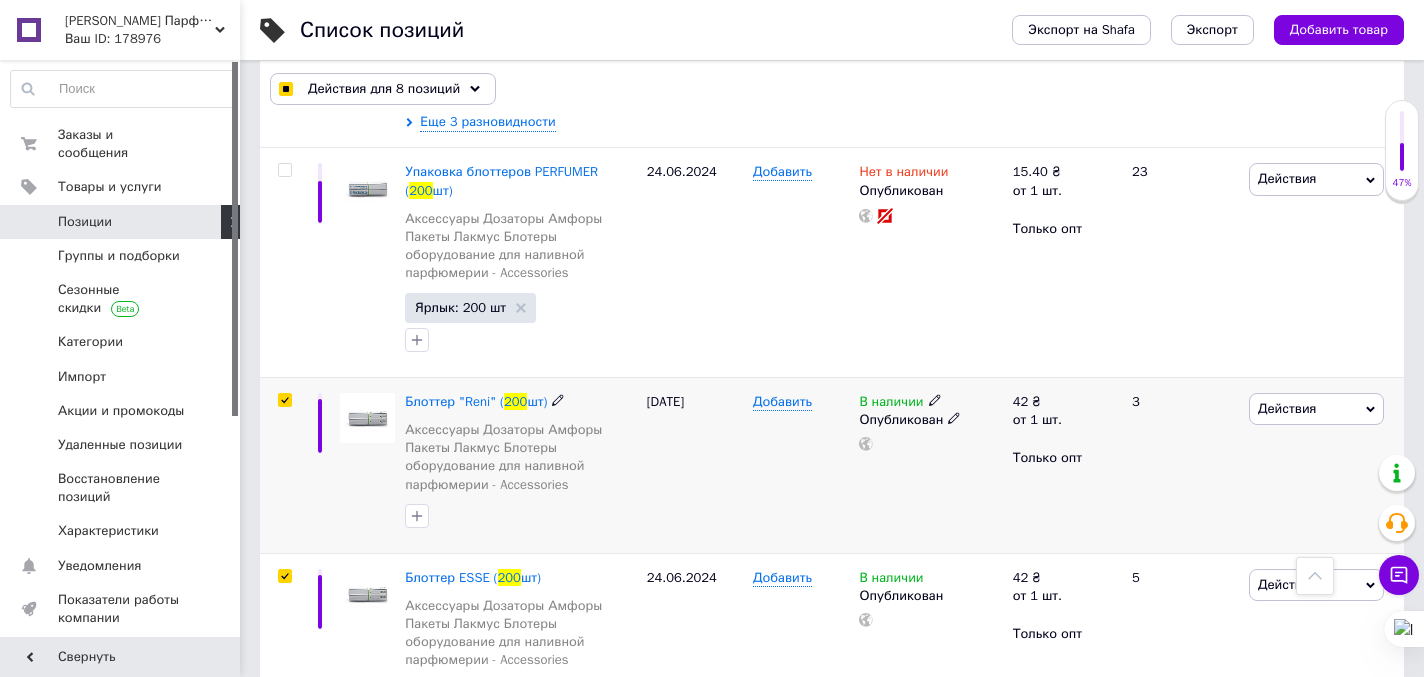 click at bounding box center [284, 400] 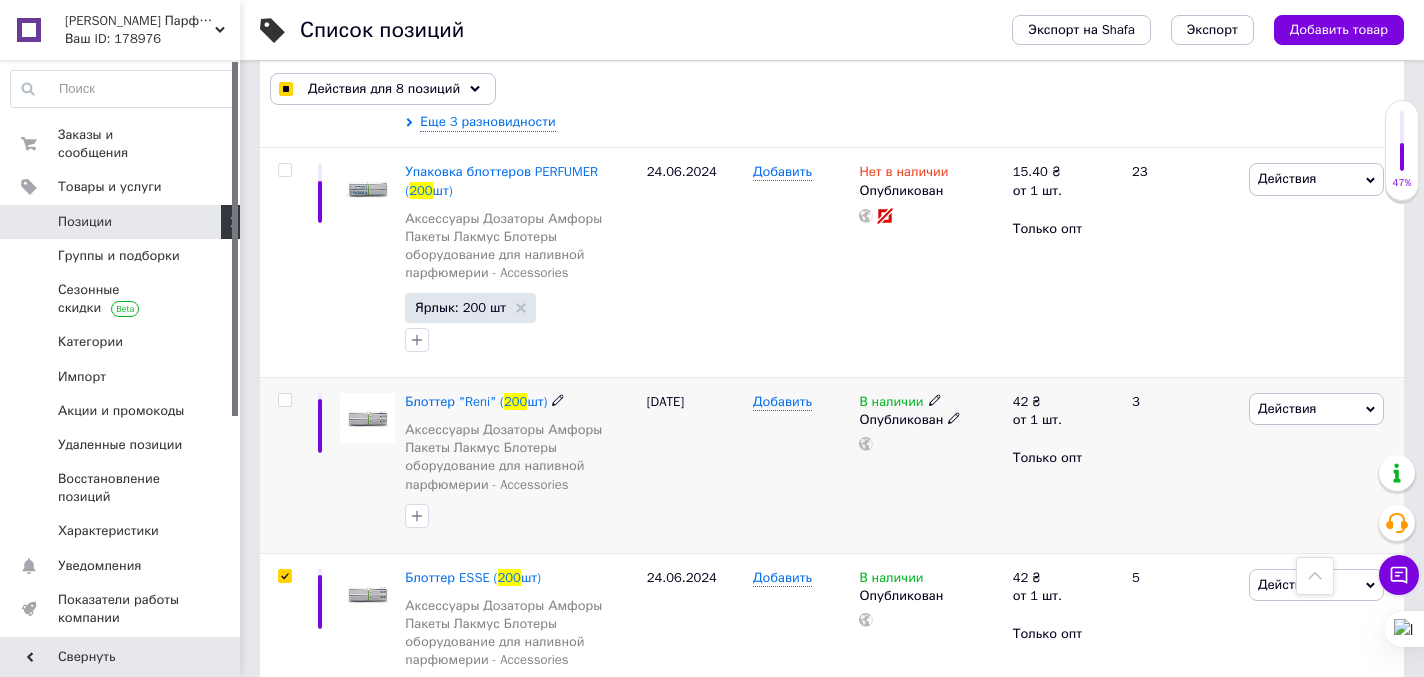 checkbox on "false" 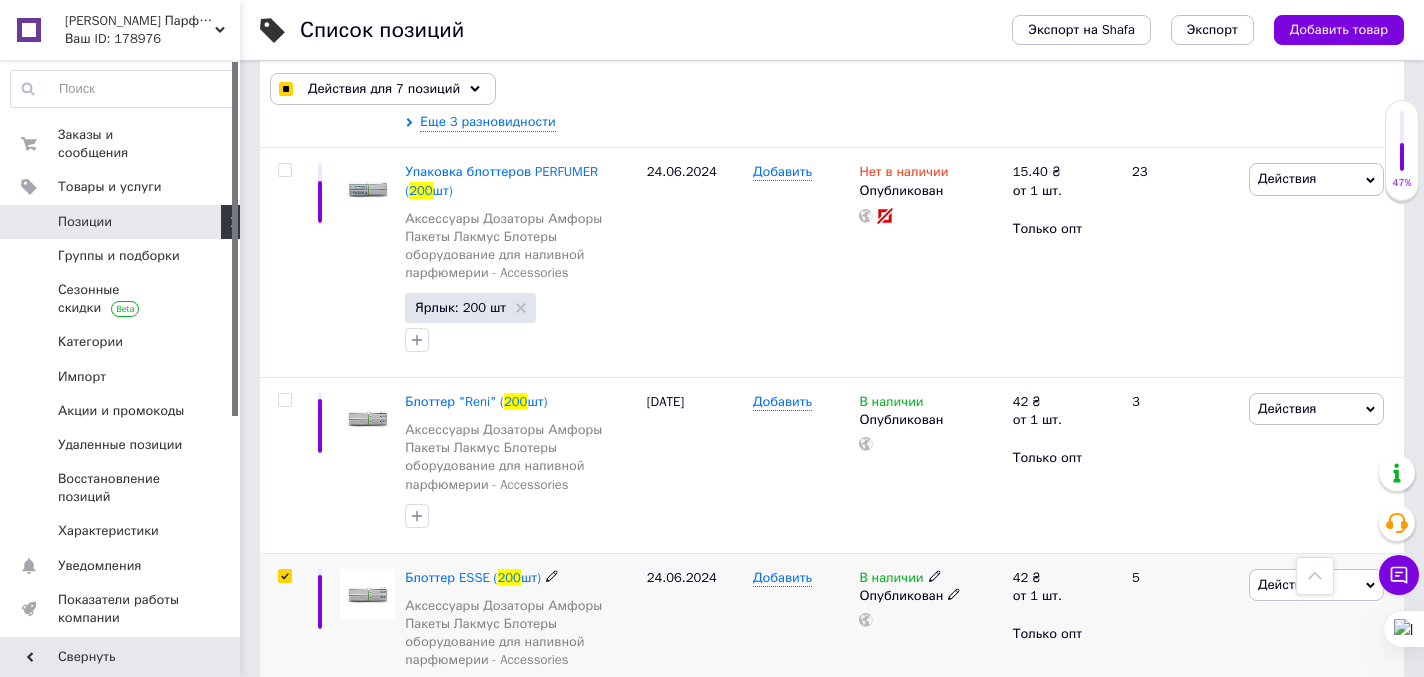click at bounding box center (284, 576) 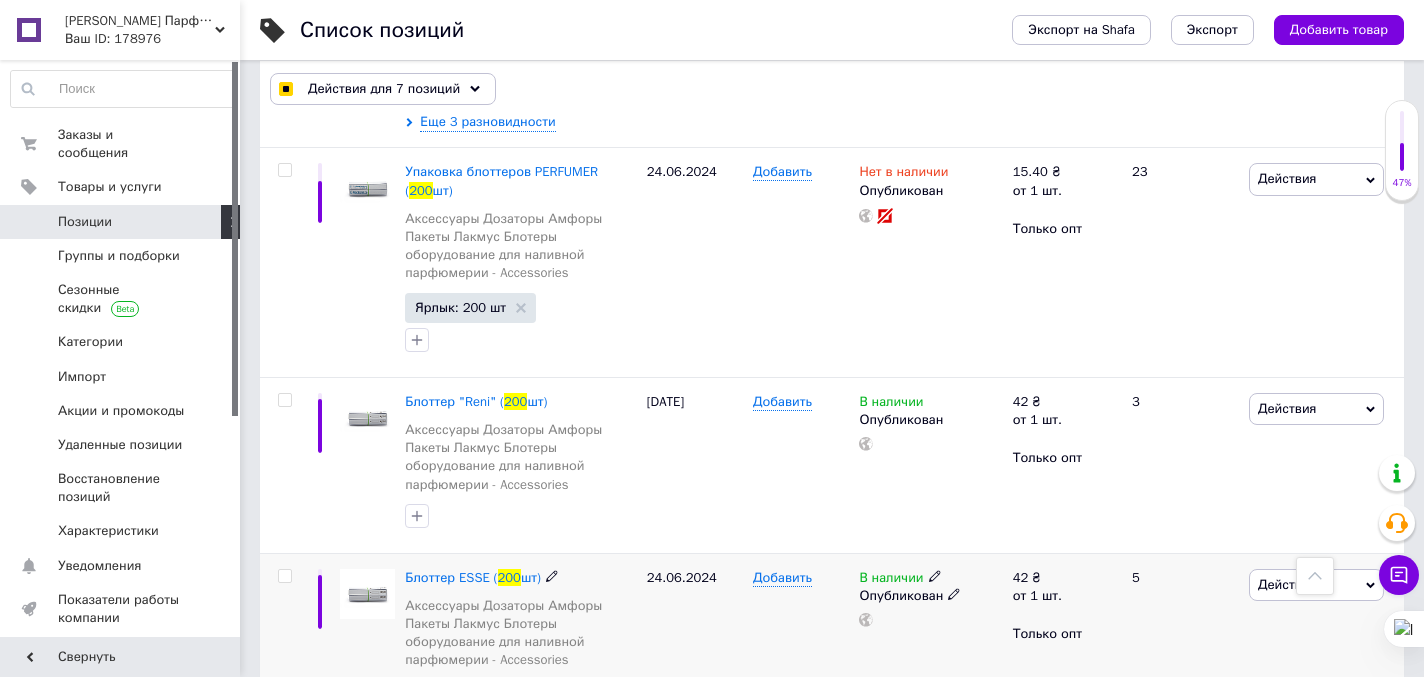 checkbox on "false" 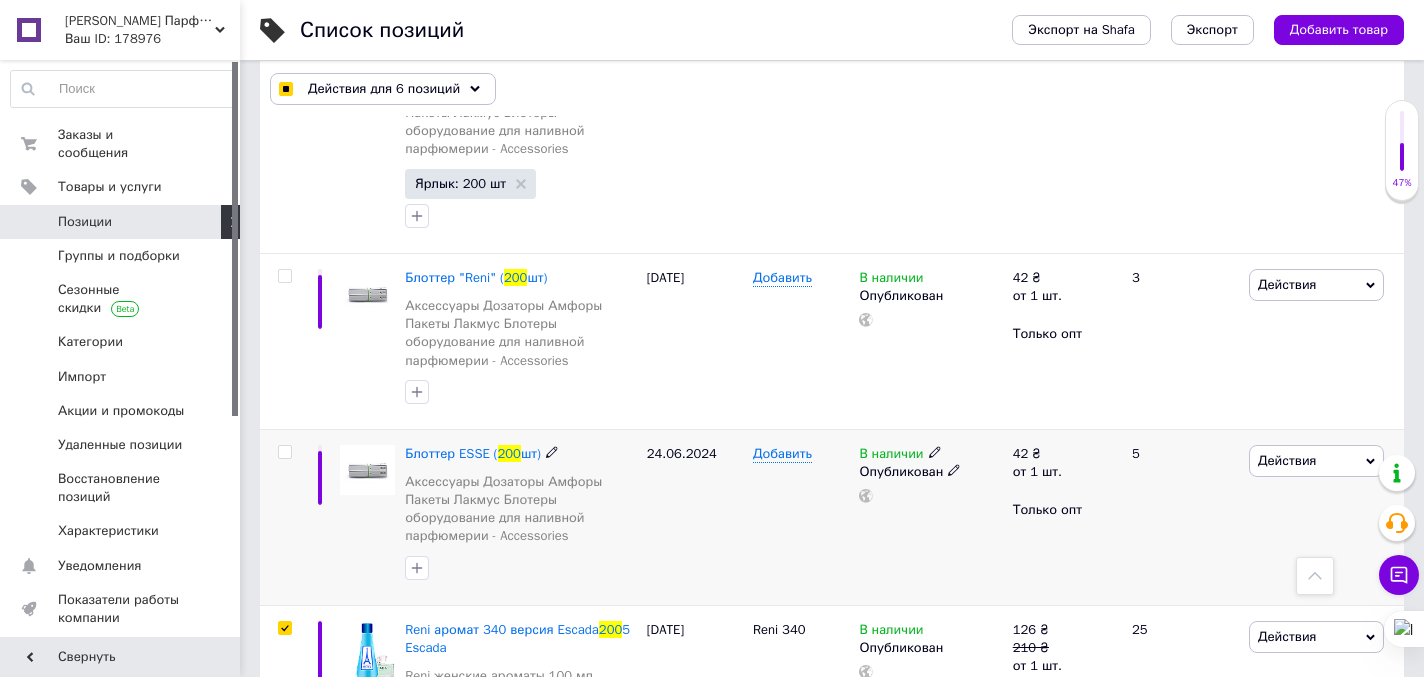 scroll, scrollTop: 2639, scrollLeft: 0, axis: vertical 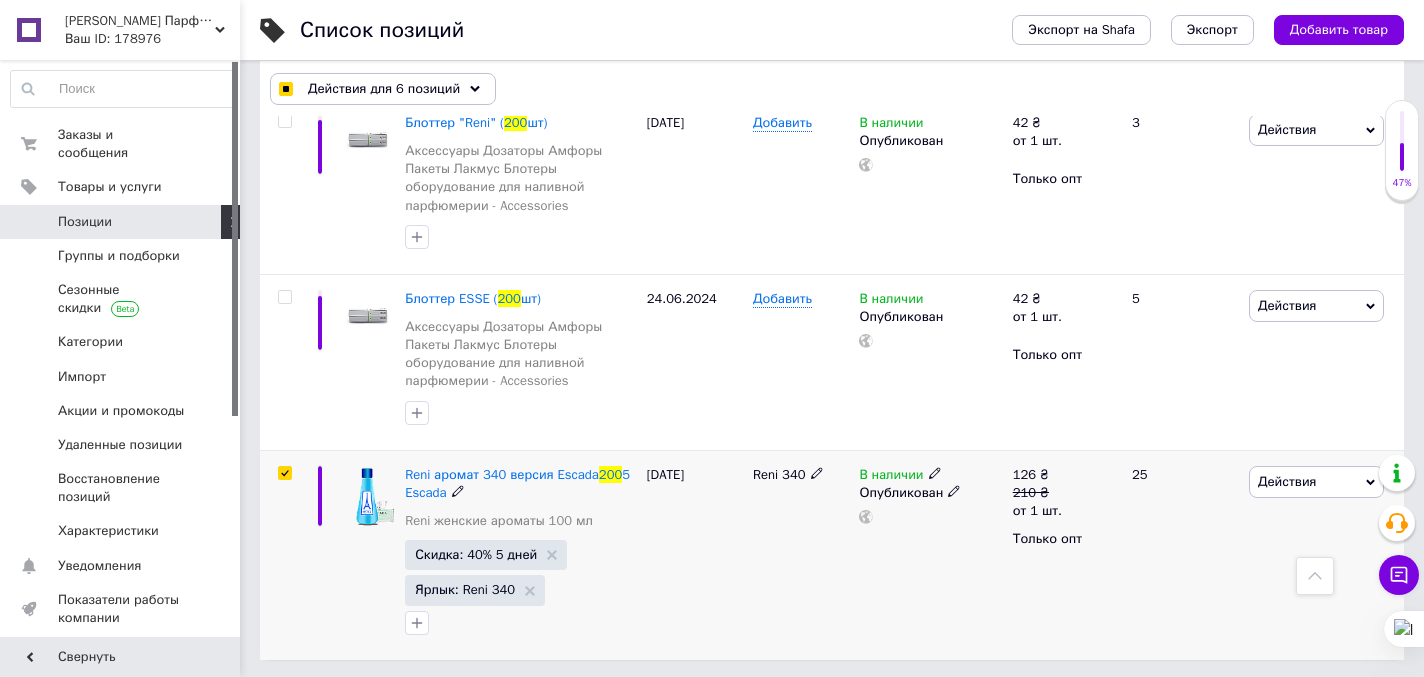 click at bounding box center [284, 473] 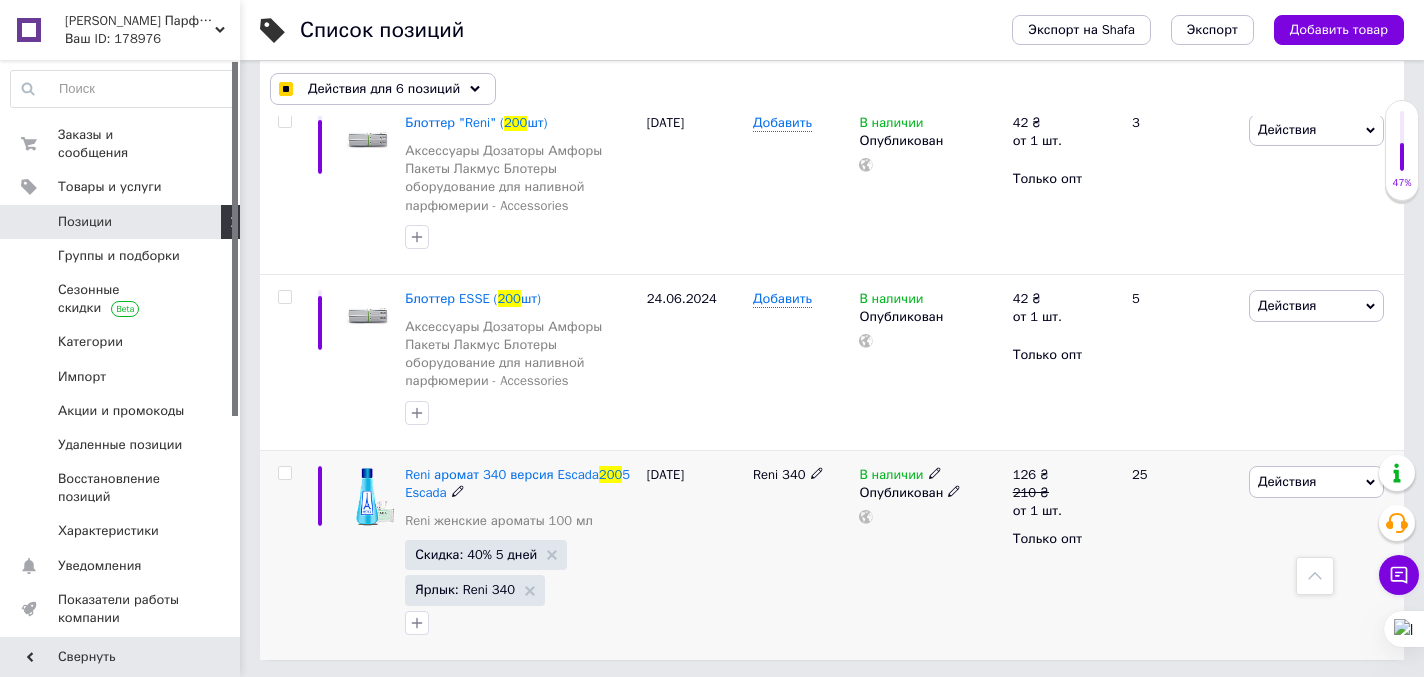 checkbox on "false" 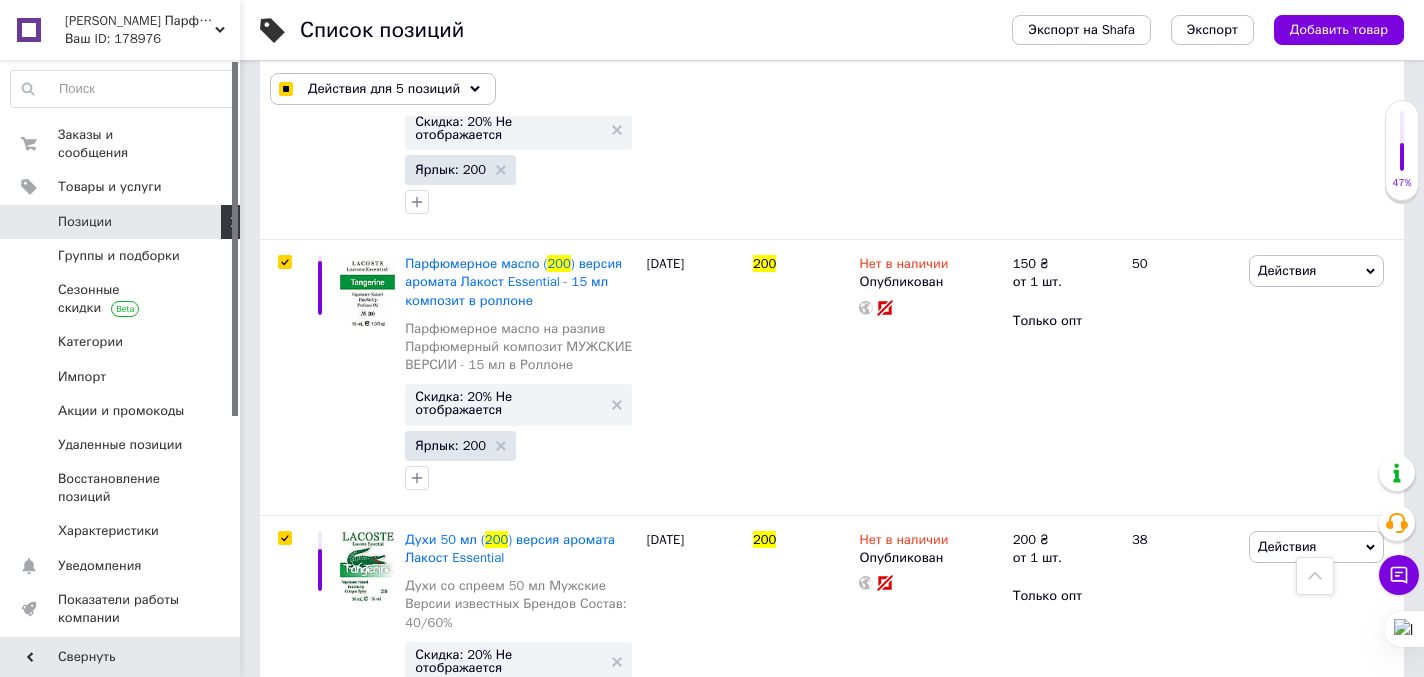 scroll, scrollTop: 0, scrollLeft: 0, axis: both 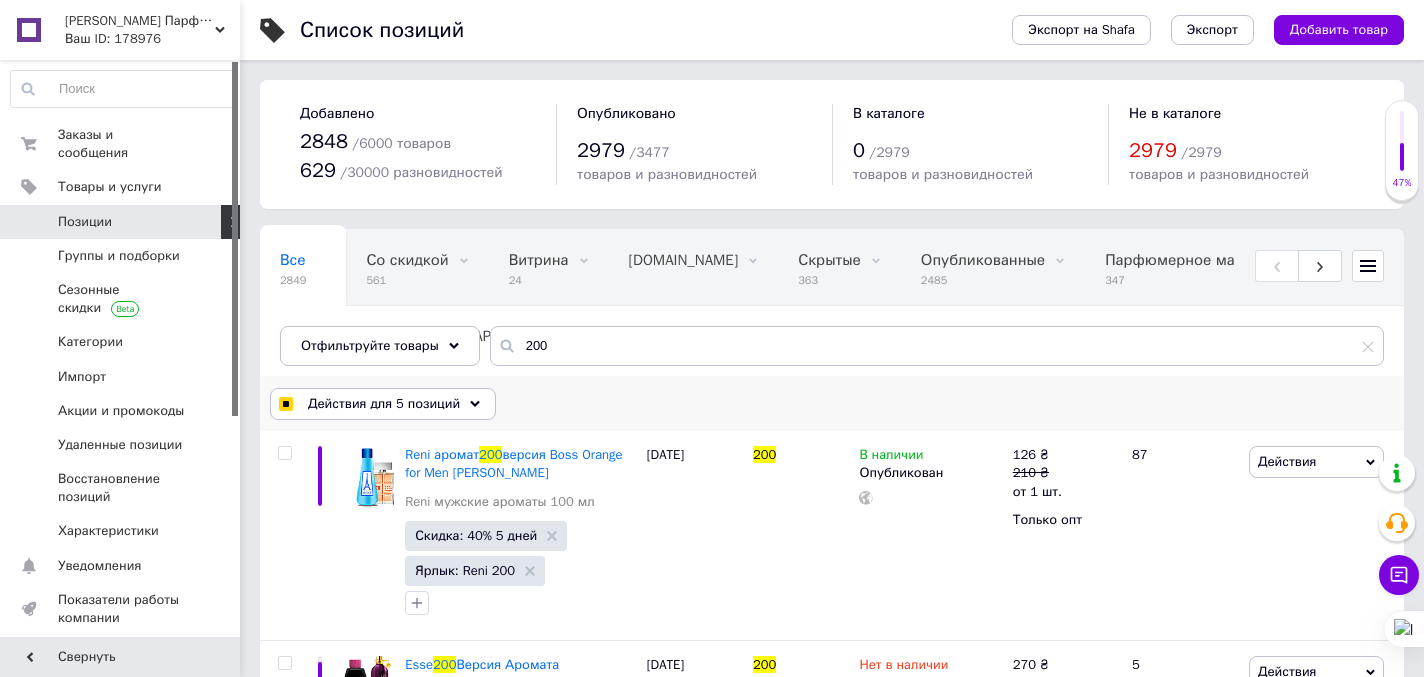 click 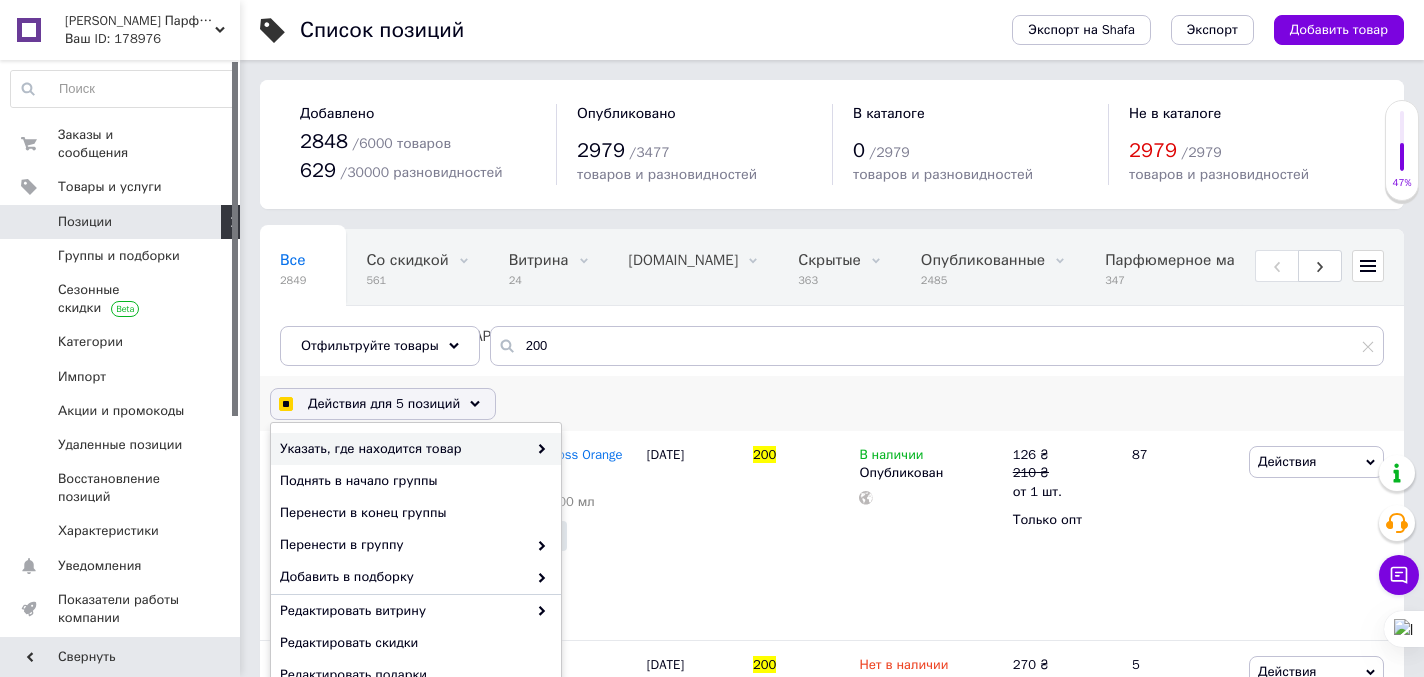 scroll, scrollTop: 190, scrollLeft: 0, axis: vertical 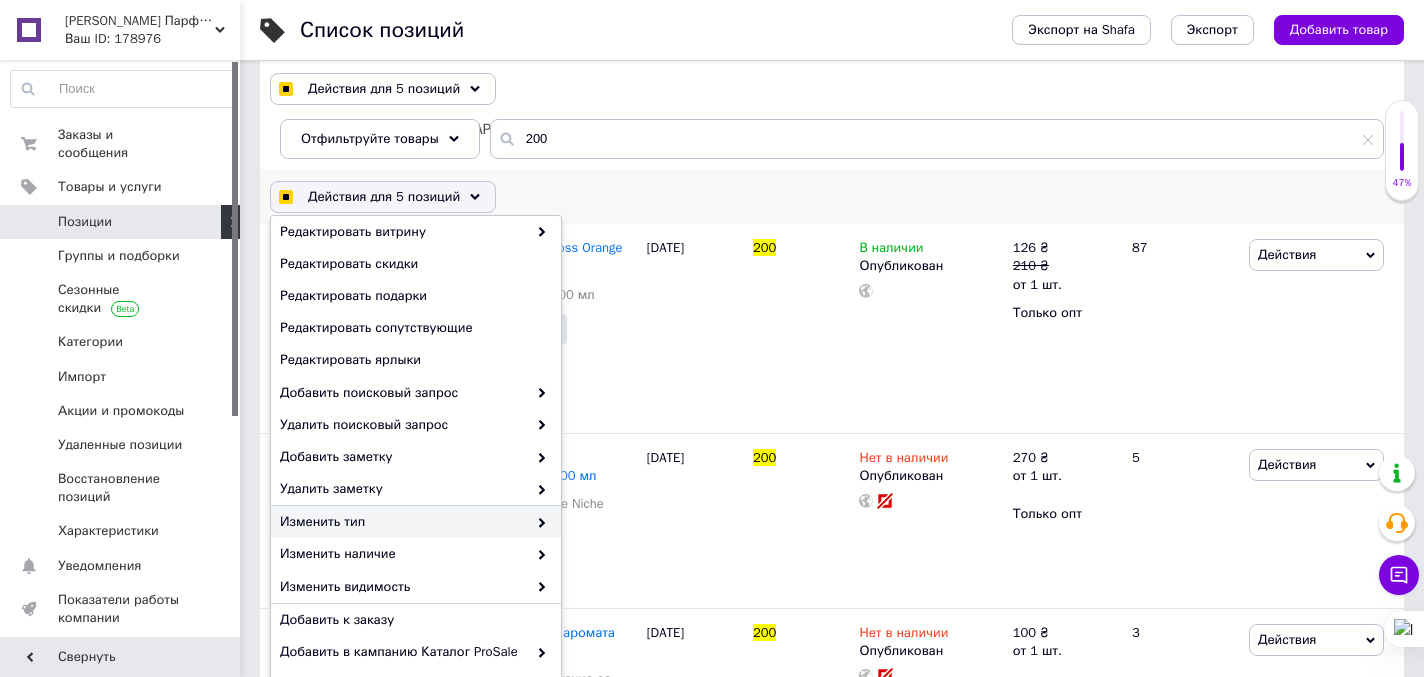 checkbox on "true" 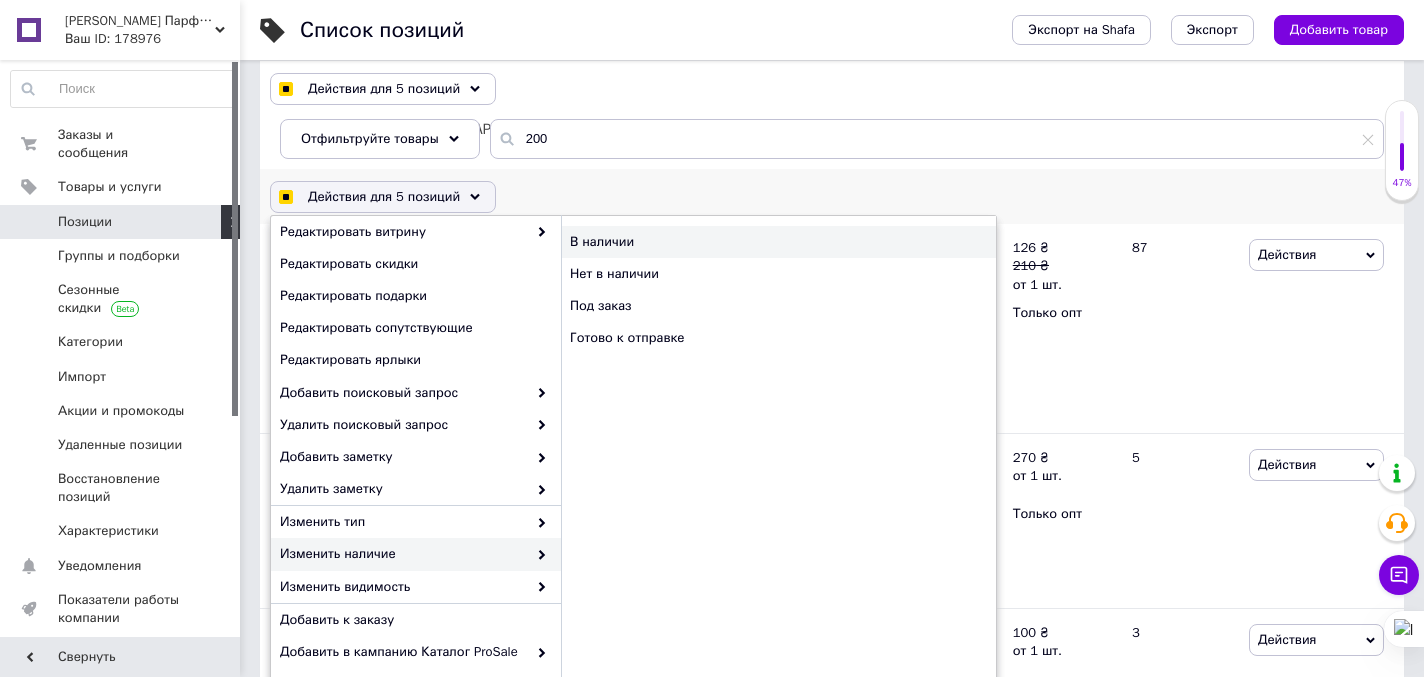 checkbox on "true" 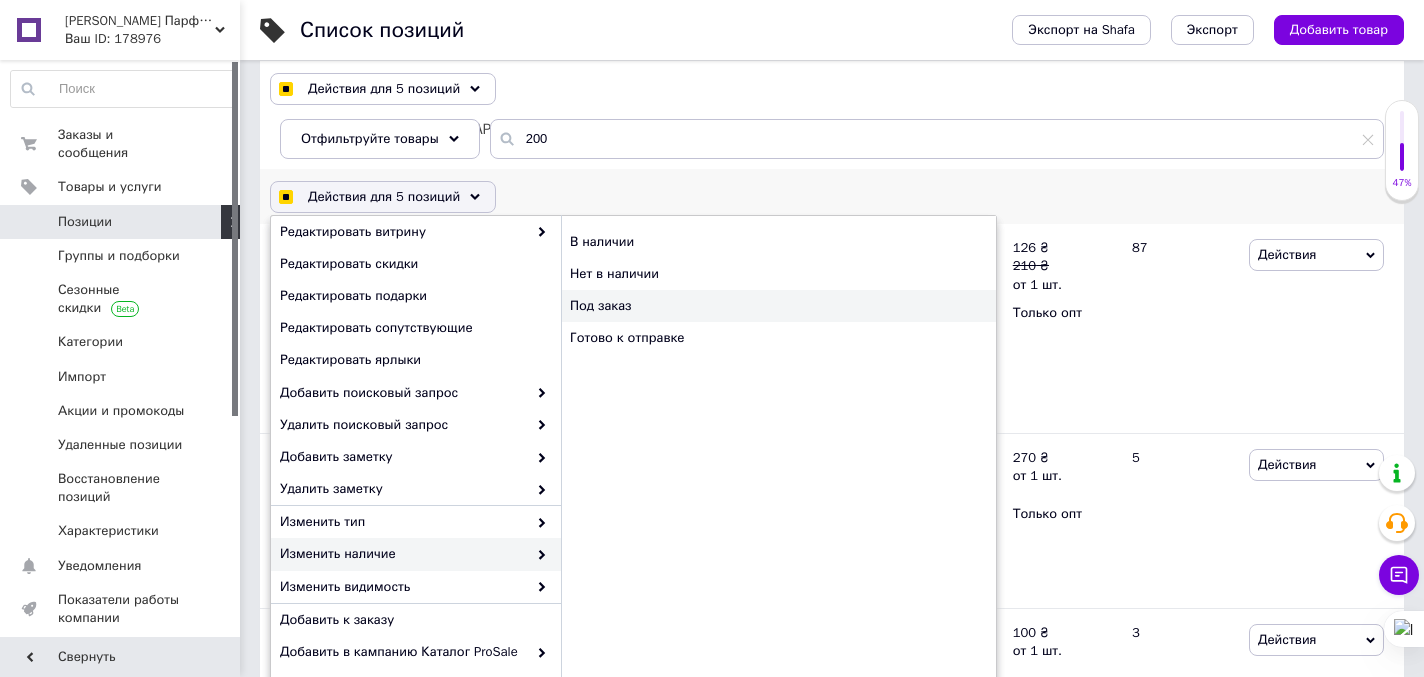 checkbox on "false" 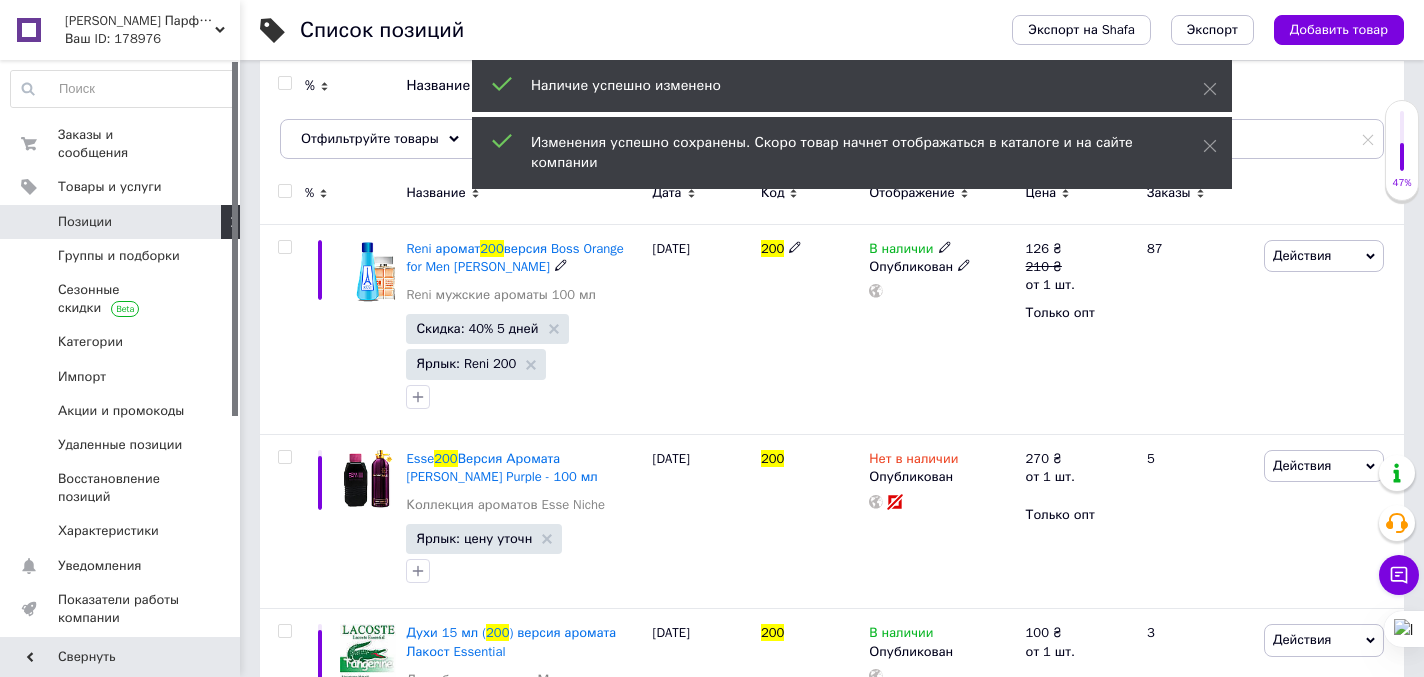 scroll, scrollTop: 0, scrollLeft: 0, axis: both 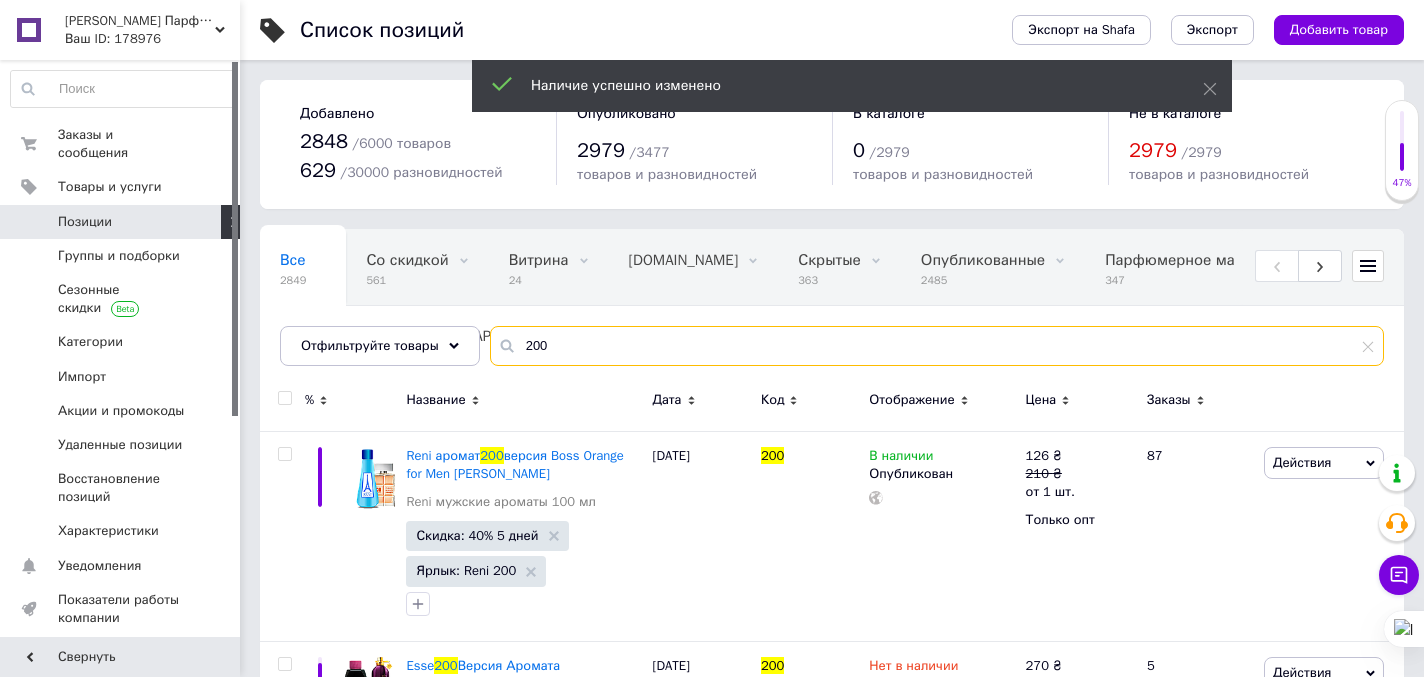 drag, startPoint x: 552, startPoint y: 346, endPoint x: 507, endPoint y: 329, distance: 48.104053 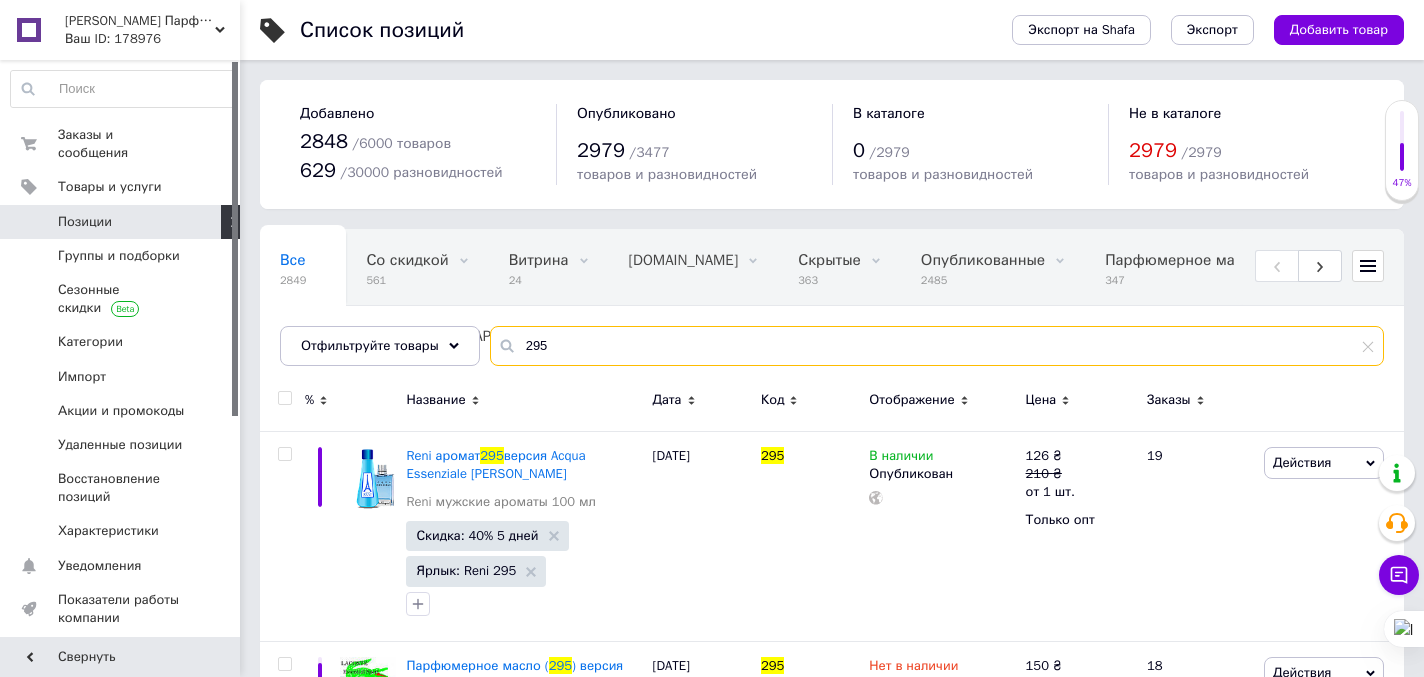 type on "295" 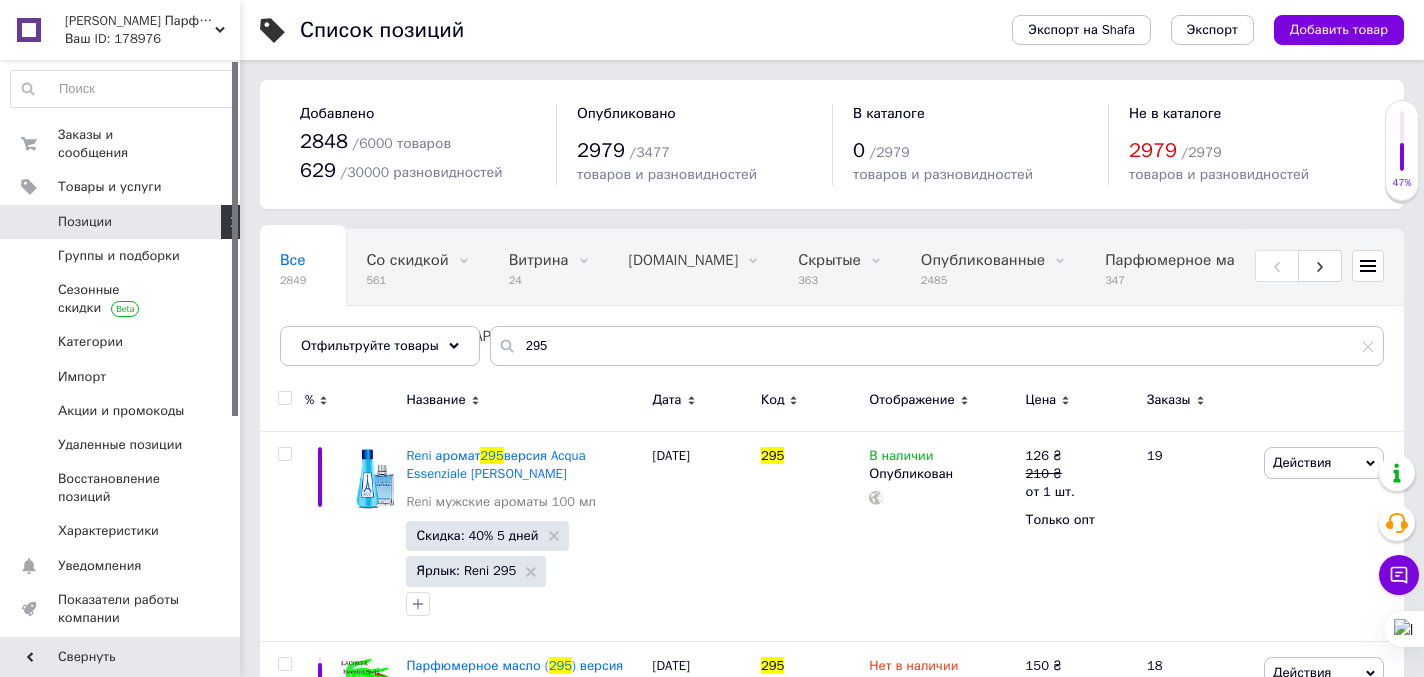 click at bounding box center (284, 398) 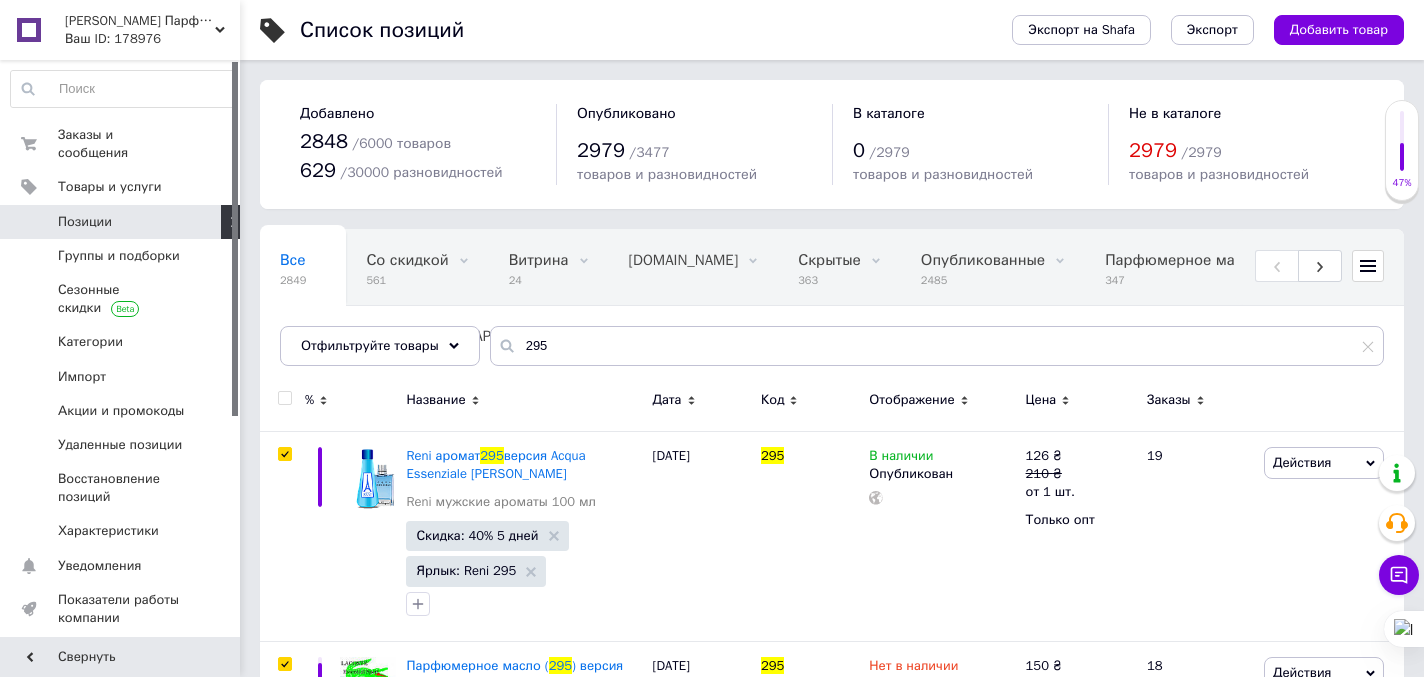 checkbox on "true" 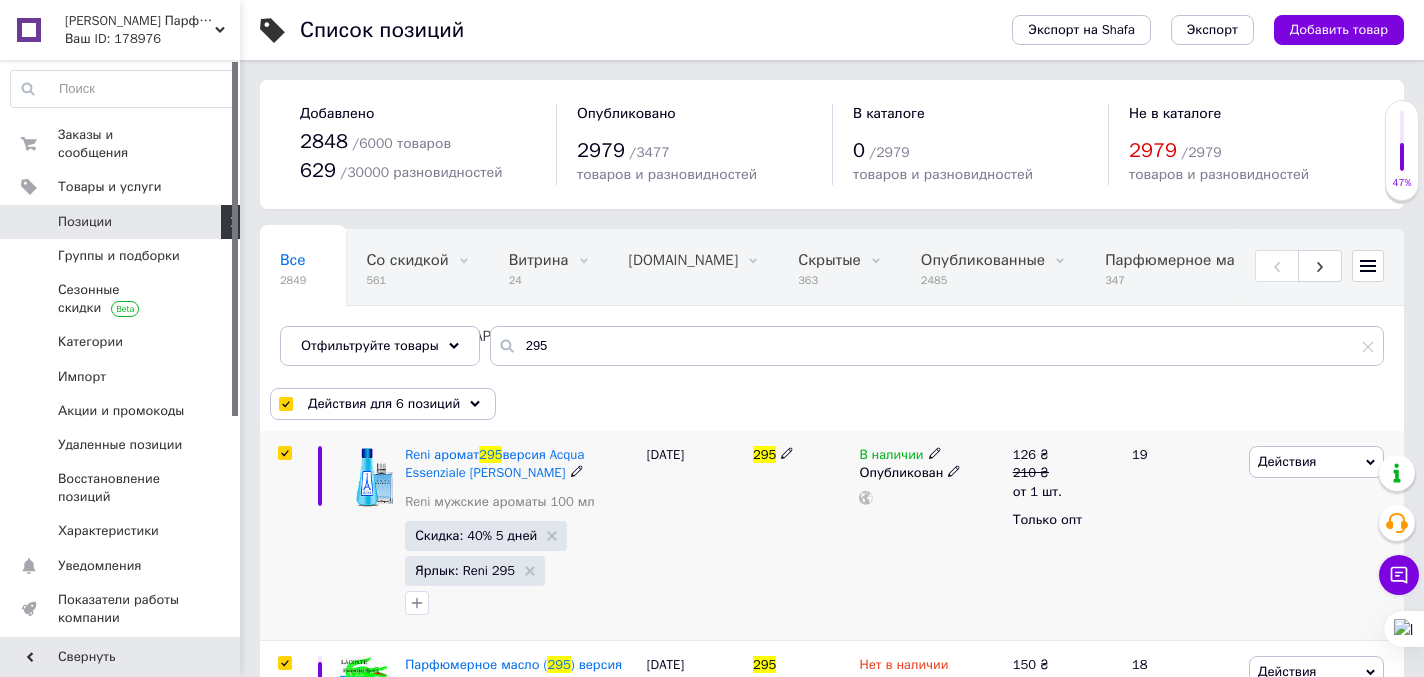 click at bounding box center (284, 453) 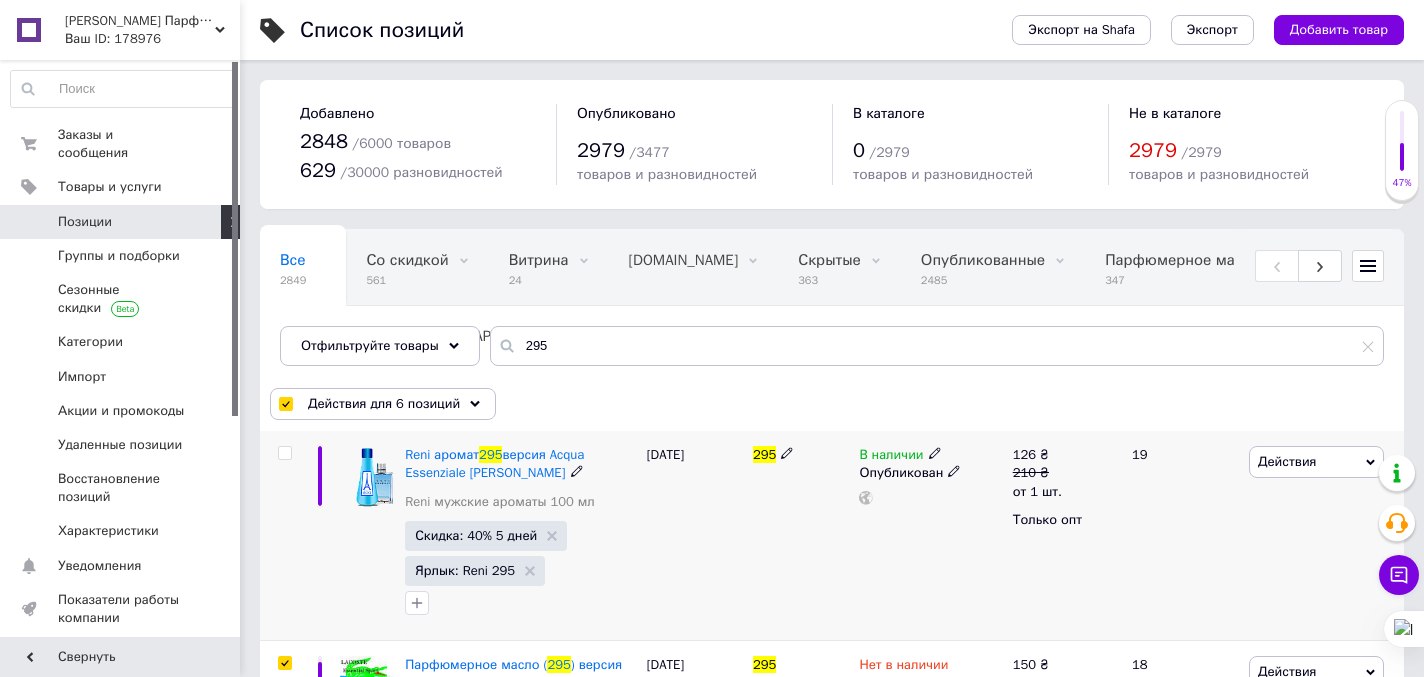 checkbox on "false" 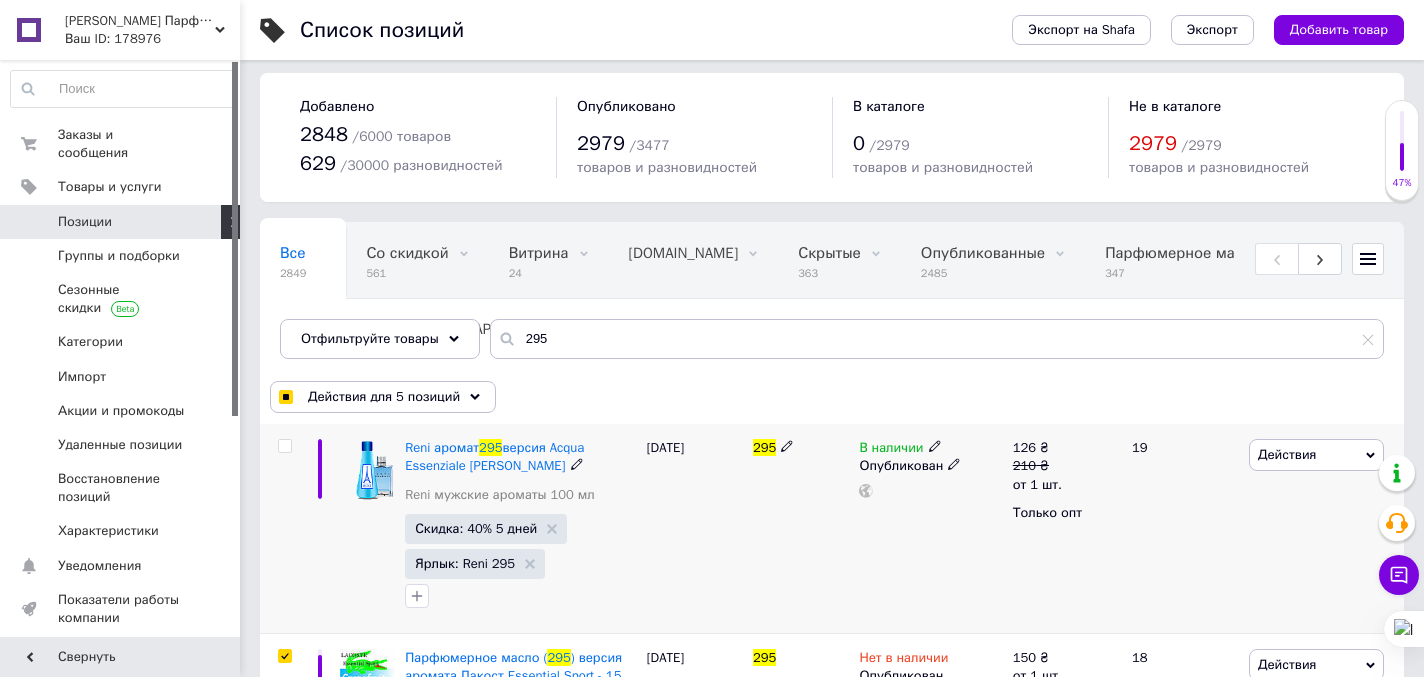 scroll, scrollTop: 9, scrollLeft: 0, axis: vertical 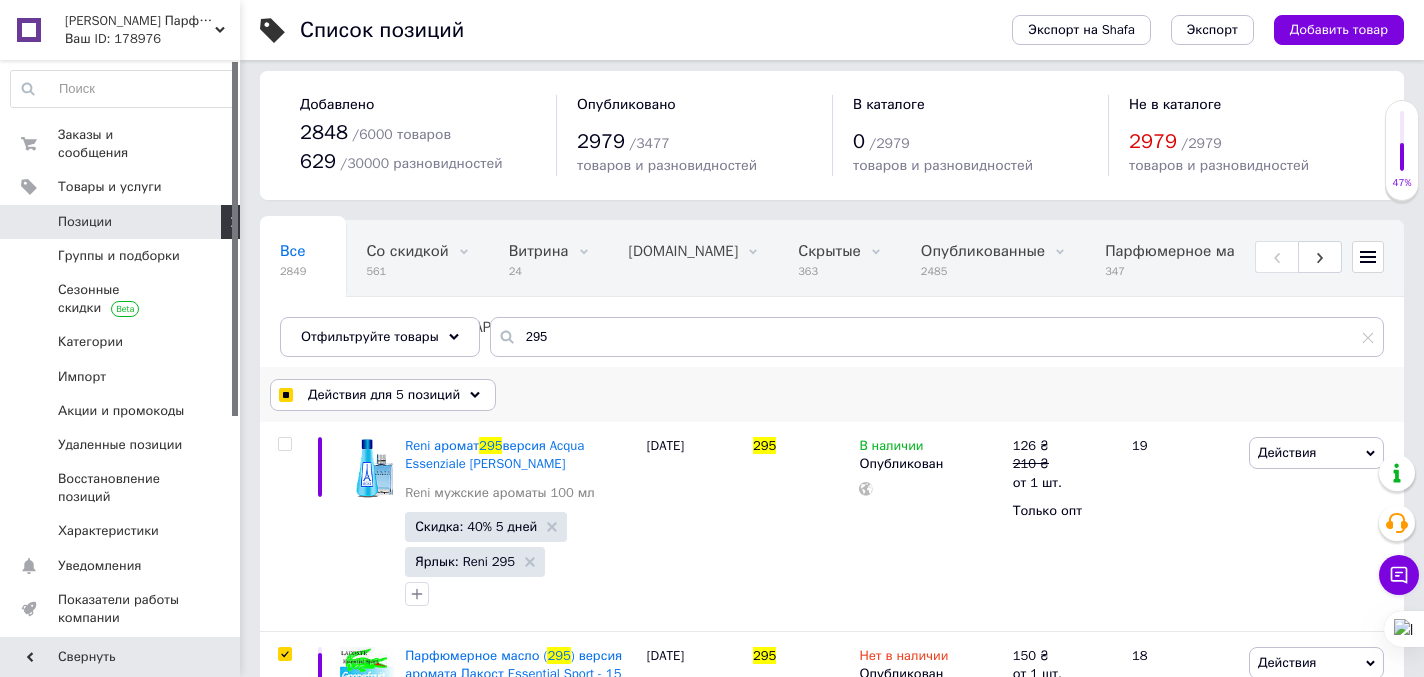 click 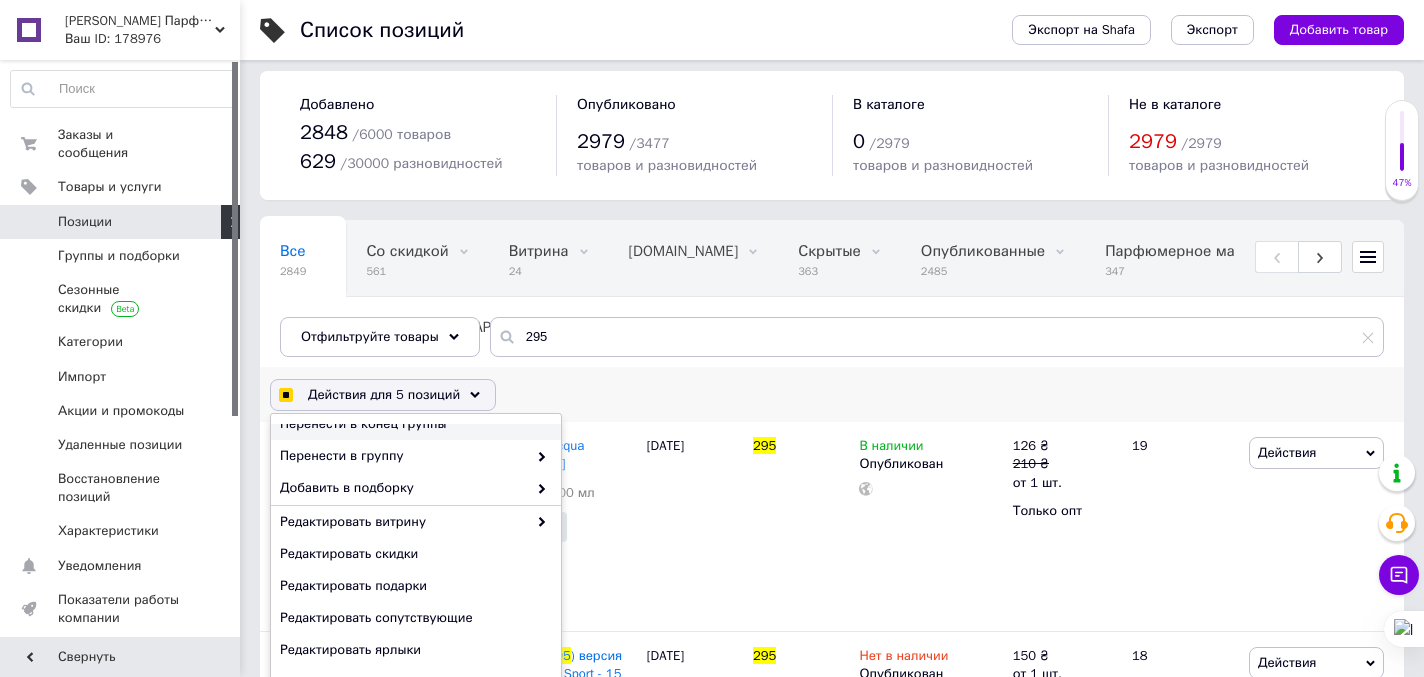 scroll, scrollTop: 190, scrollLeft: 0, axis: vertical 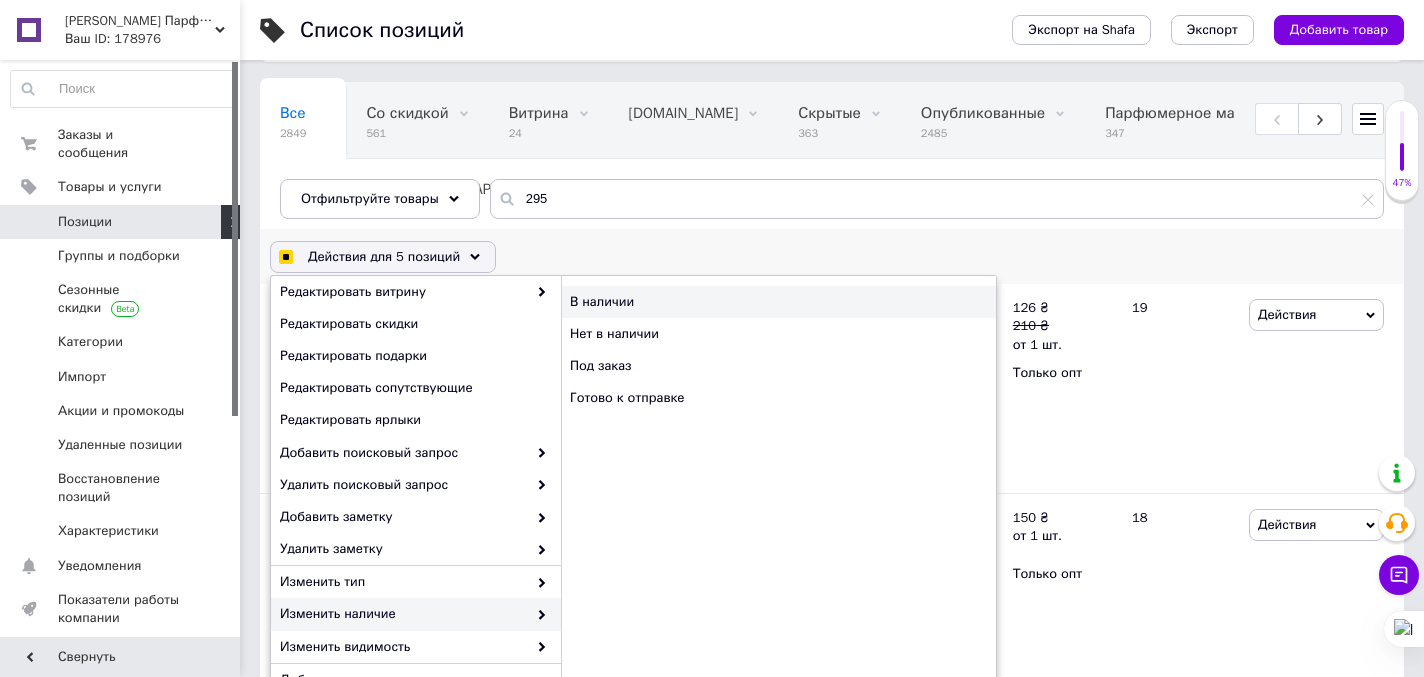 checkbox on "true" 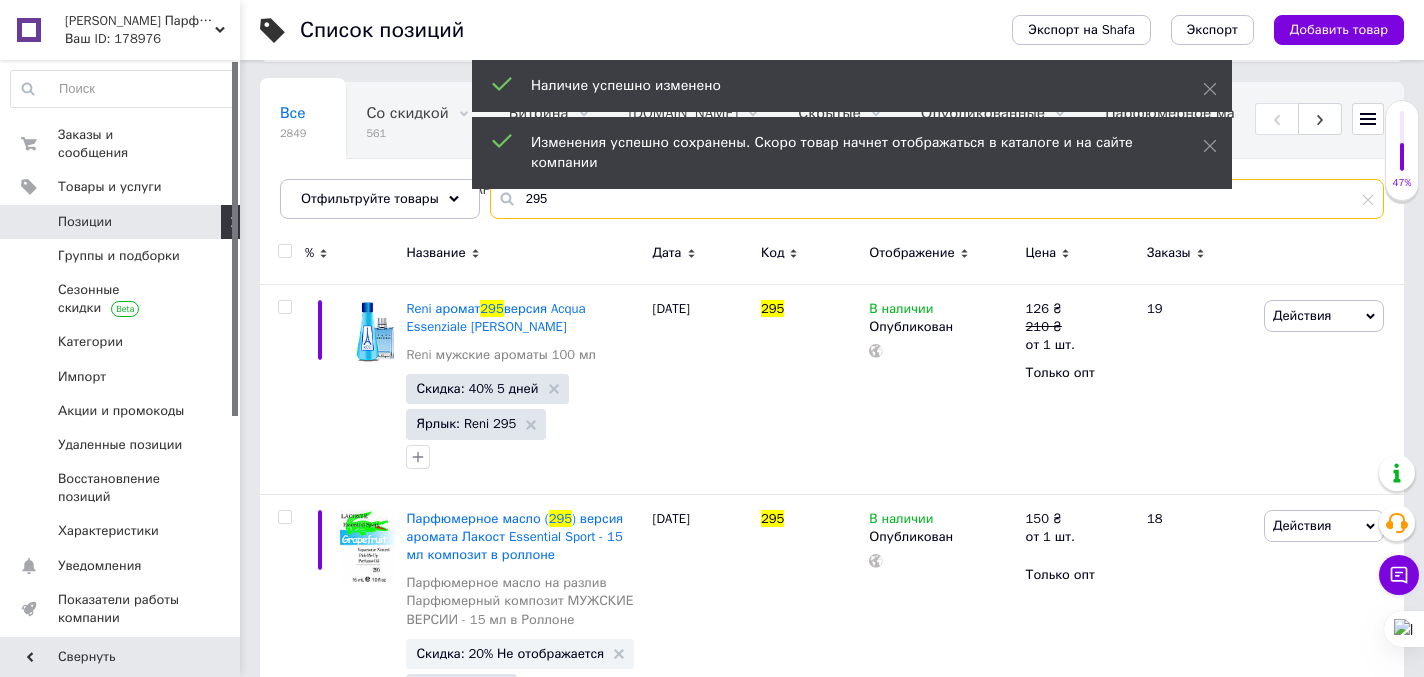 drag, startPoint x: 556, startPoint y: 199, endPoint x: 513, endPoint y: 197, distance: 43.046486 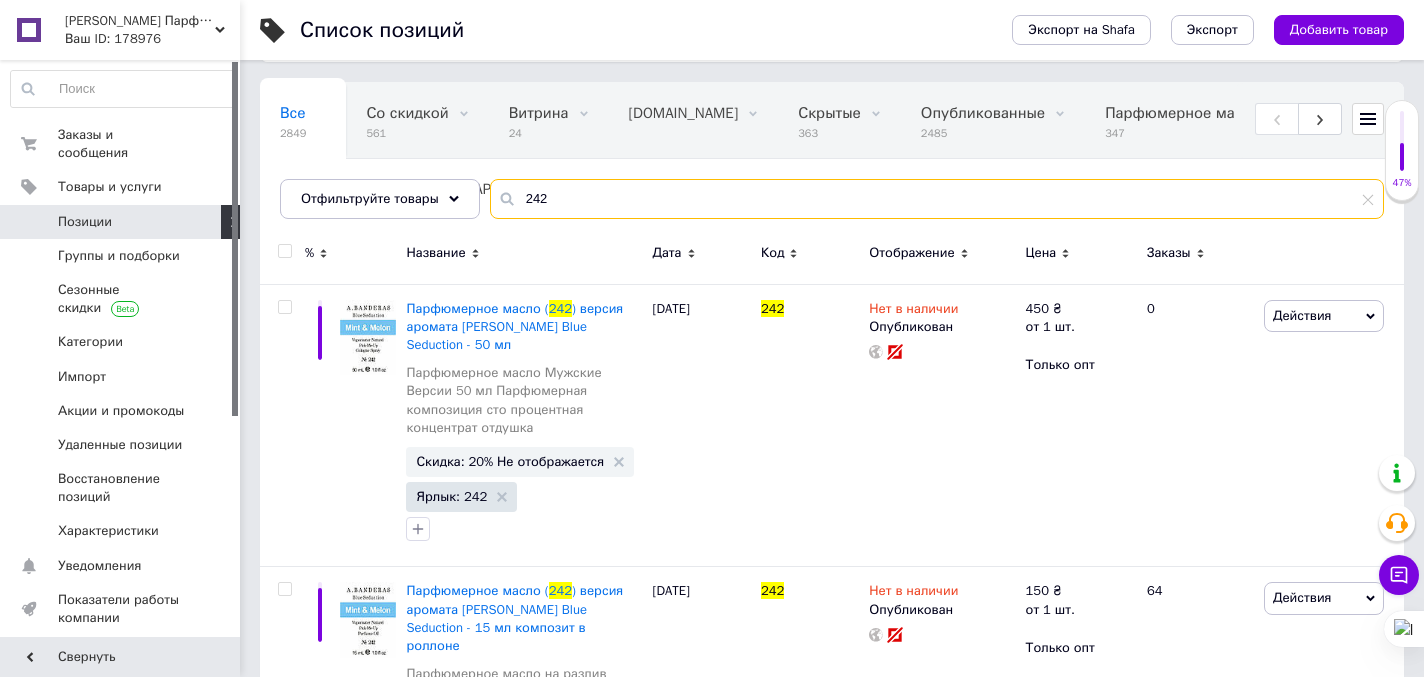 type on "242" 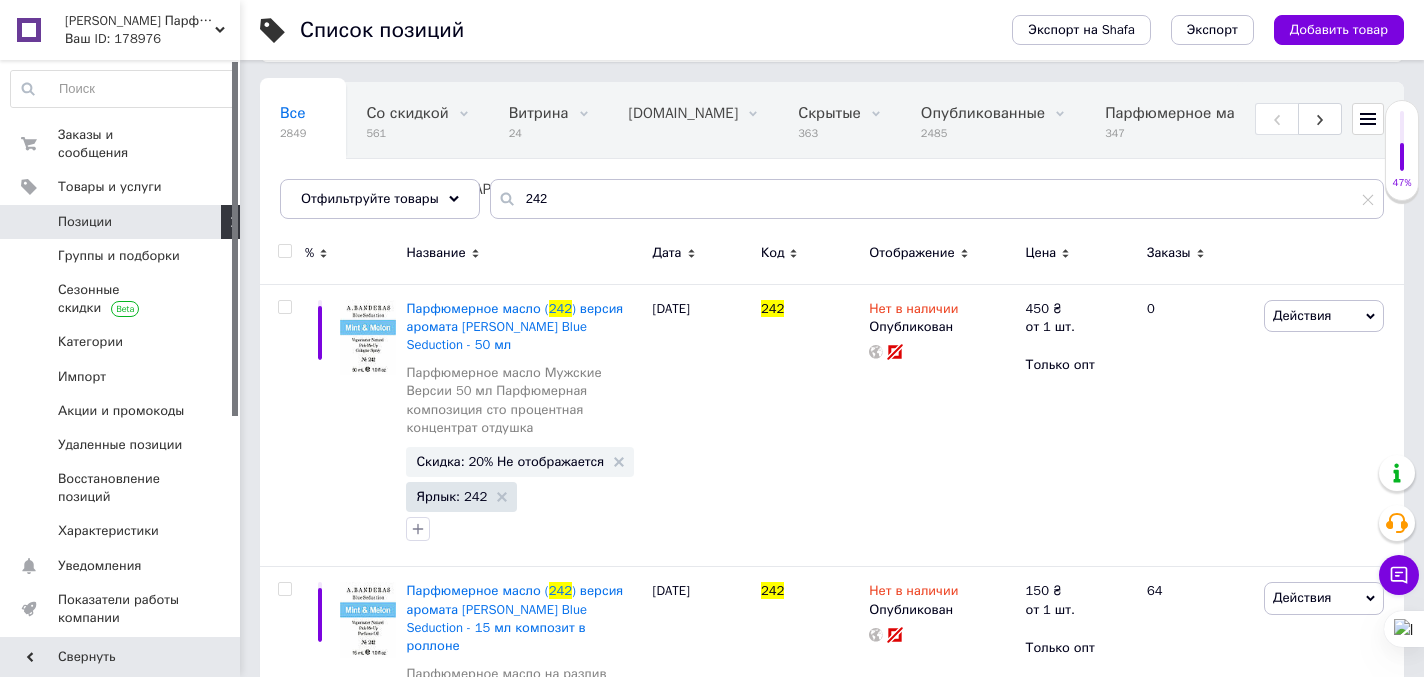 click at bounding box center (284, 251) 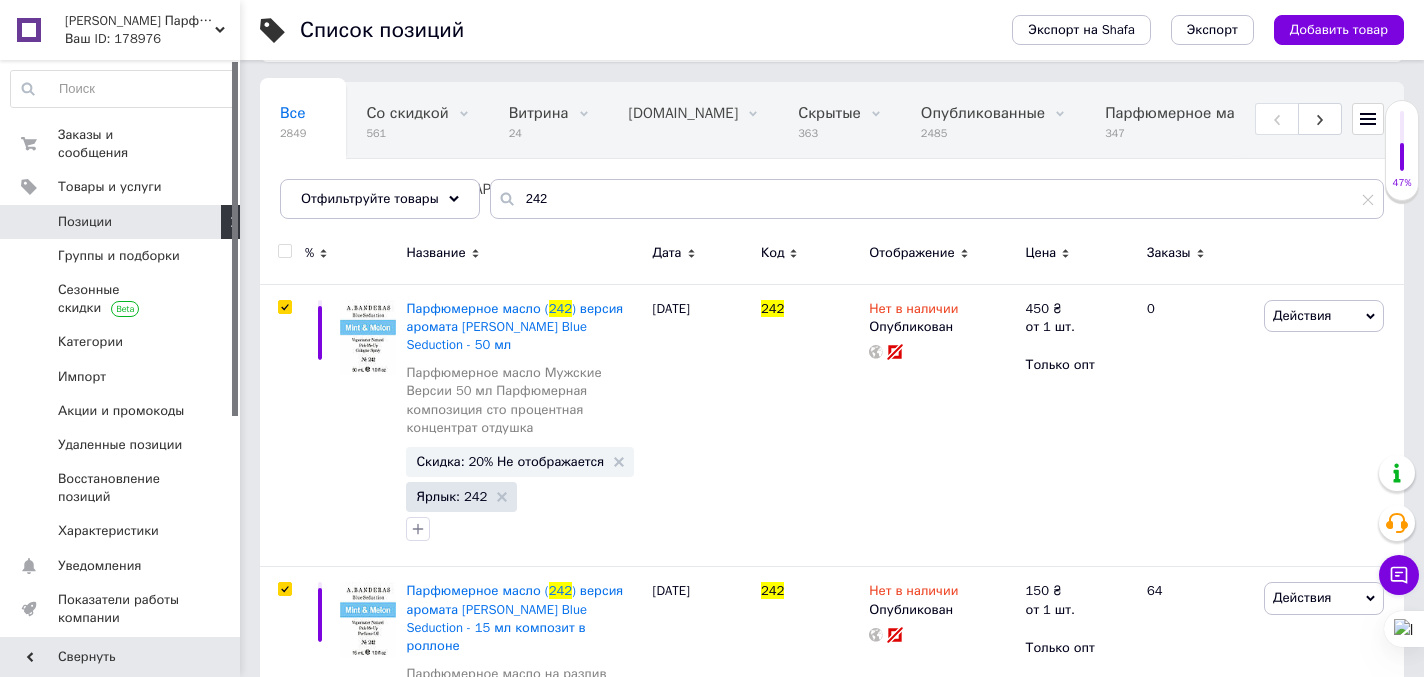 checkbox on "true" 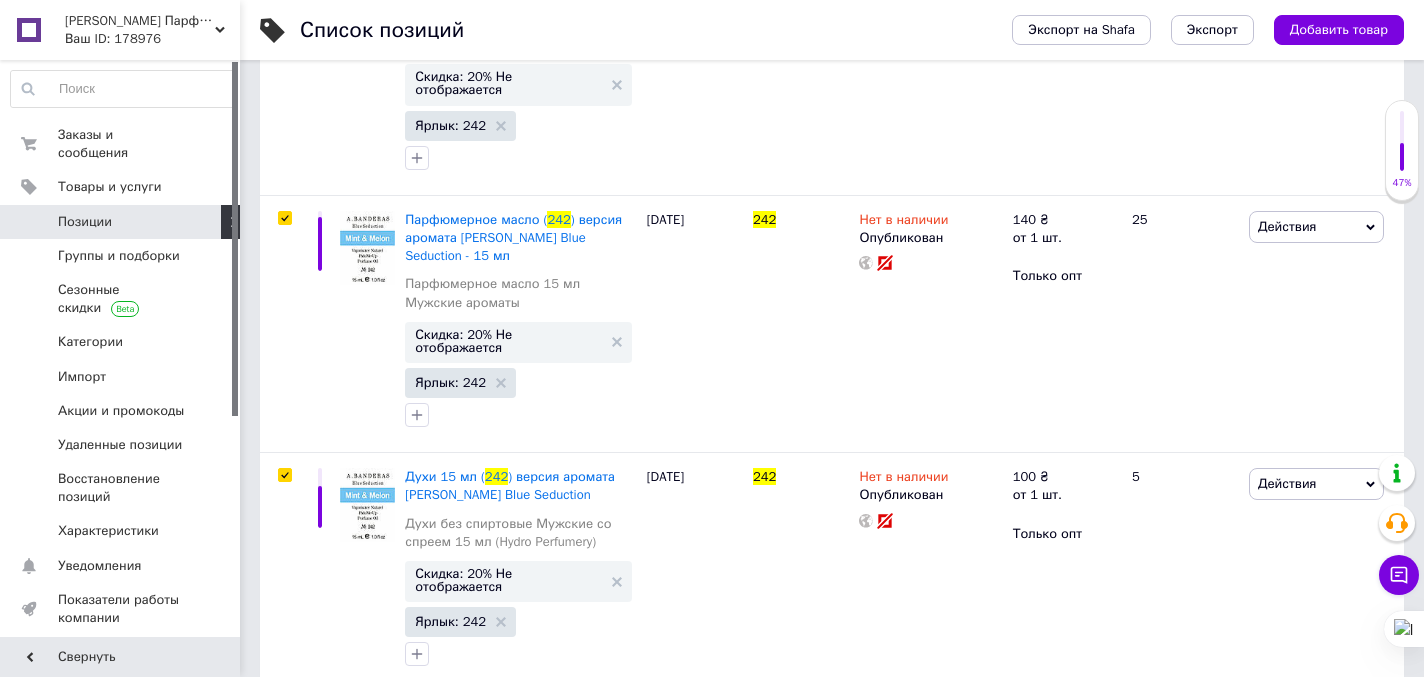 scroll, scrollTop: 1260, scrollLeft: 0, axis: vertical 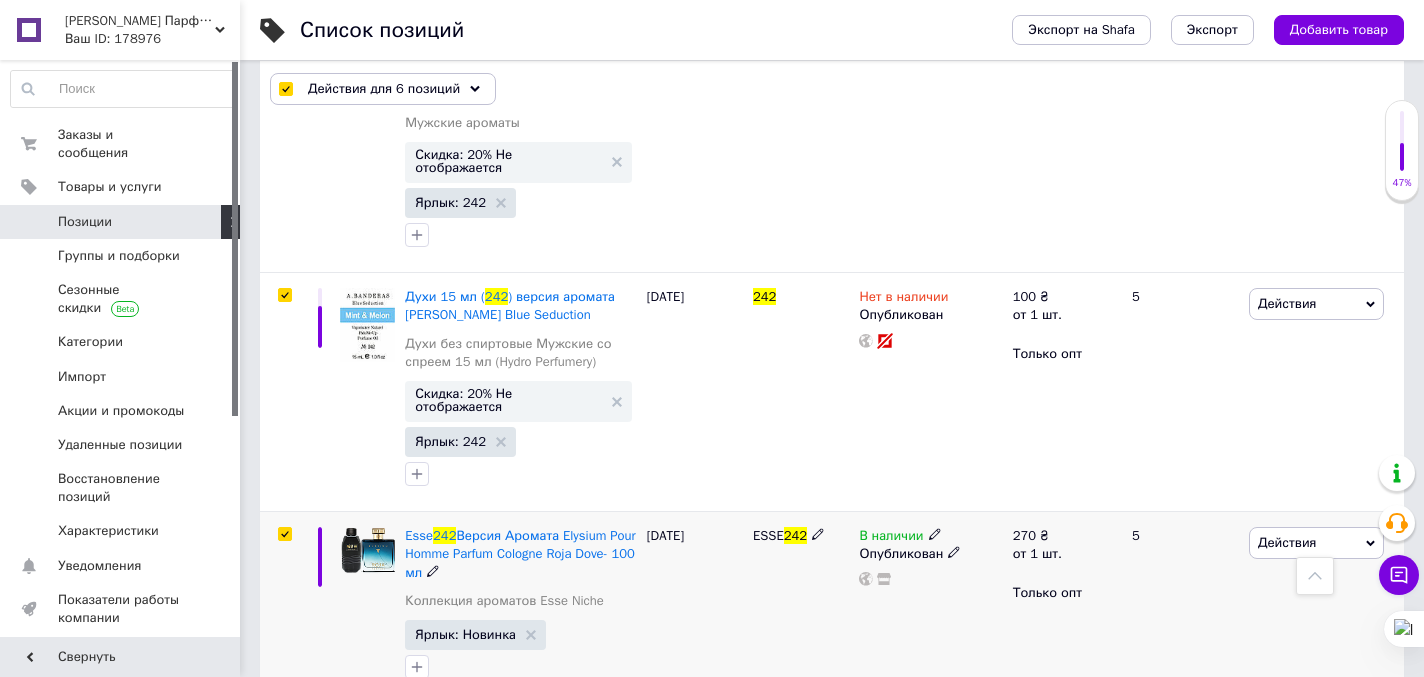 click at bounding box center [284, 534] 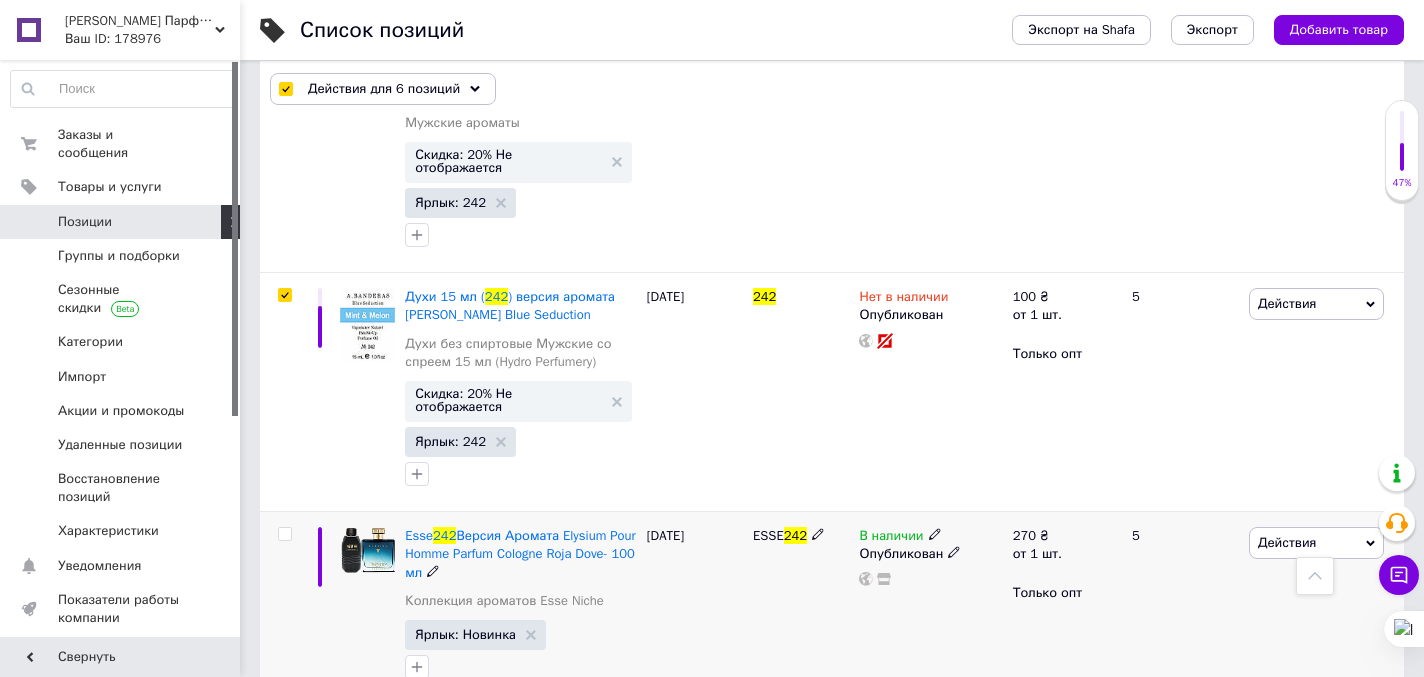 checkbox on "false" 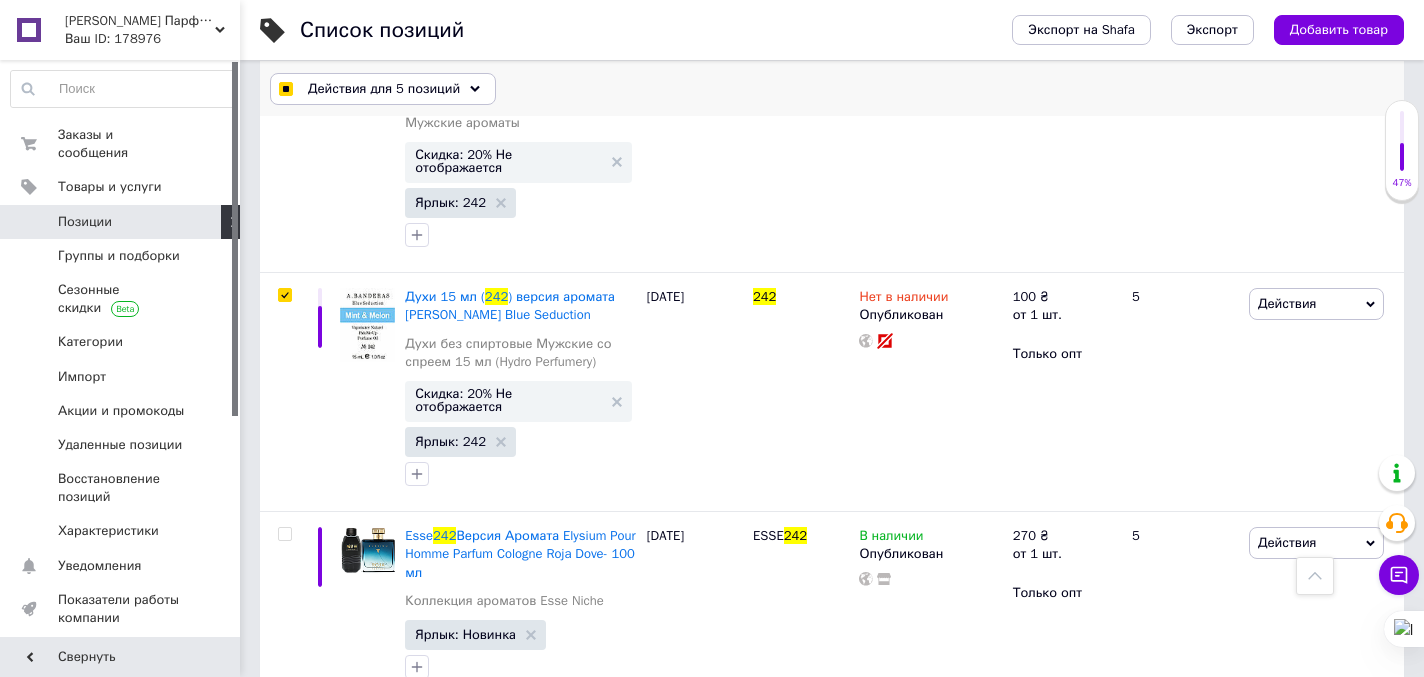 click on "Действия для 5 позиций" at bounding box center (383, 89) 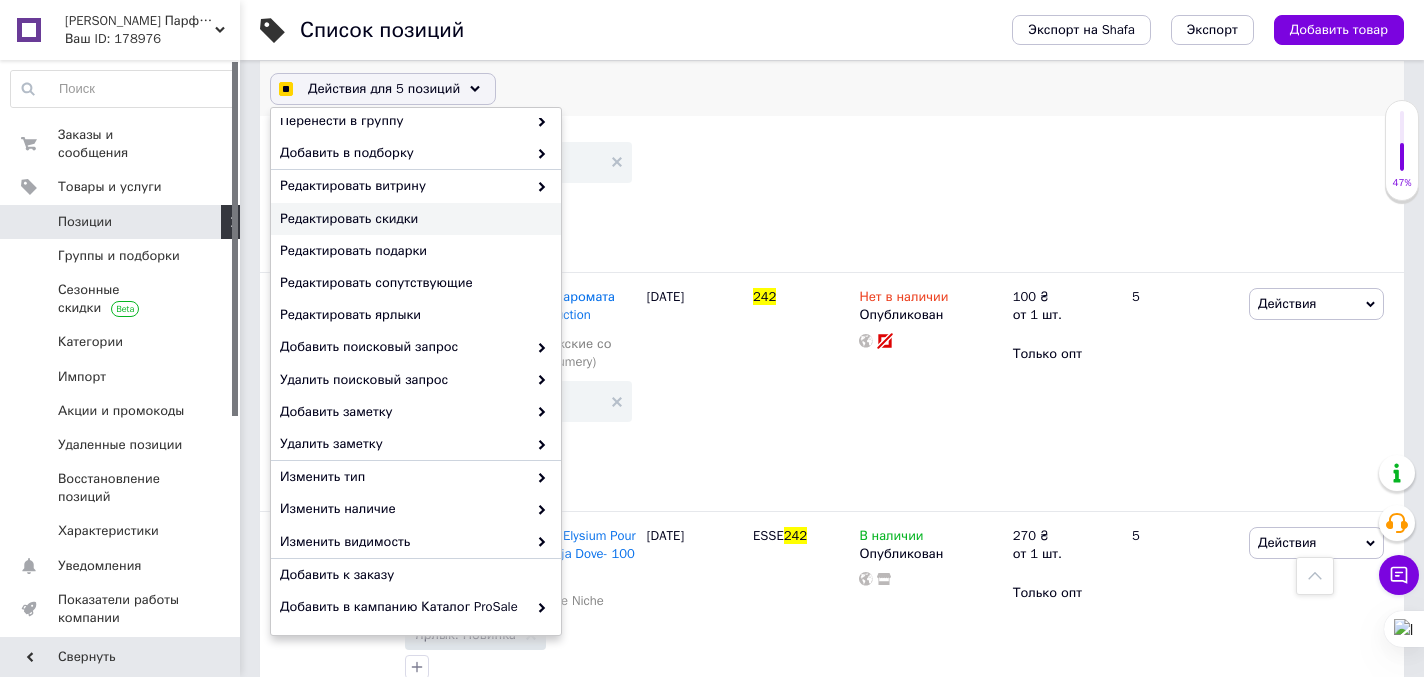 scroll, scrollTop: 150, scrollLeft: 0, axis: vertical 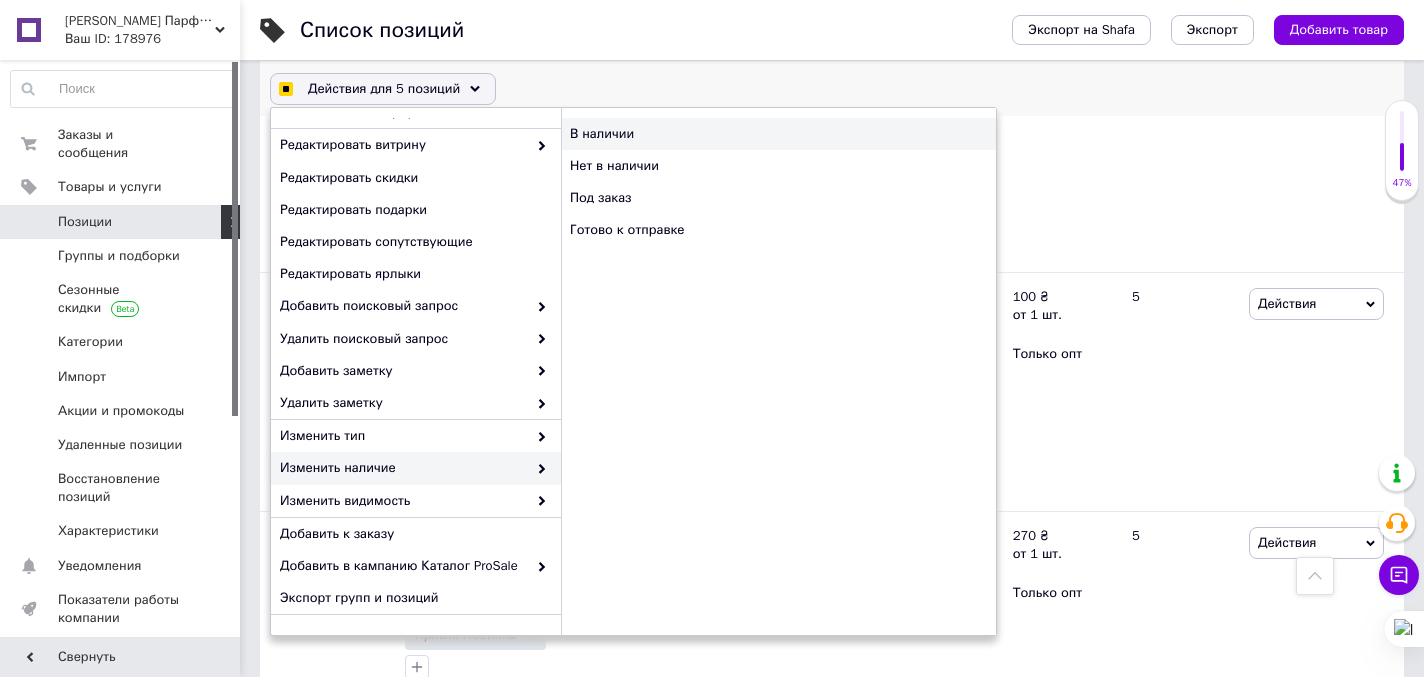 checkbox on "true" 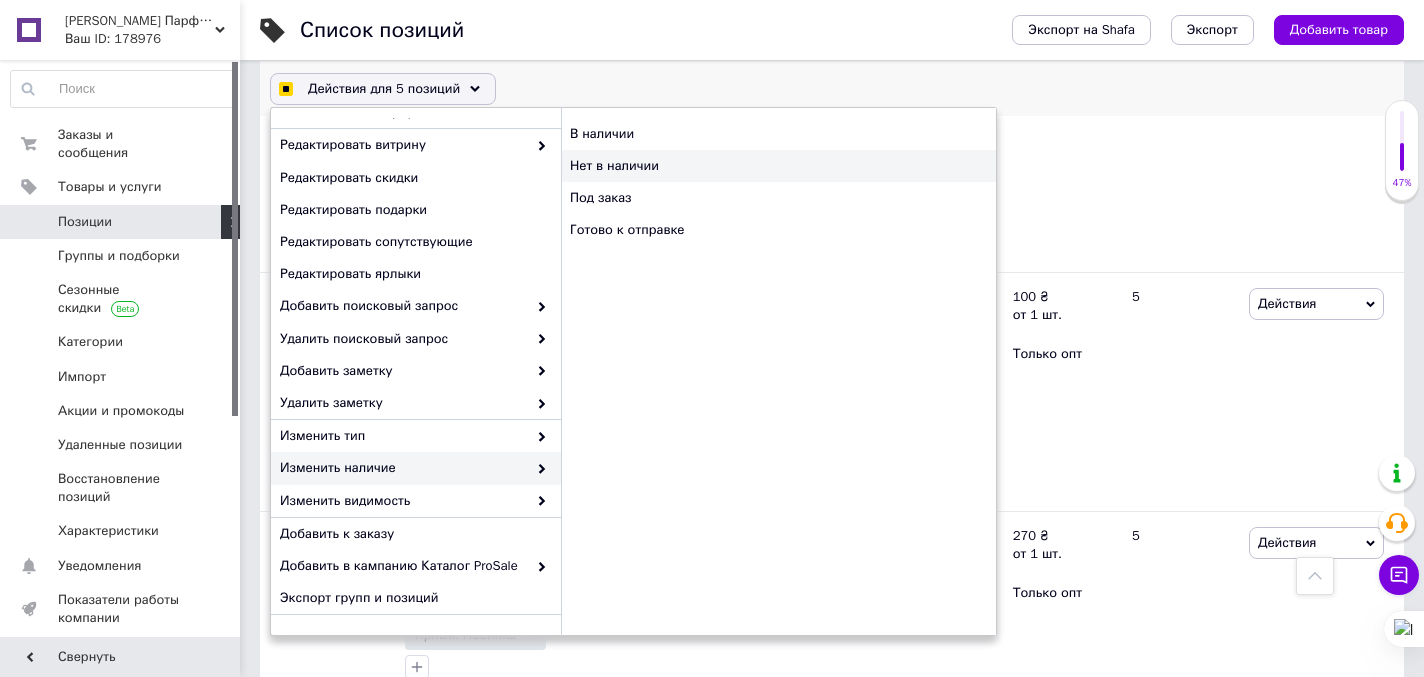 checkbox on "false" 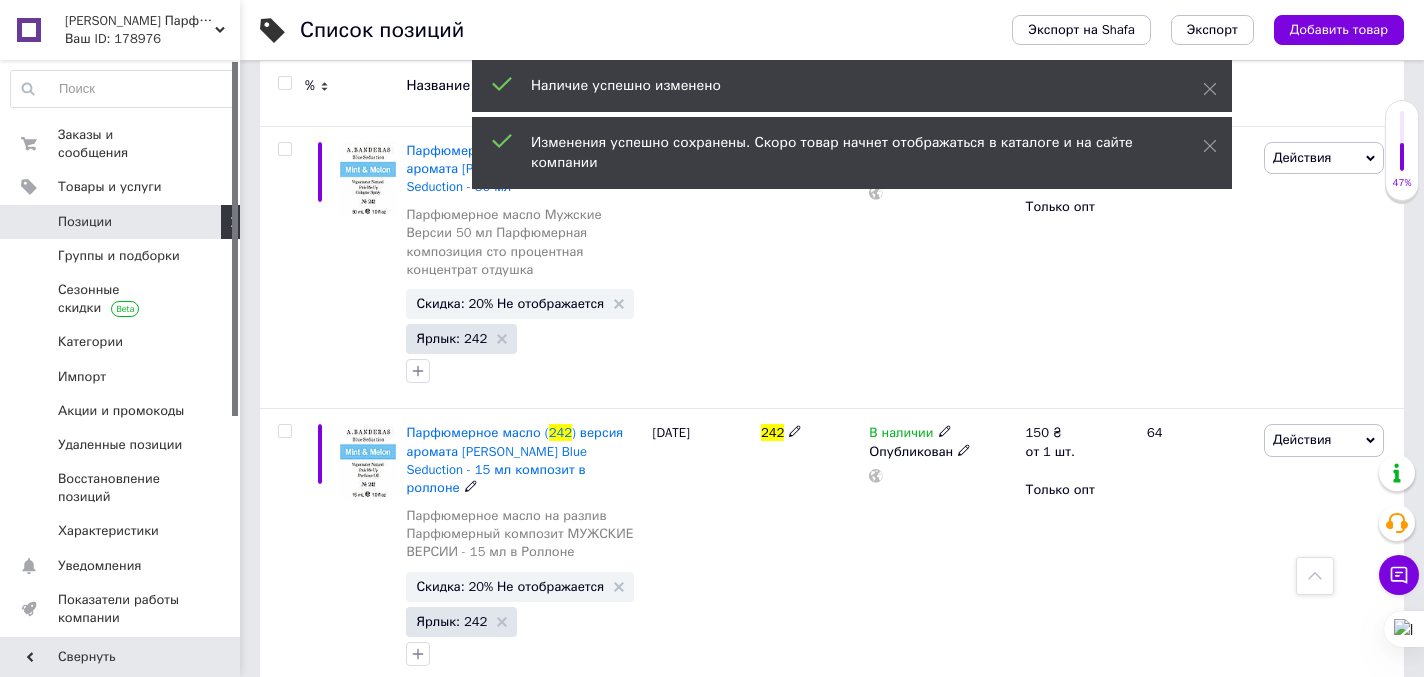 scroll, scrollTop: 0, scrollLeft: 0, axis: both 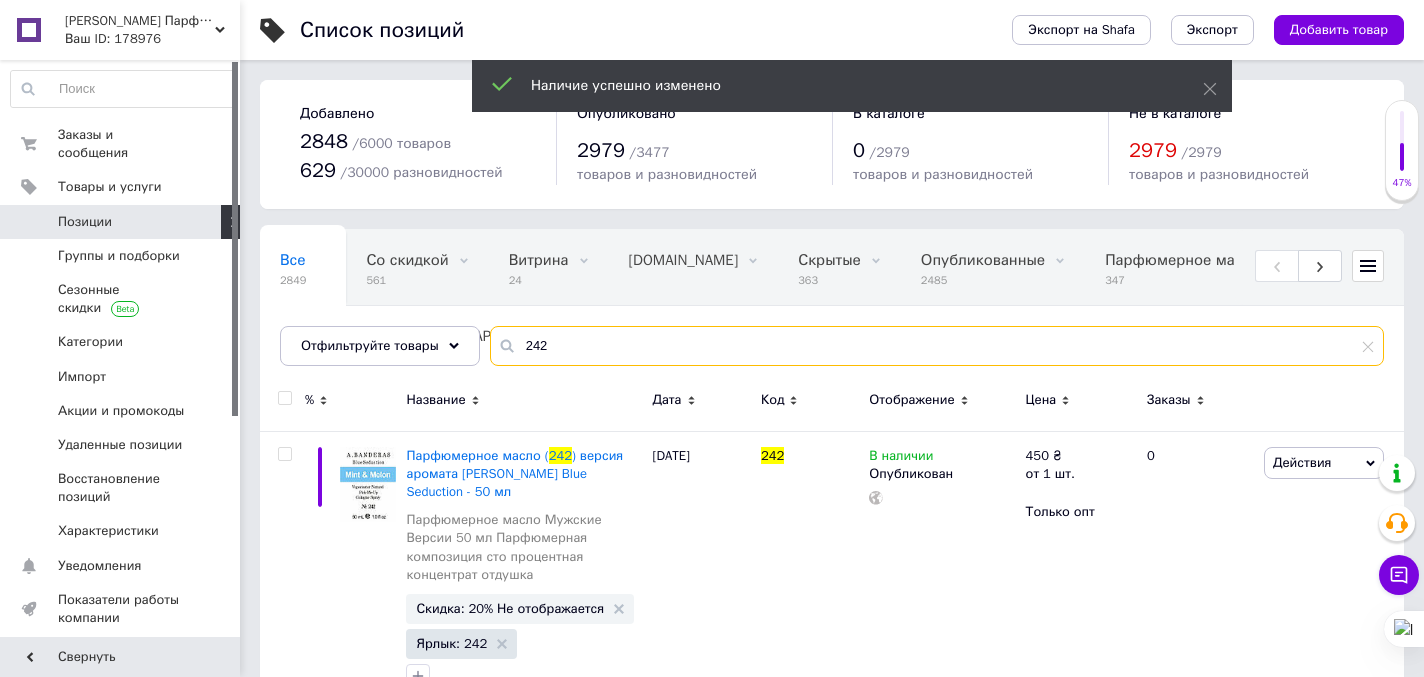 drag, startPoint x: 554, startPoint y: 348, endPoint x: 527, endPoint y: 344, distance: 27.294687 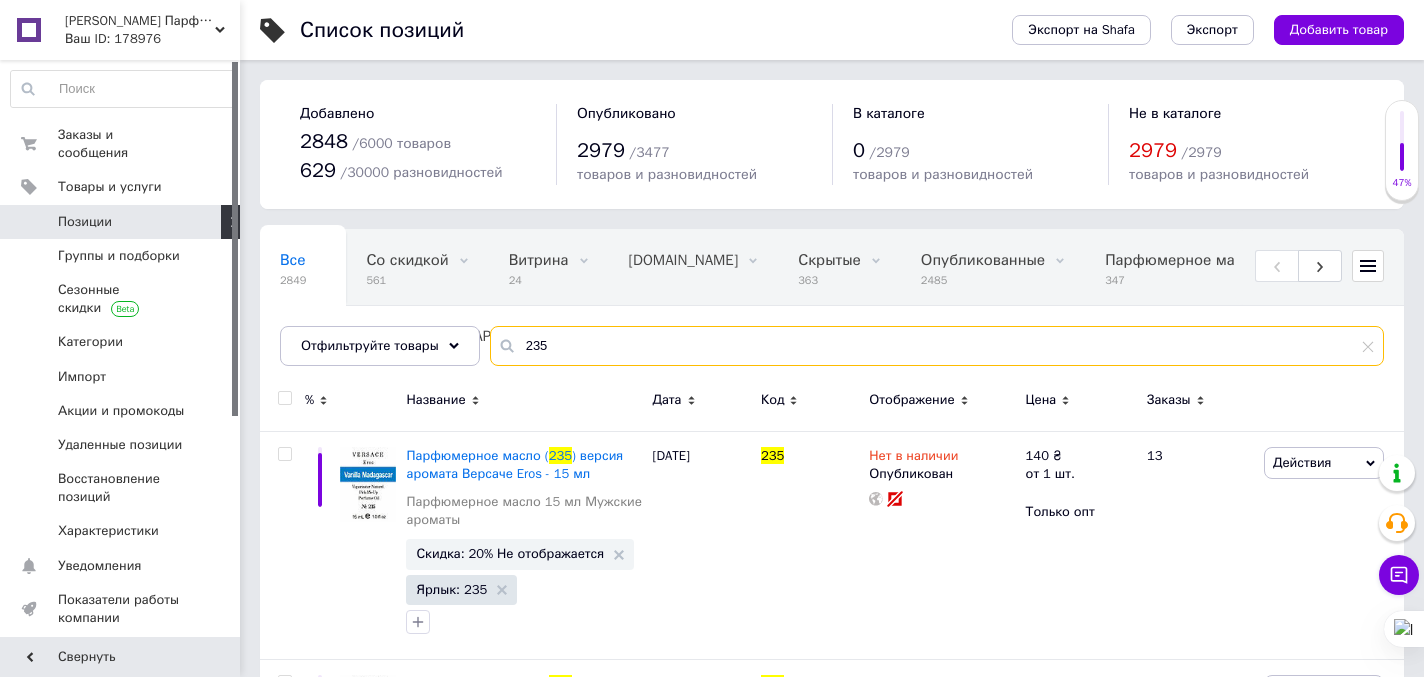 type on "235" 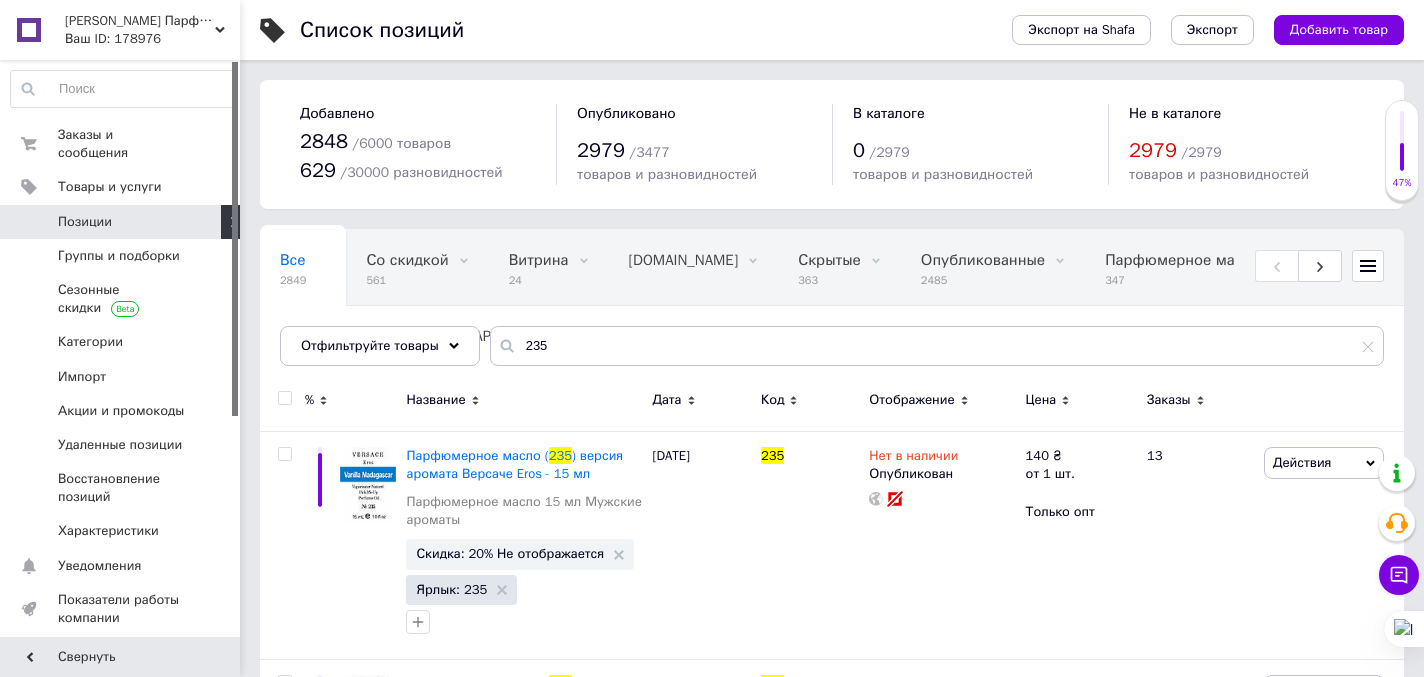 click at bounding box center (284, 398) 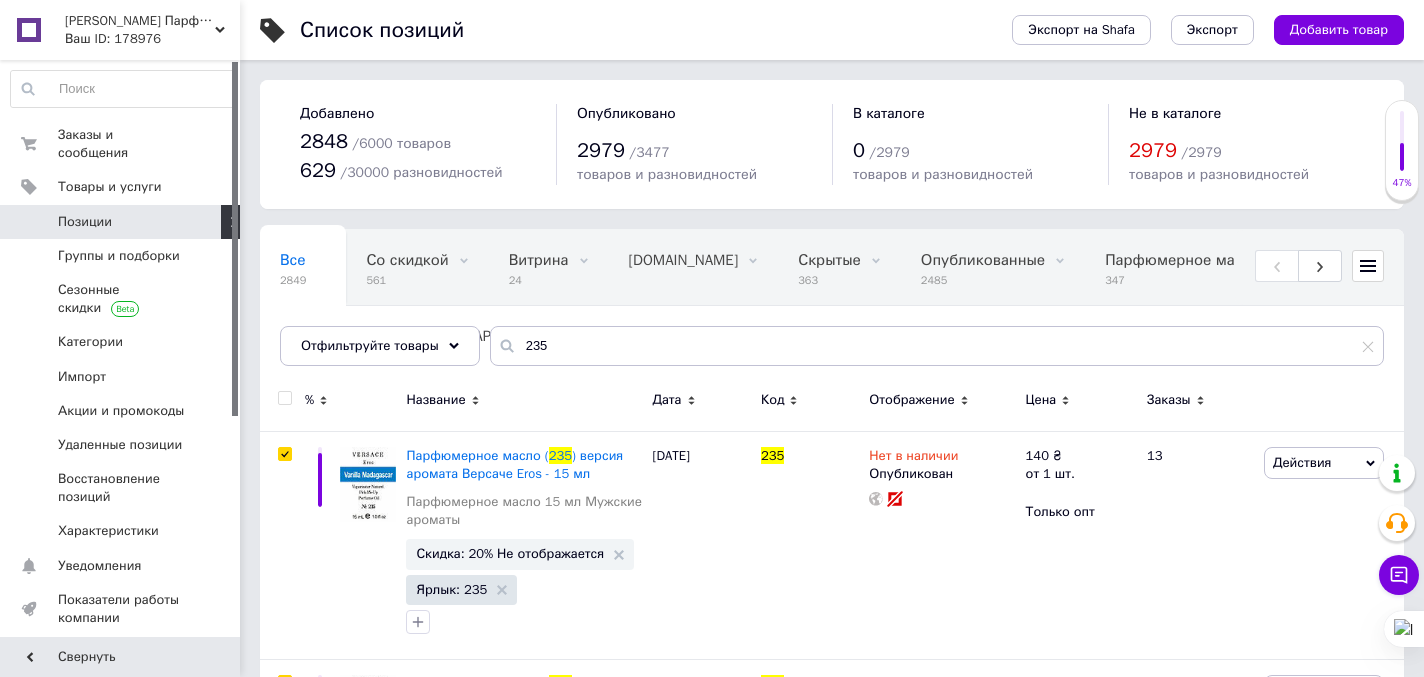 checkbox on "true" 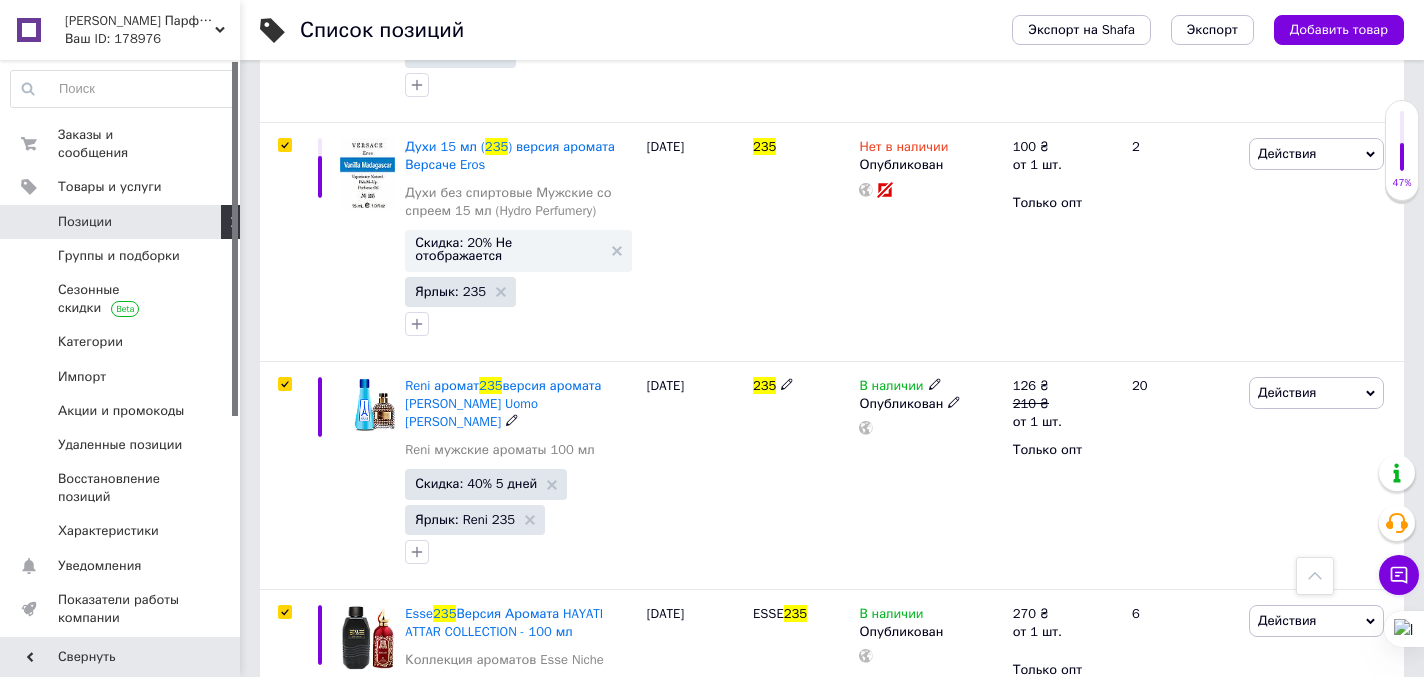 scroll, scrollTop: 1442, scrollLeft: 0, axis: vertical 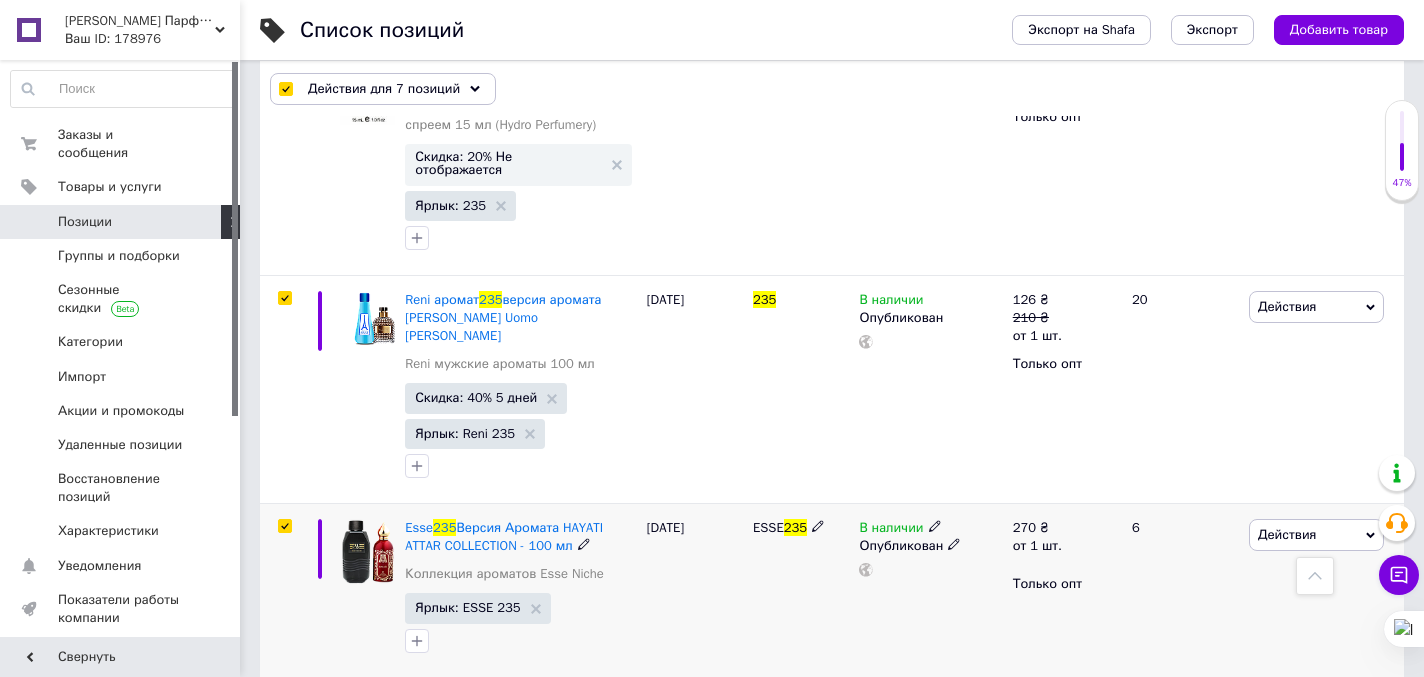 click at bounding box center [284, 526] 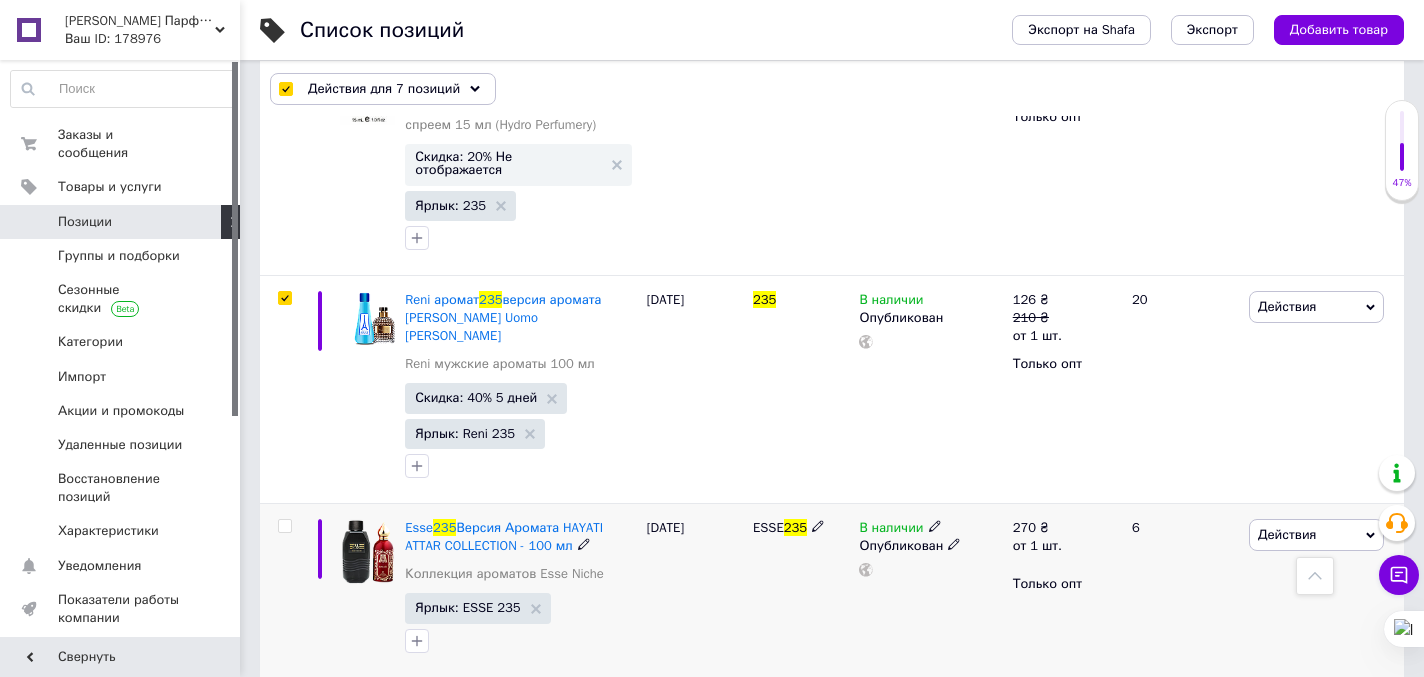 checkbox on "false" 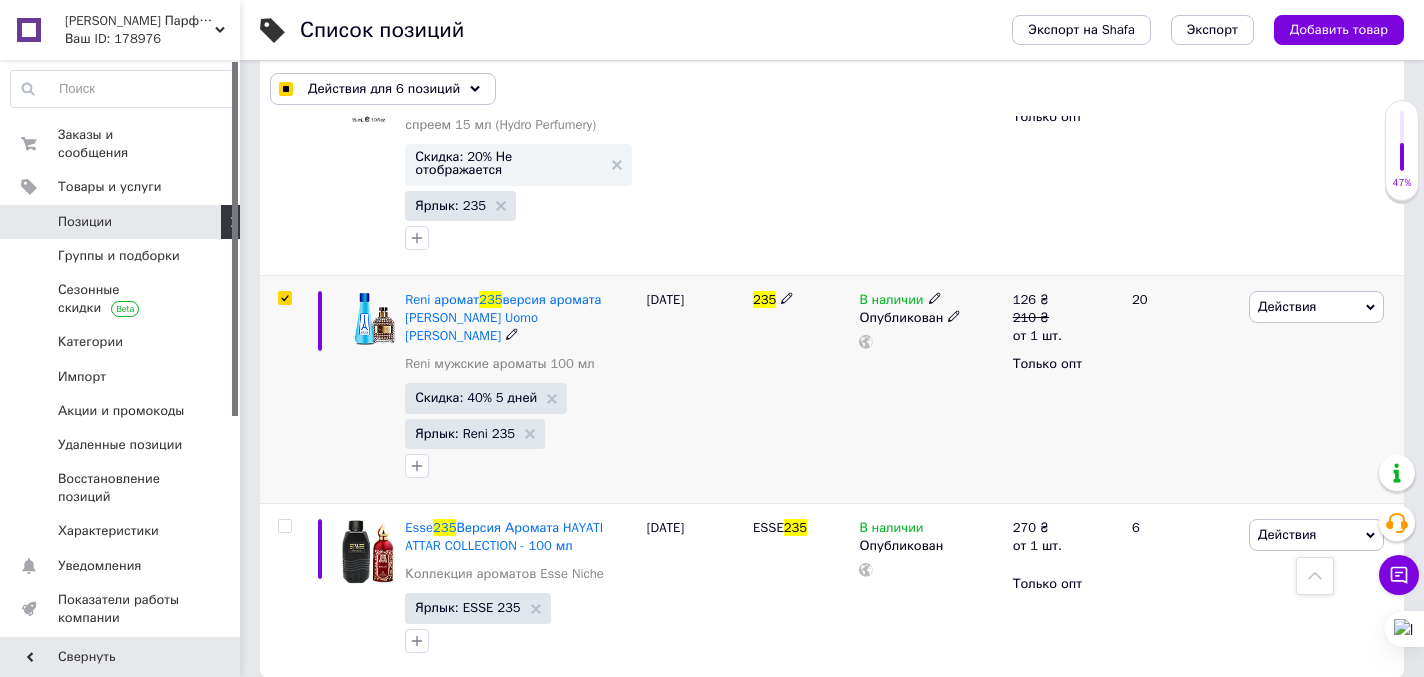 click at bounding box center (284, 298) 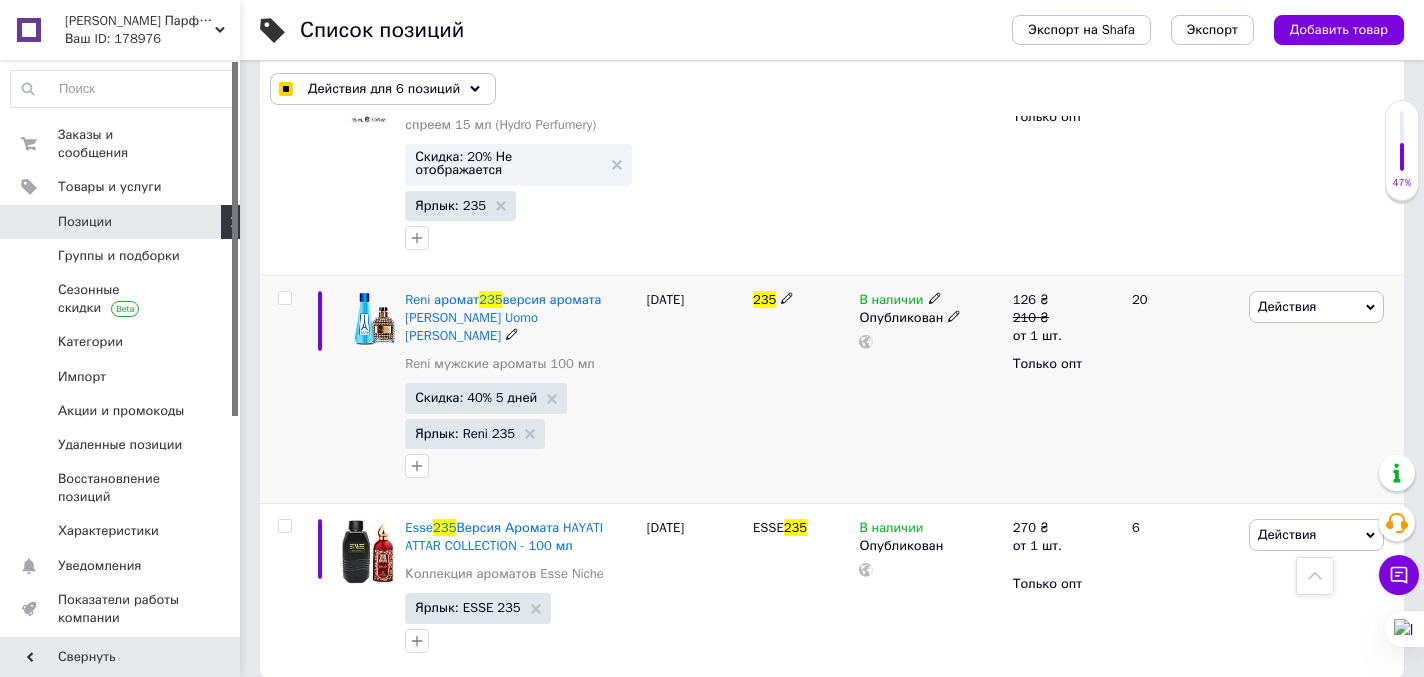 checkbox on "false" 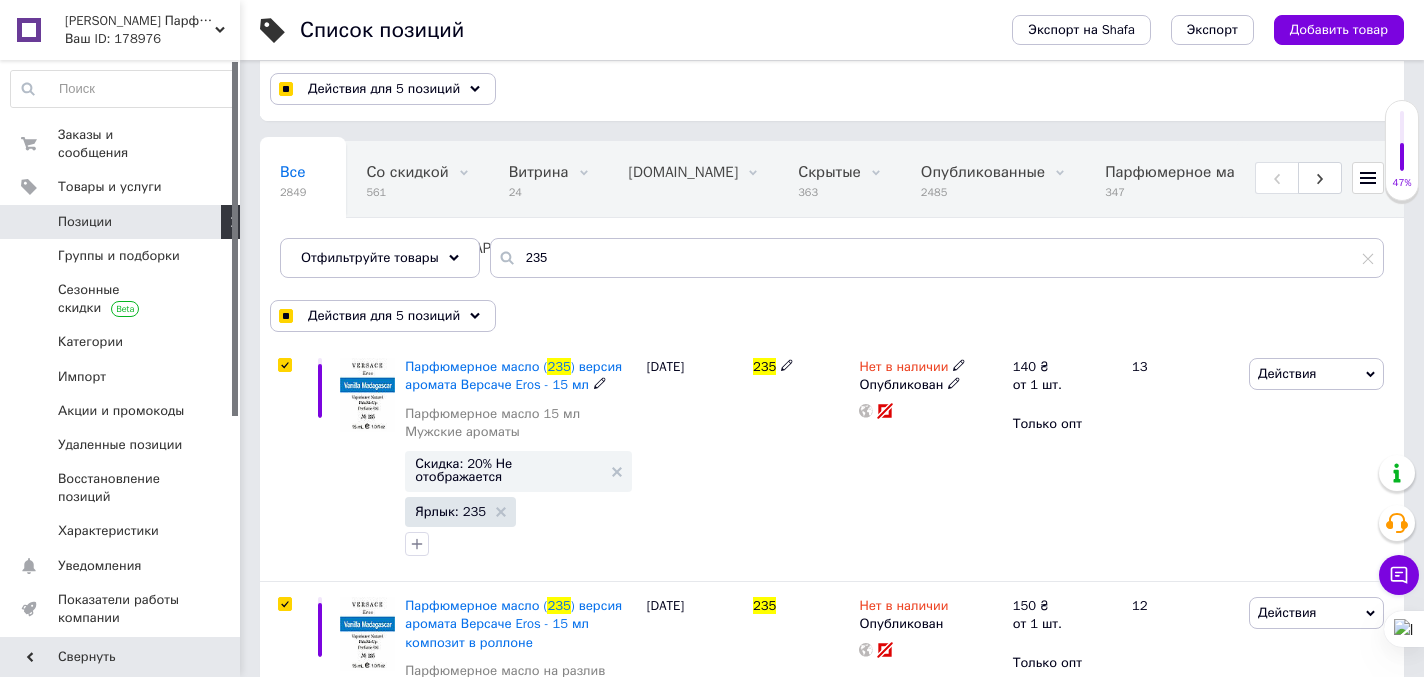 scroll, scrollTop: 79, scrollLeft: 0, axis: vertical 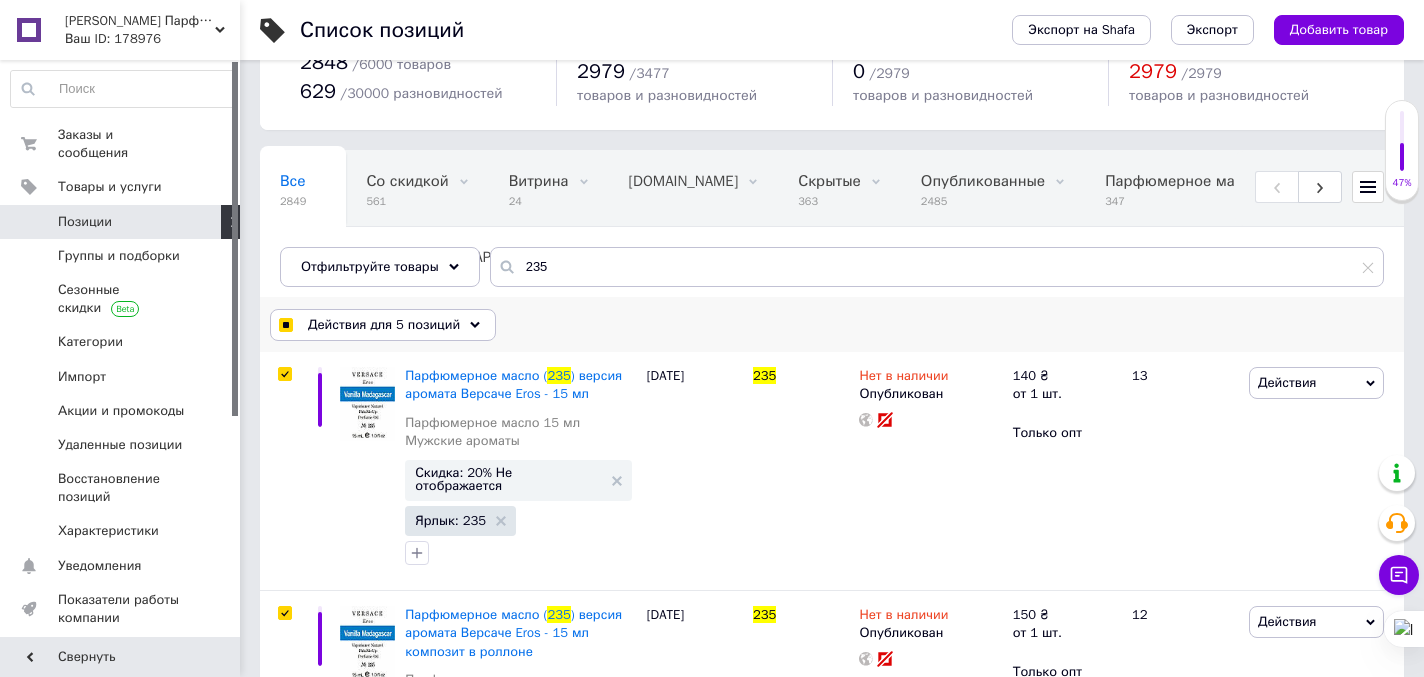 click on "Действия для 5 позиций" at bounding box center [383, 325] 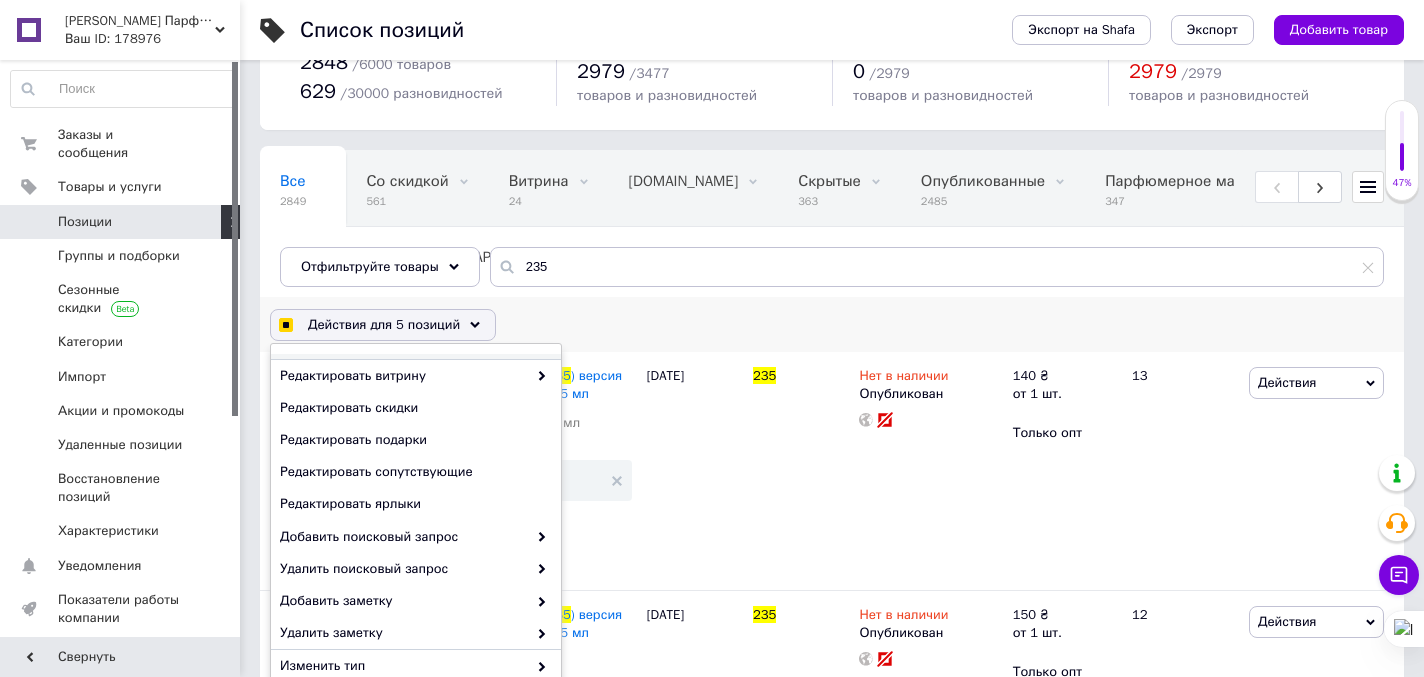 scroll, scrollTop: 190, scrollLeft: 0, axis: vertical 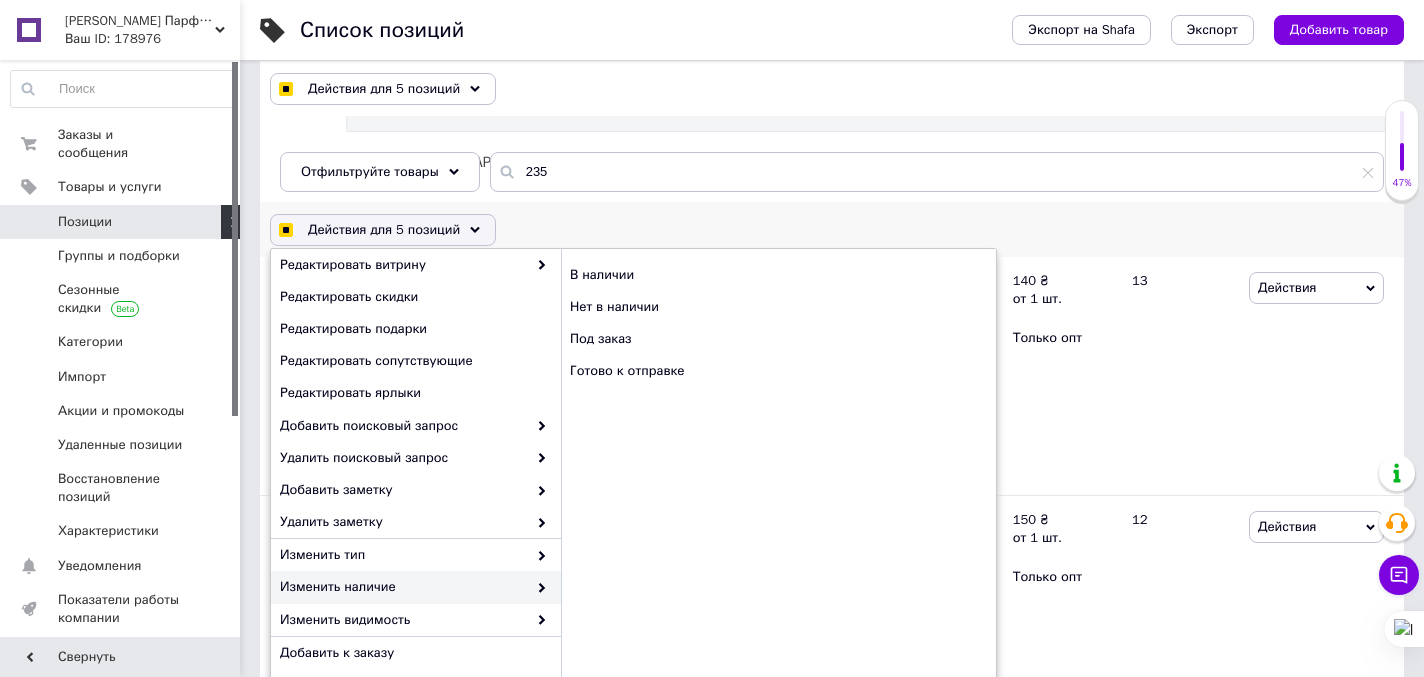 checkbox on "true" 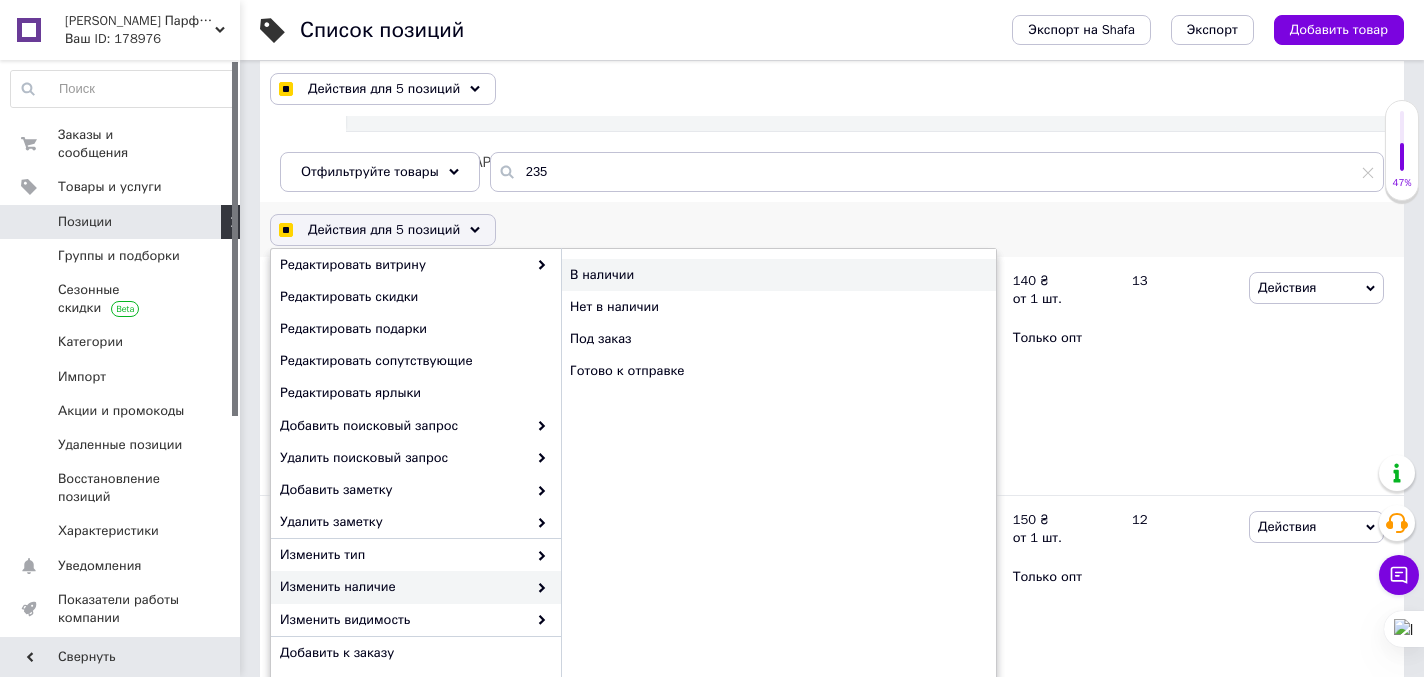 click on "В наличии" at bounding box center (778, 275) 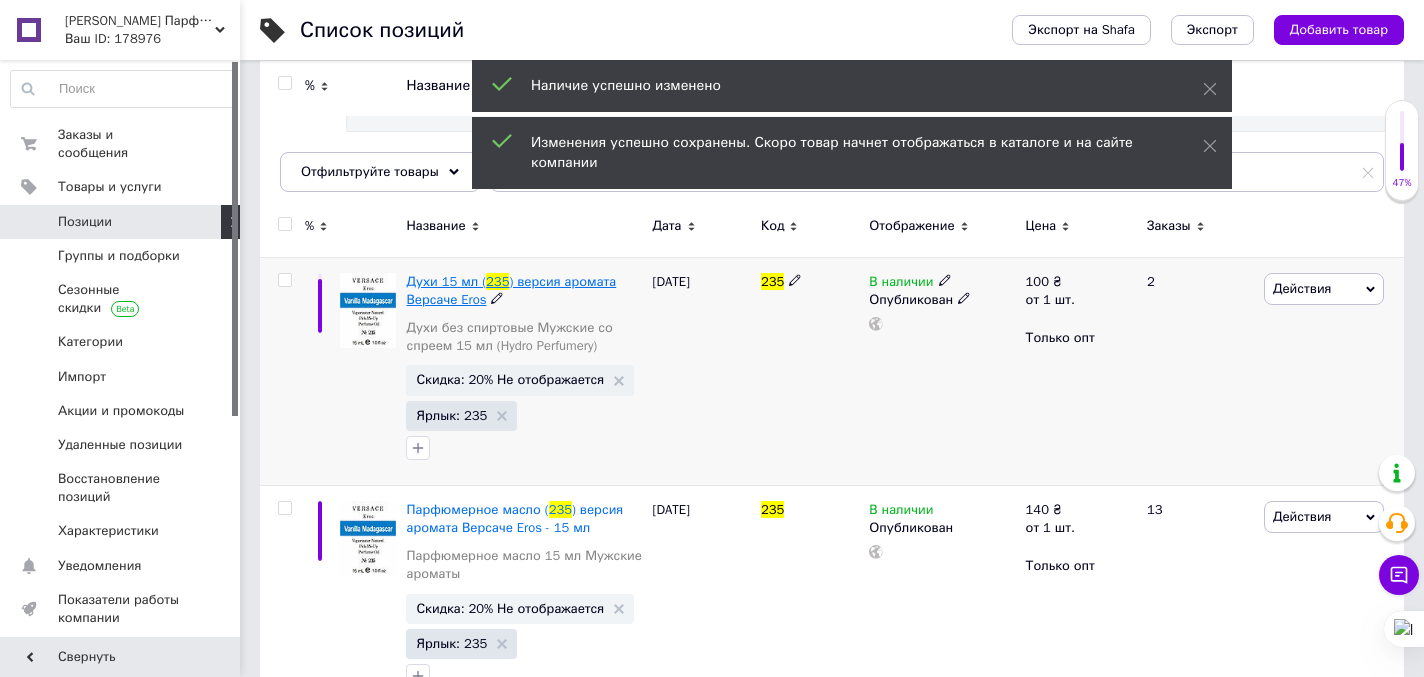 scroll, scrollTop: 0, scrollLeft: 0, axis: both 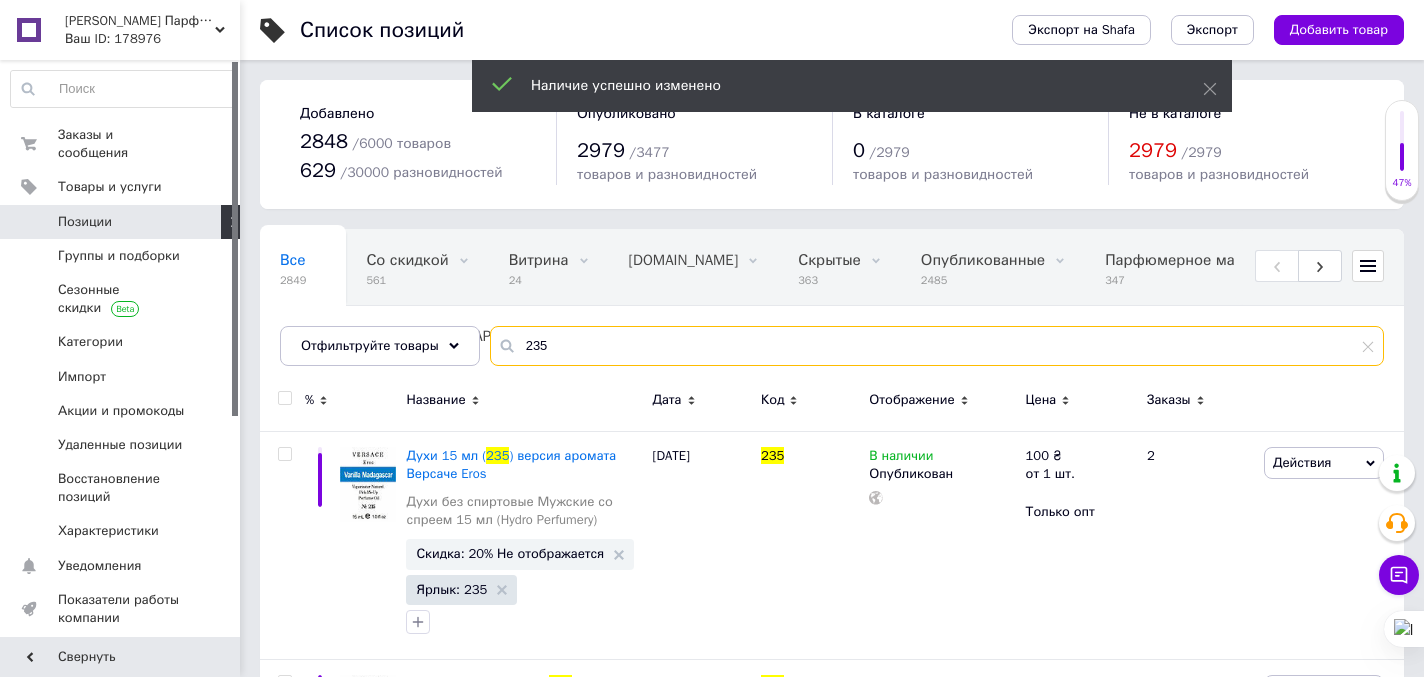 drag, startPoint x: 561, startPoint y: 343, endPoint x: 520, endPoint y: 342, distance: 41.01219 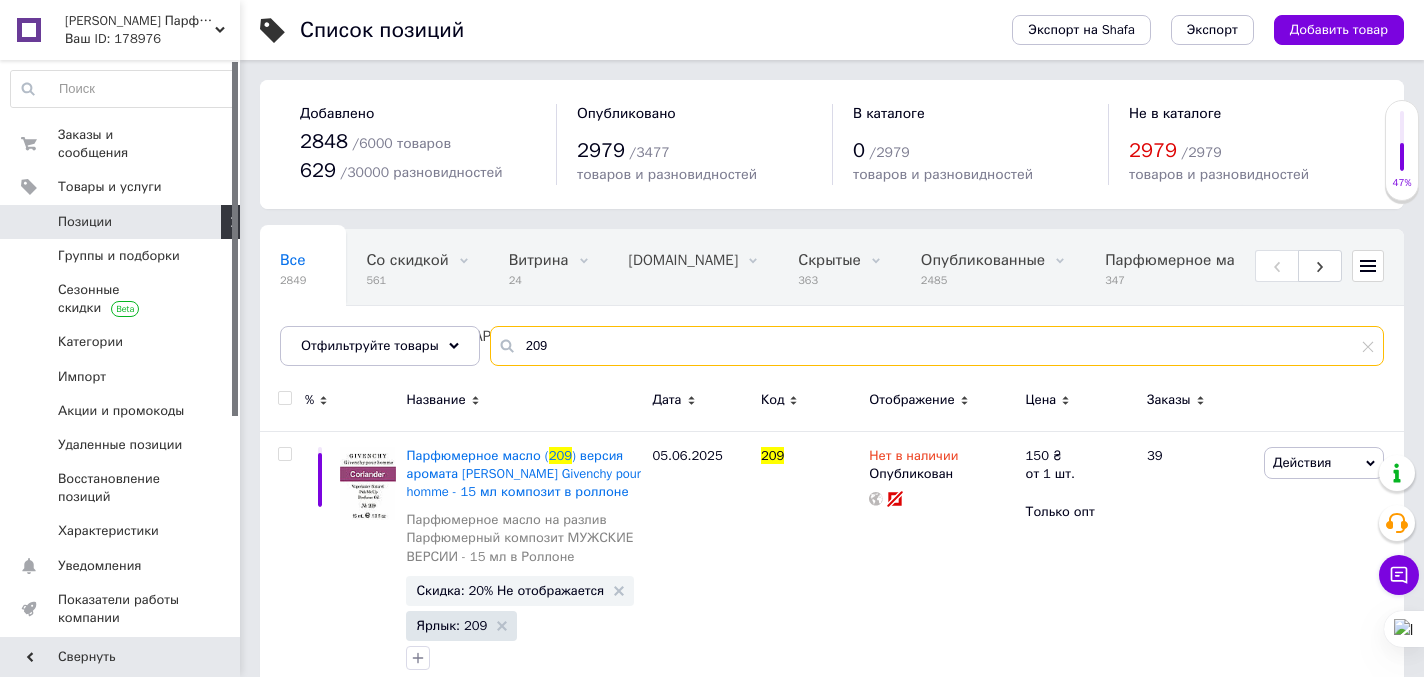 type on "209" 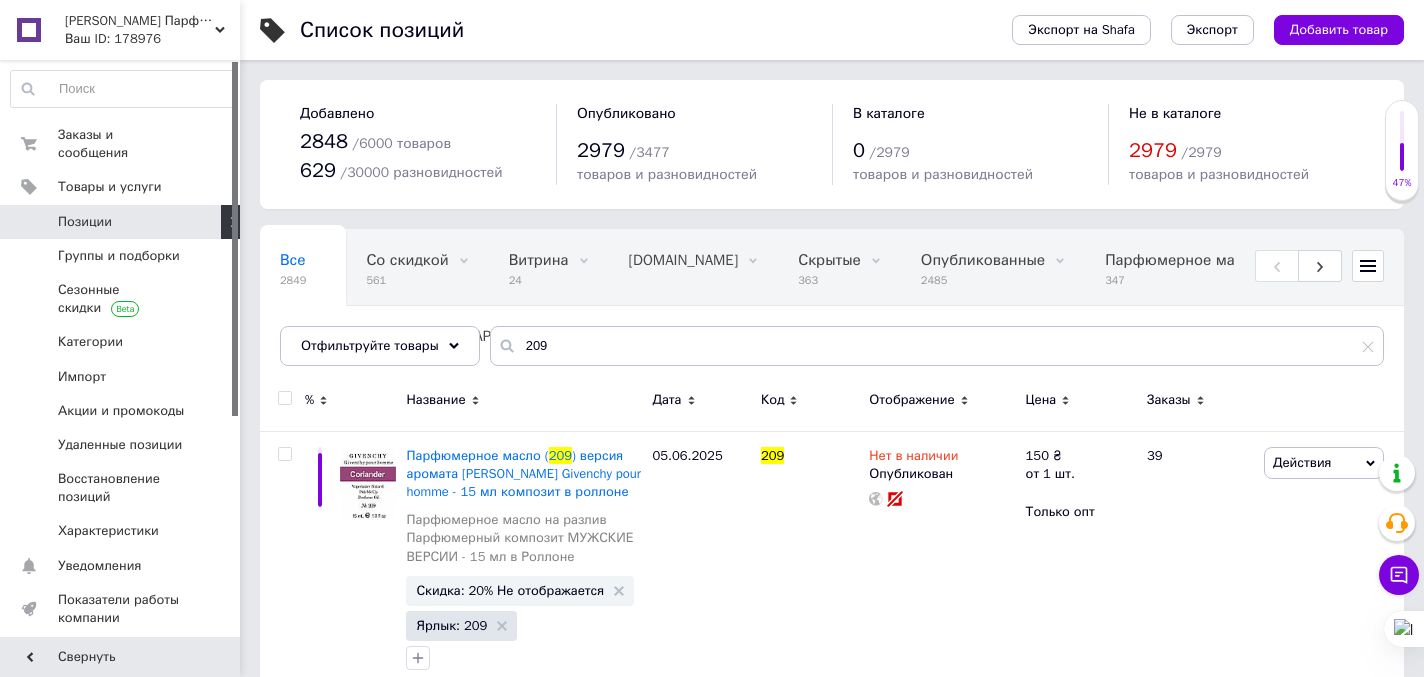 click at bounding box center [284, 398] 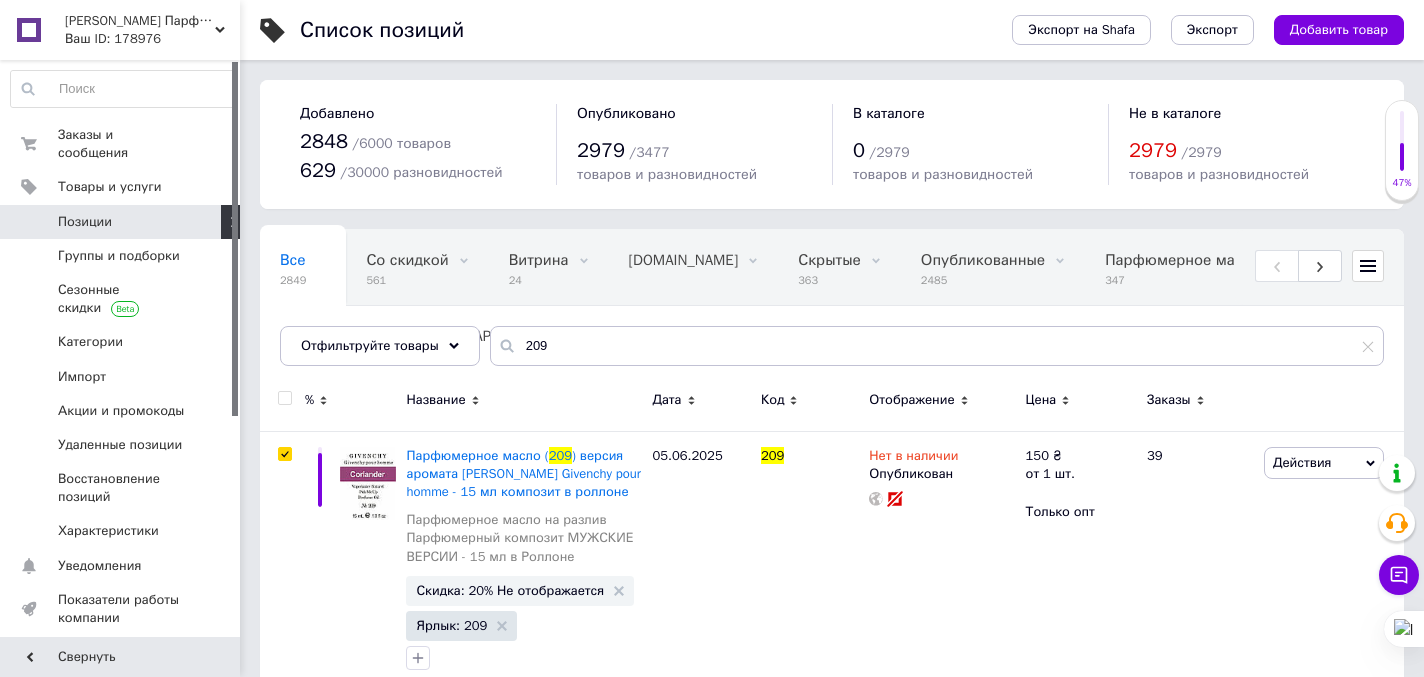 checkbox on "true" 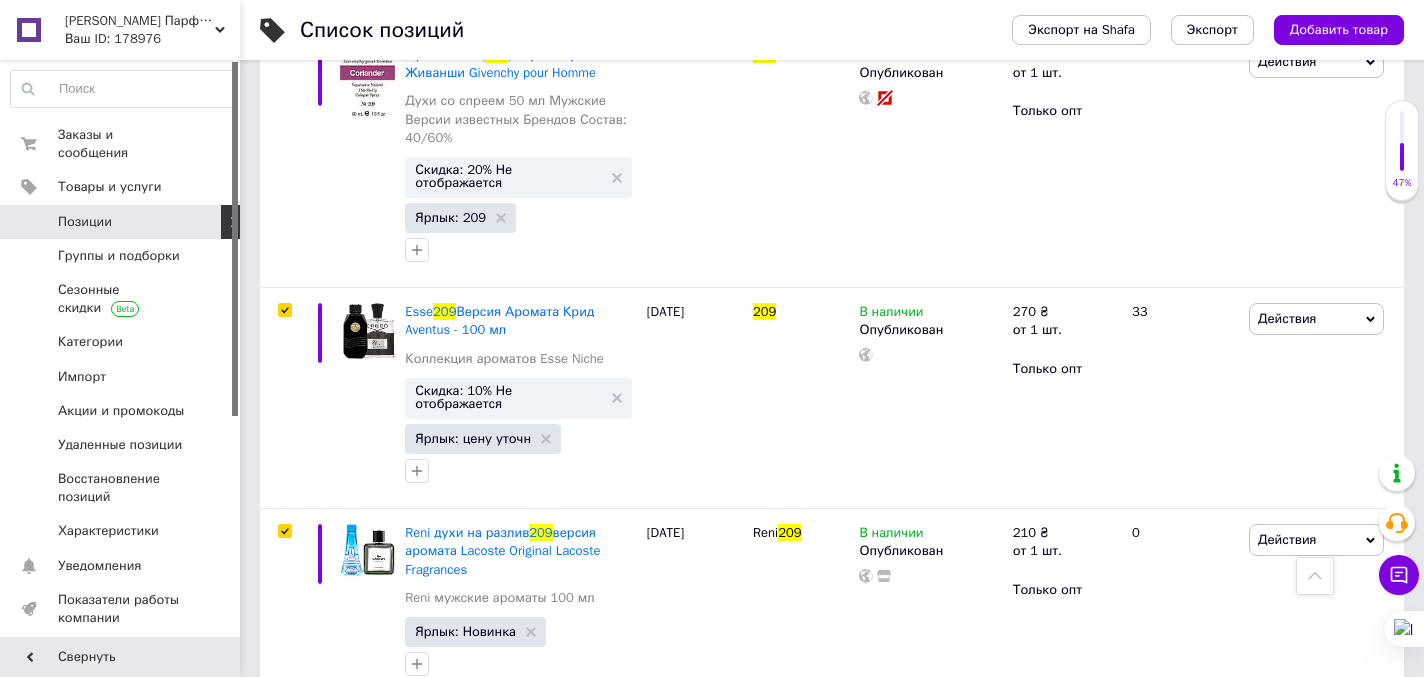 scroll, scrollTop: 1499, scrollLeft: 0, axis: vertical 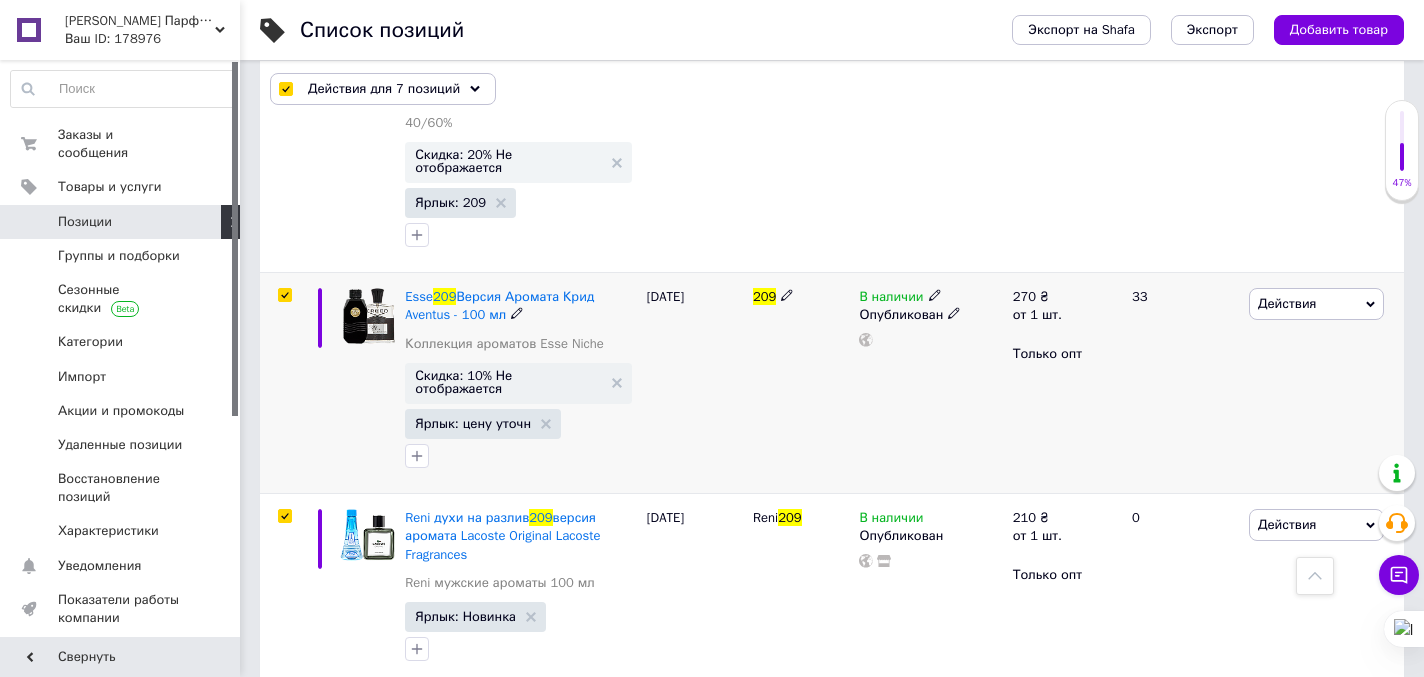 click at bounding box center [284, 295] 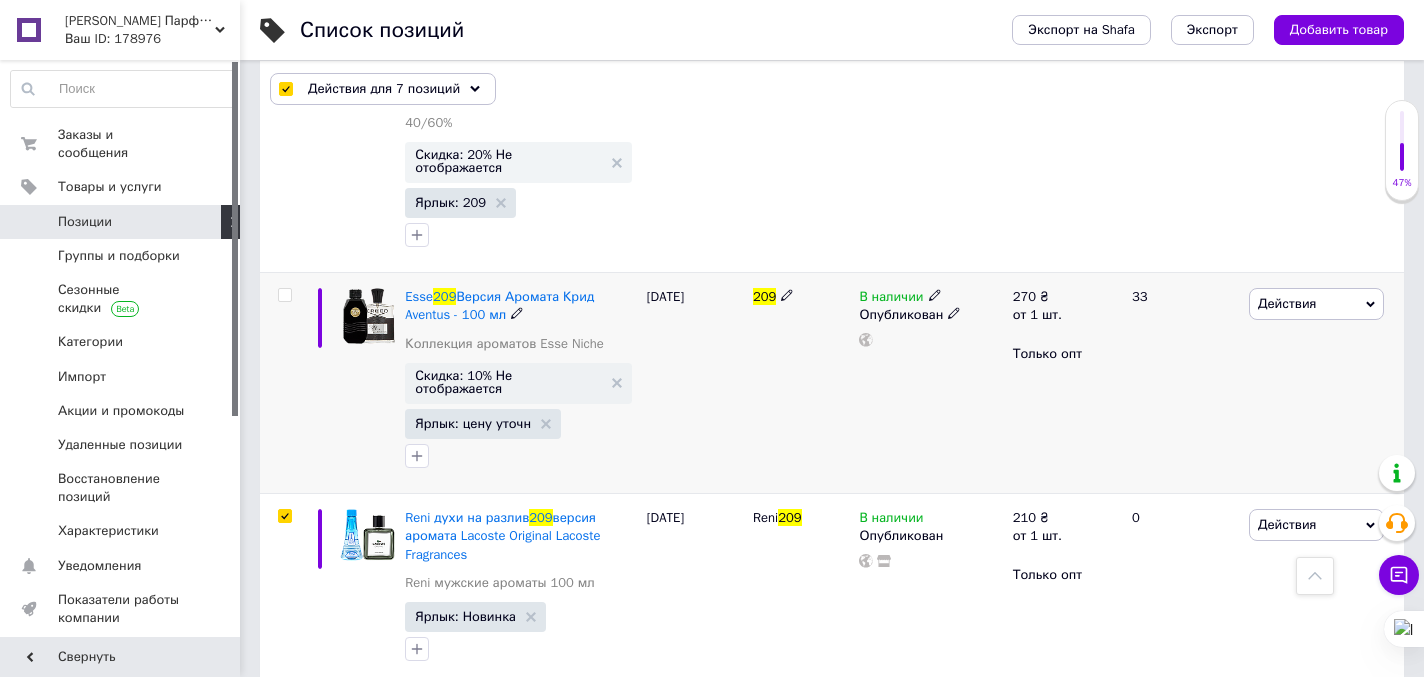 checkbox on "false" 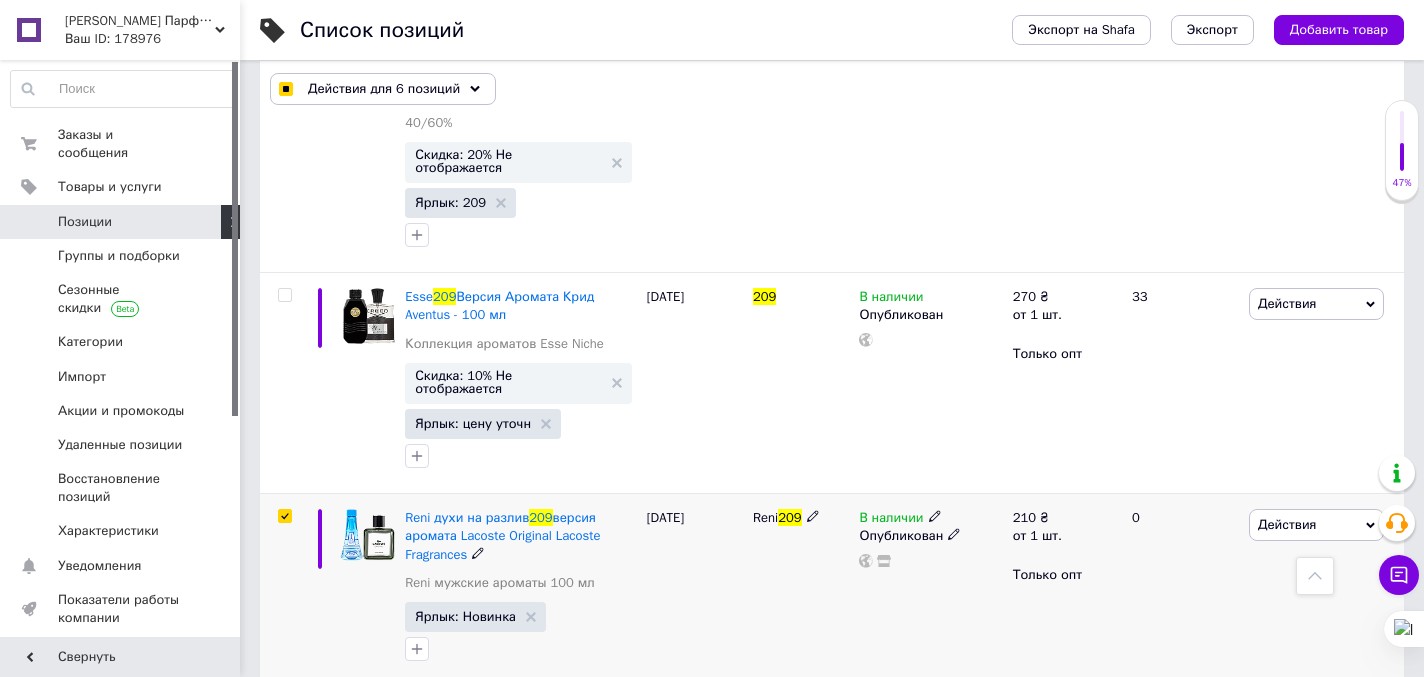 click at bounding box center [284, 516] 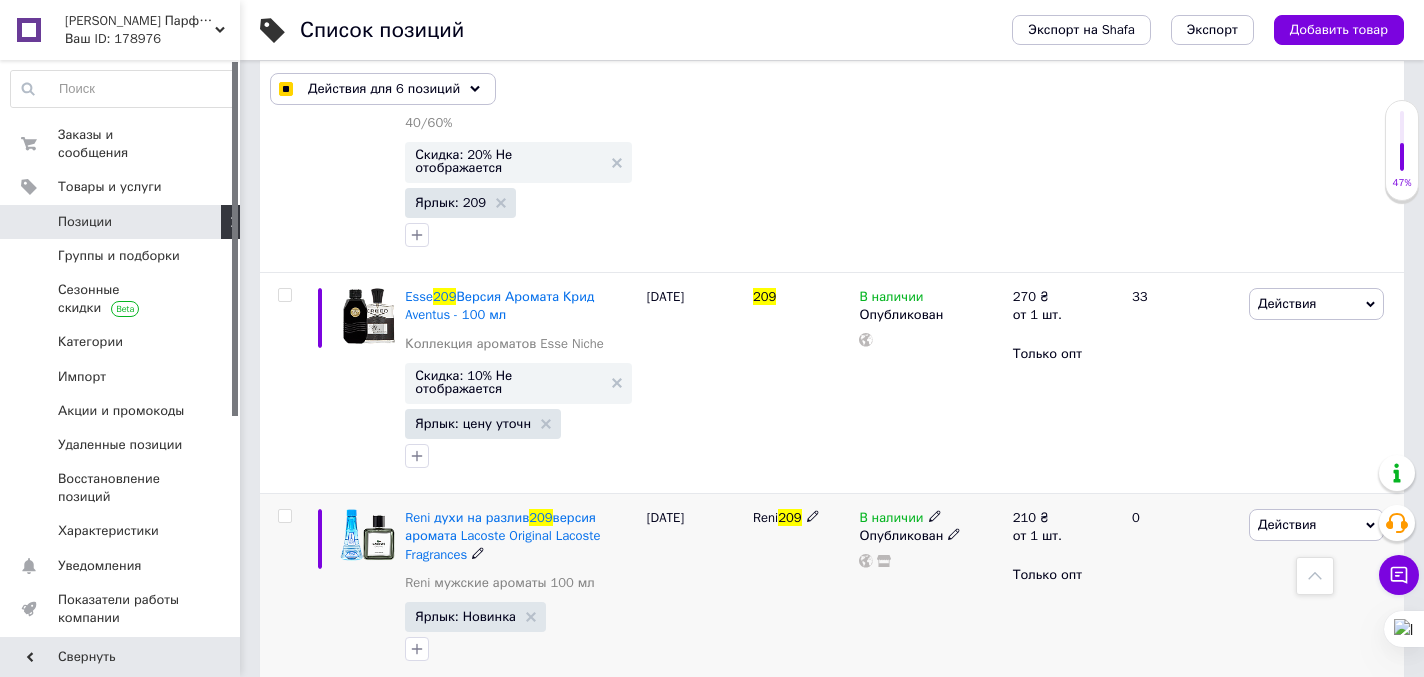 checkbox on "false" 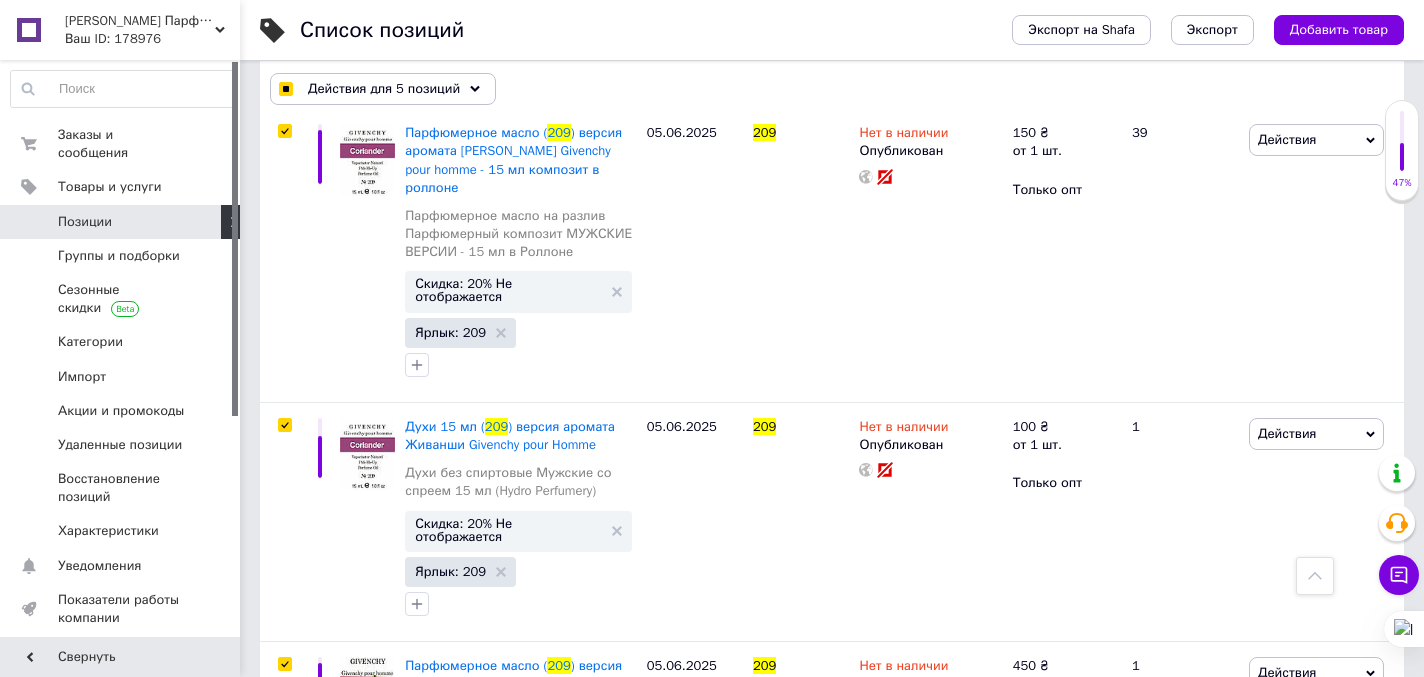 scroll, scrollTop: 0, scrollLeft: 0, axis: both 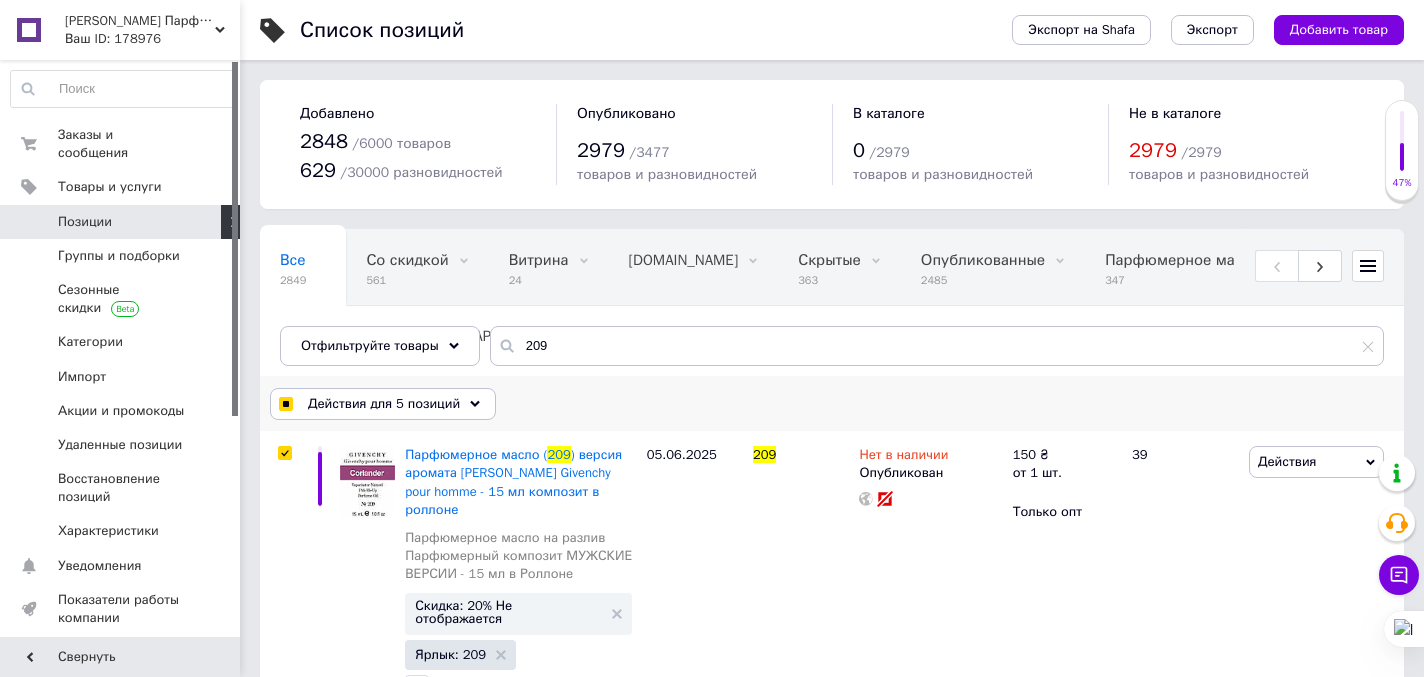 click on "Действия для 5 позиций" at bounding box center [383, 404] 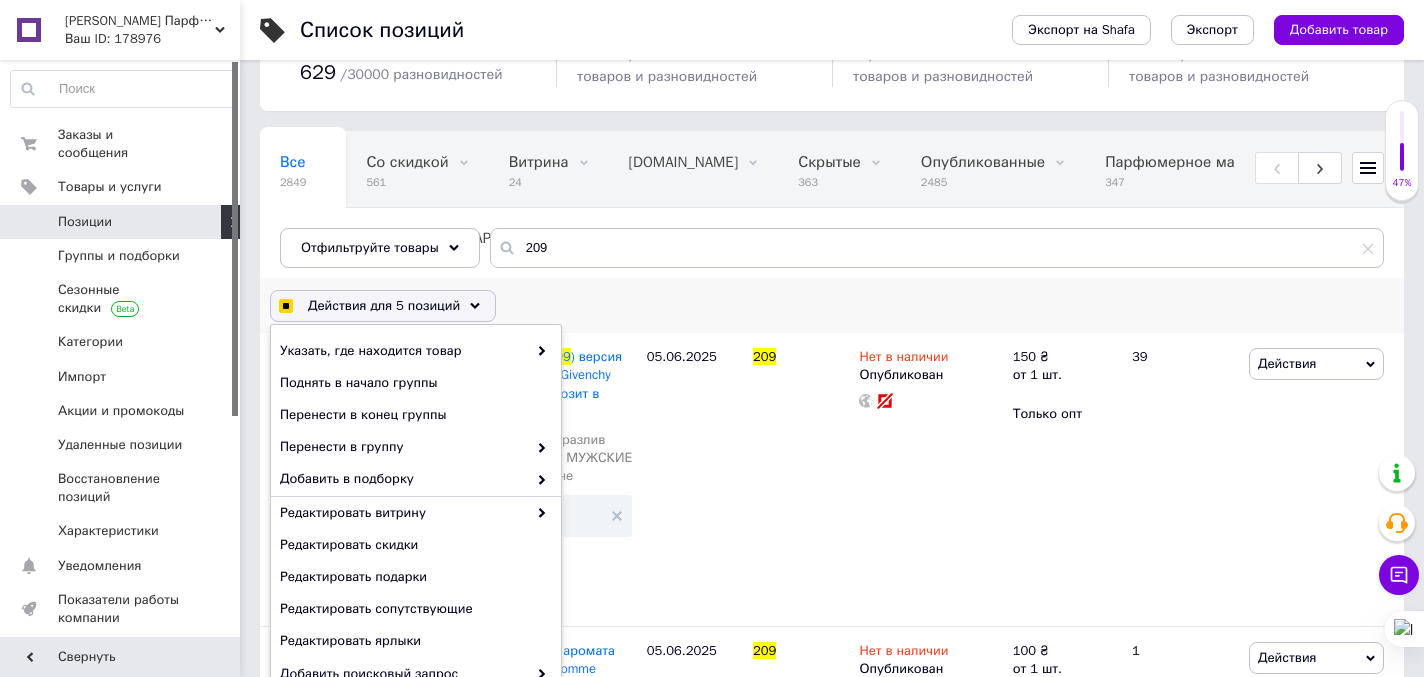 scroll, scrollTop: 257, scrollLeft: 0, axis: vertical 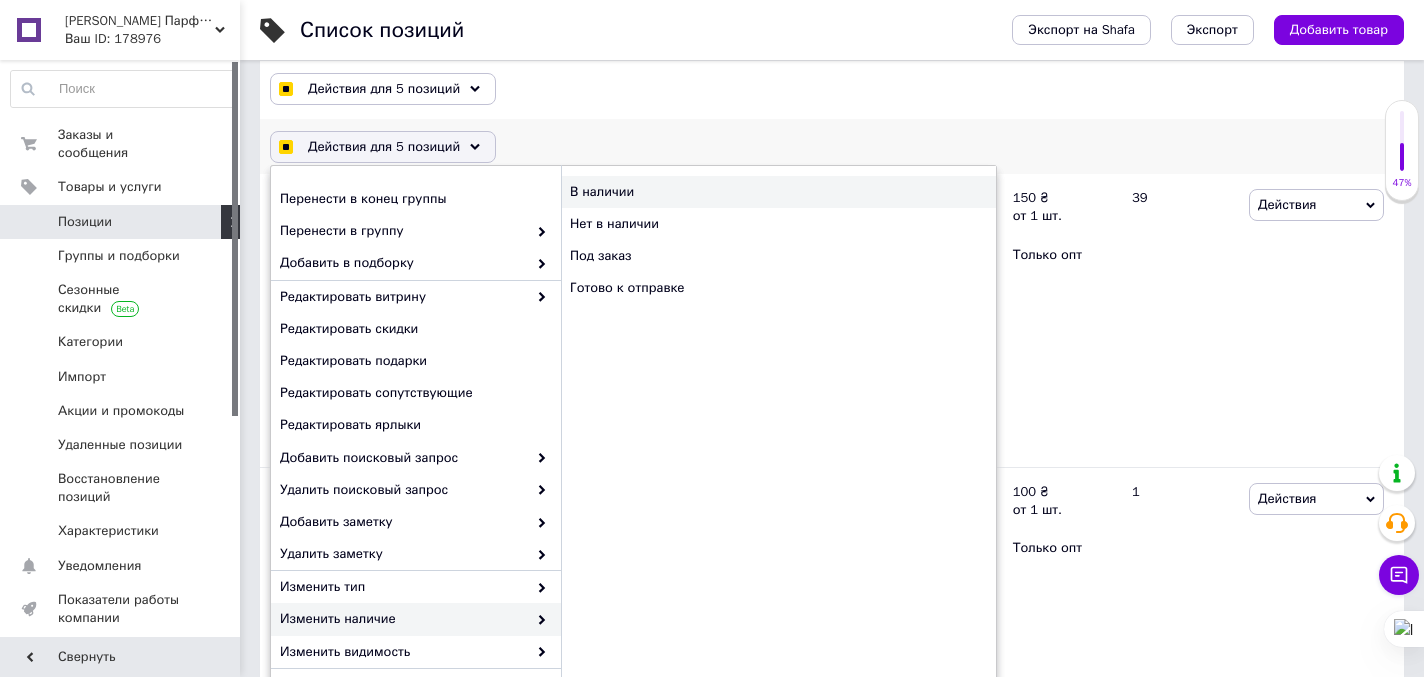 checkbox on "true" 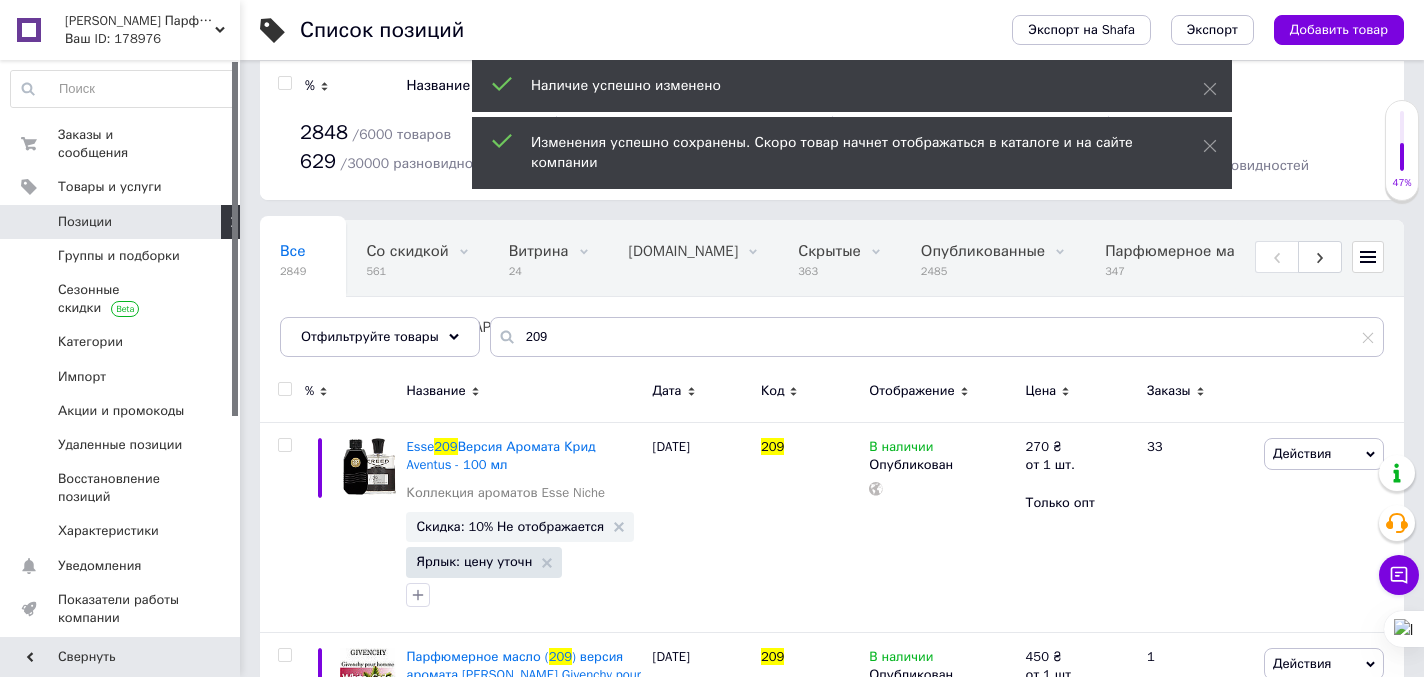scroll, scrollTop: 0, scrollLeft: 0, axis: both 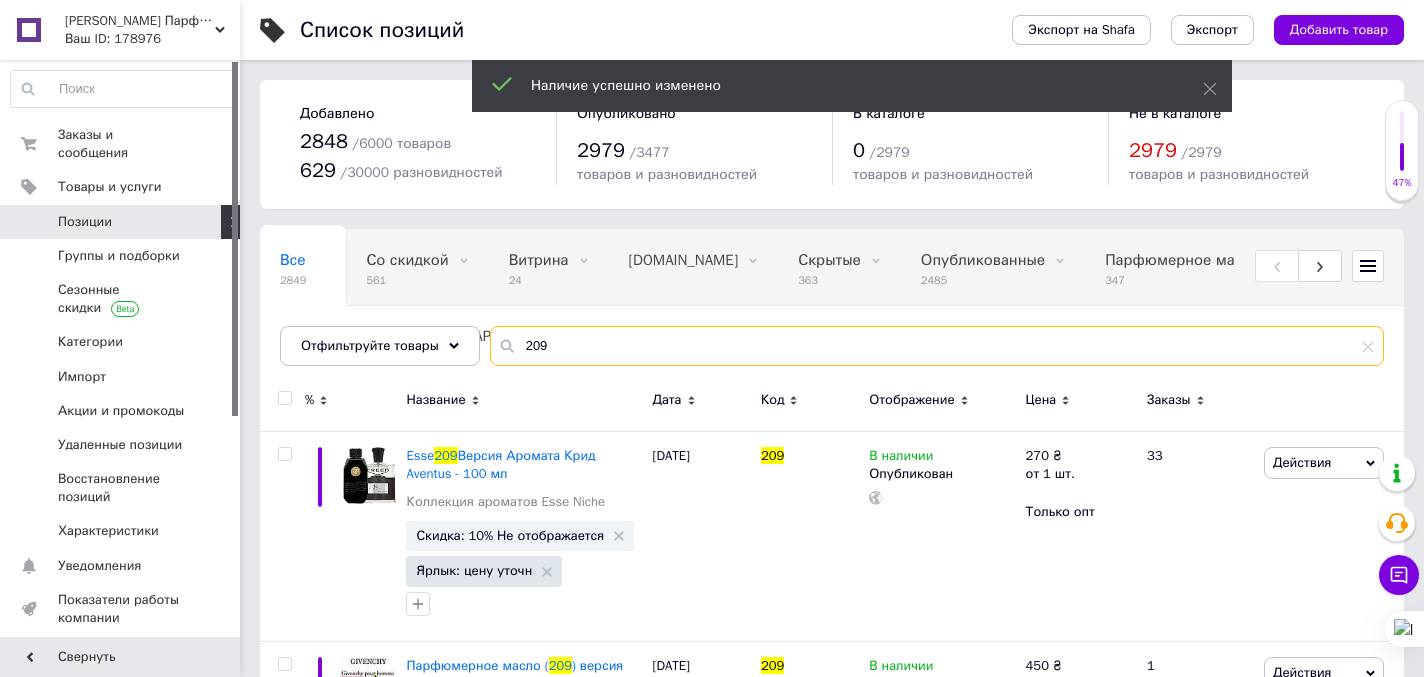 drag, startPoint x: 561, startPoint y: 351, endPoint x: 528, endPoint y: 347, distance: 33.24154 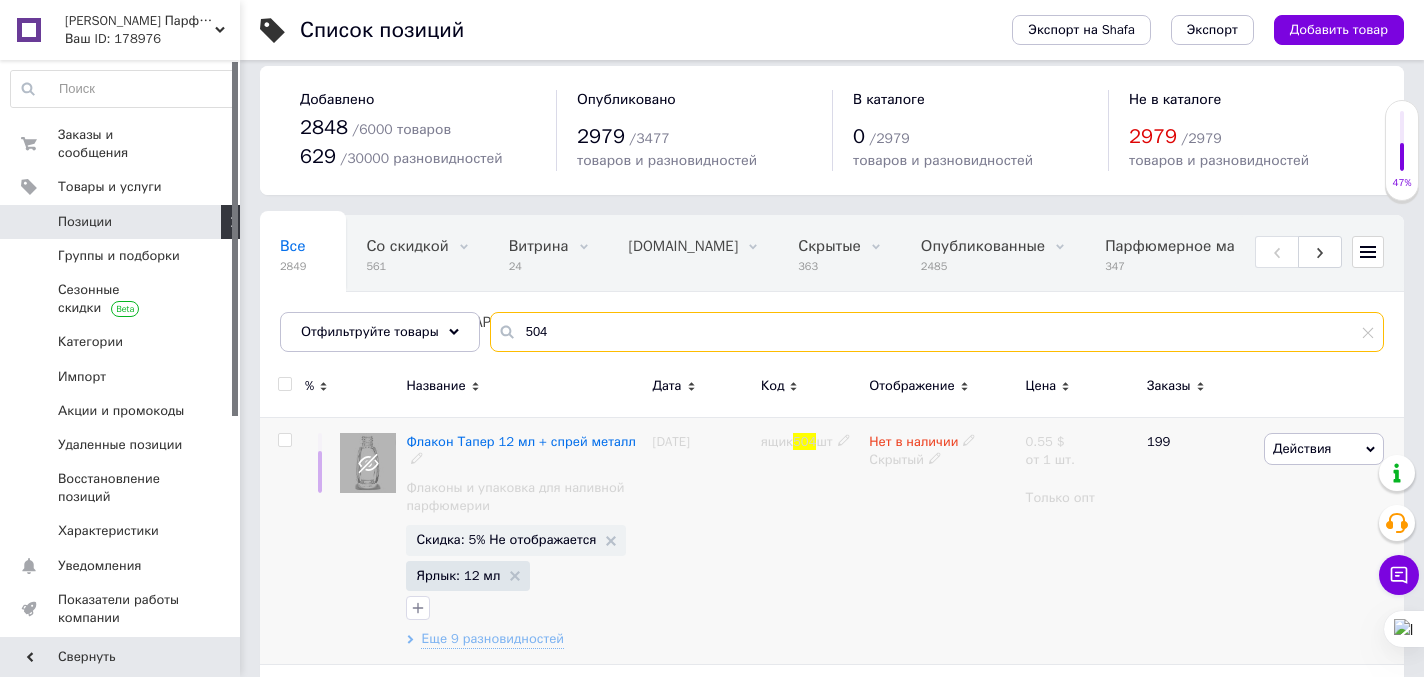 scroll, scrollTop: 21, scrollLeft: 0, axis: vertical 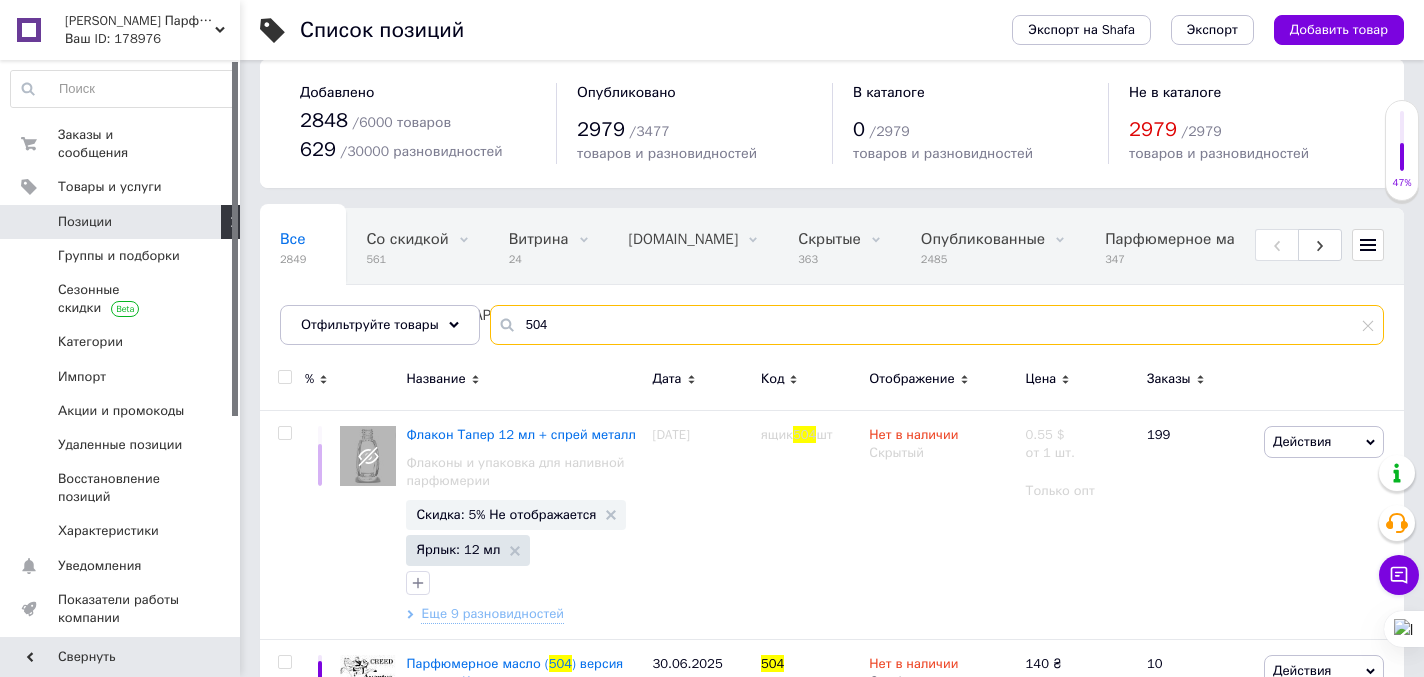 type on "504" 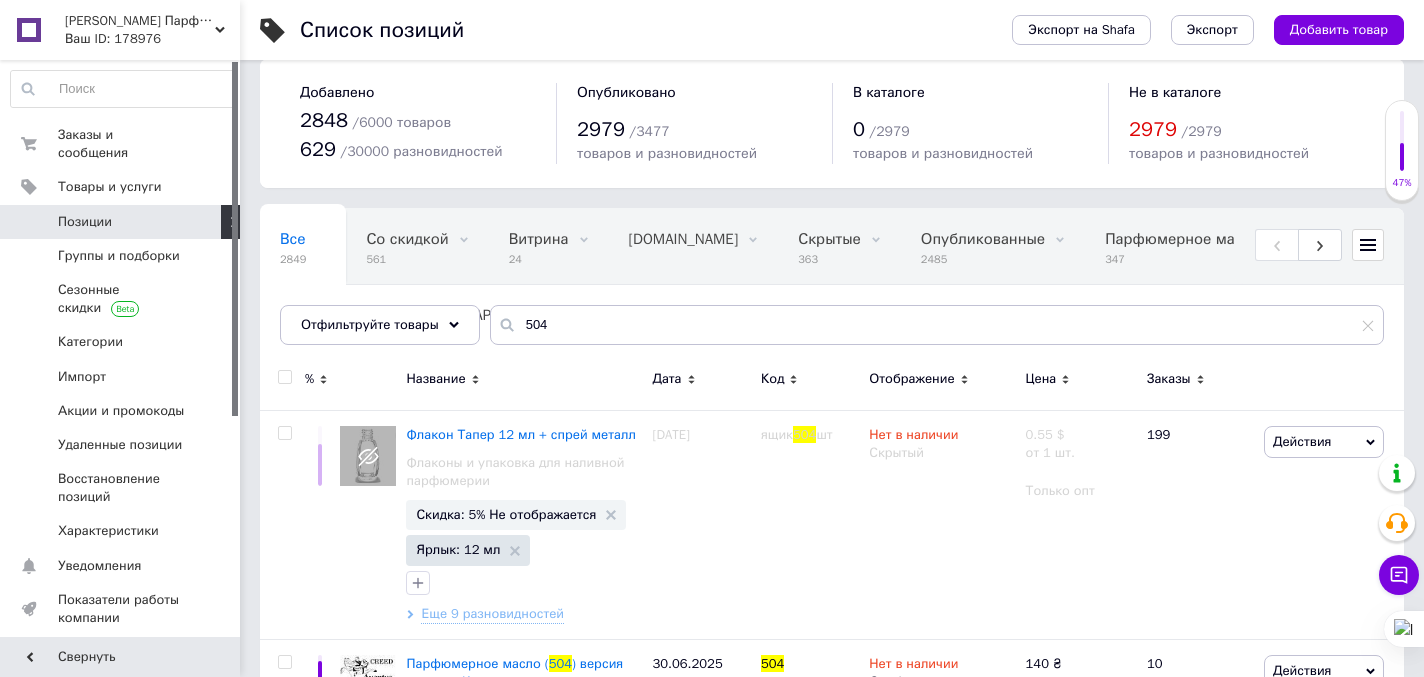 click at bounding box center (284, 377) 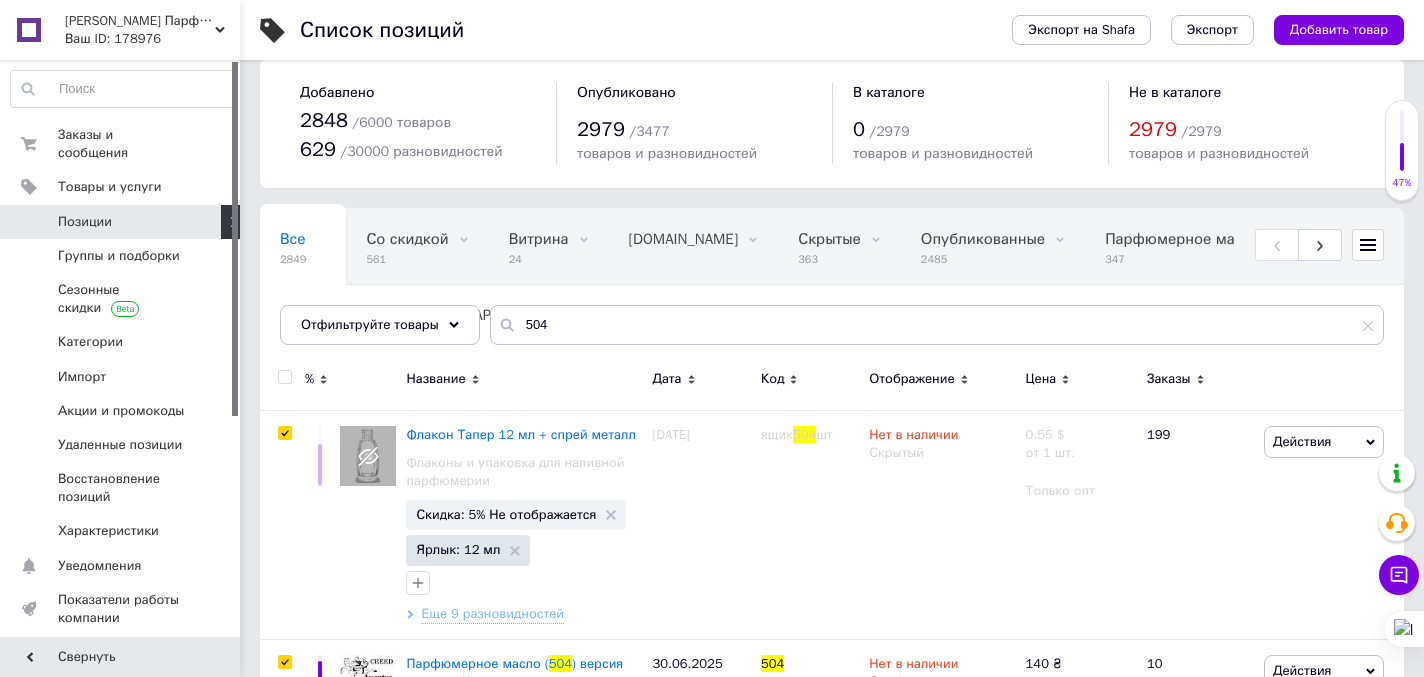 checkbox on "true" 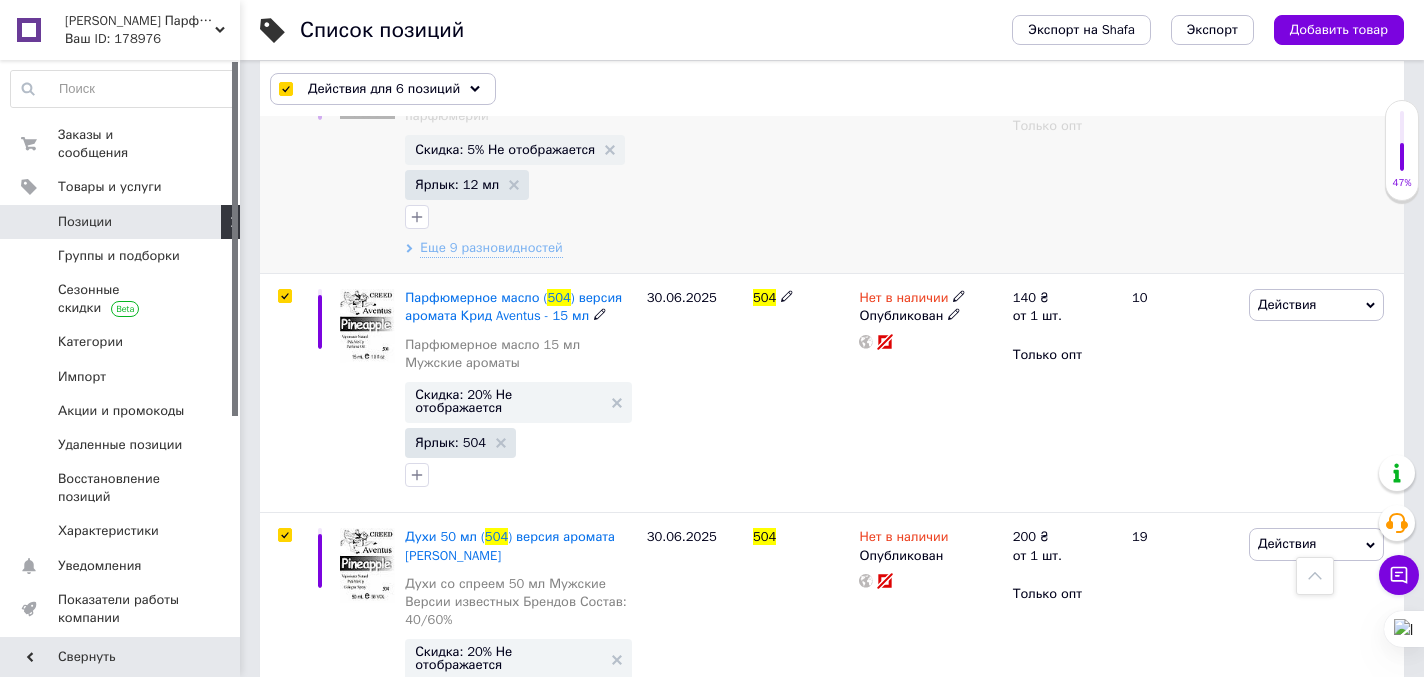 scroll, scrollTop: 213, scrollLeft: 0, axis: vertical 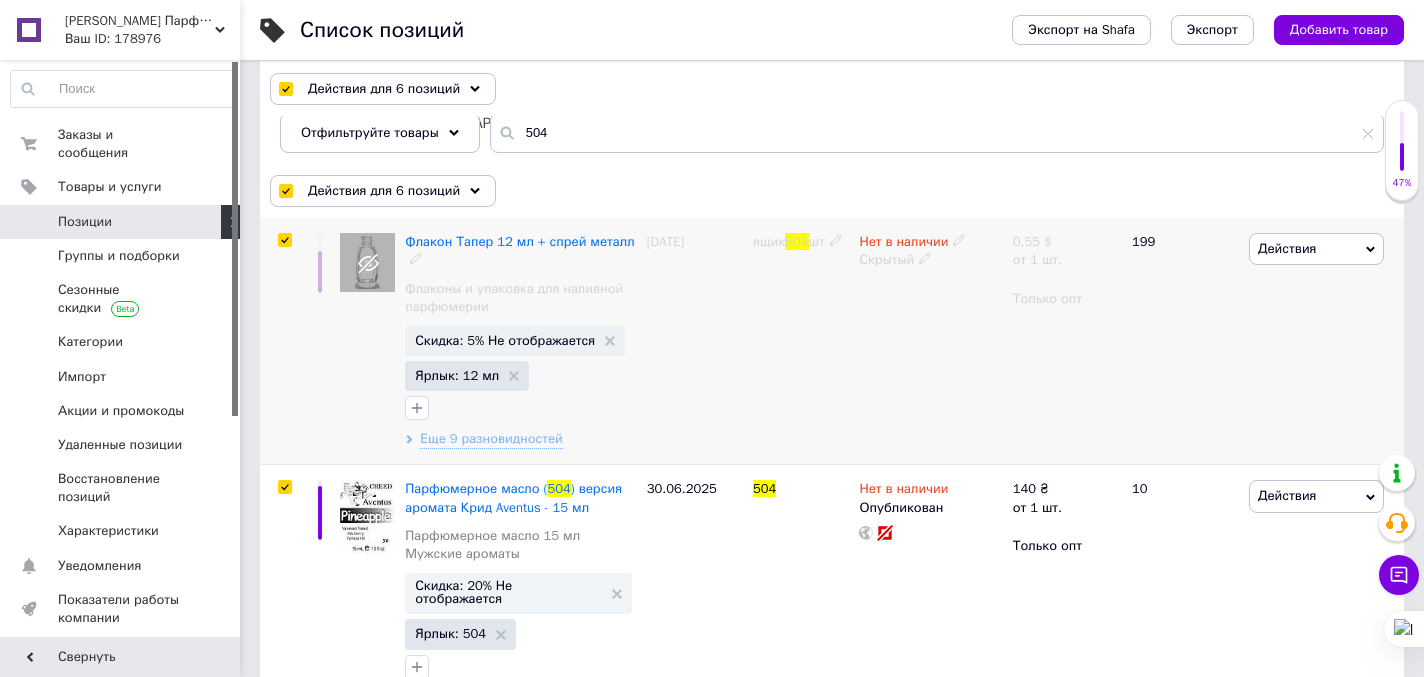 click at bounding box center (284, 240) 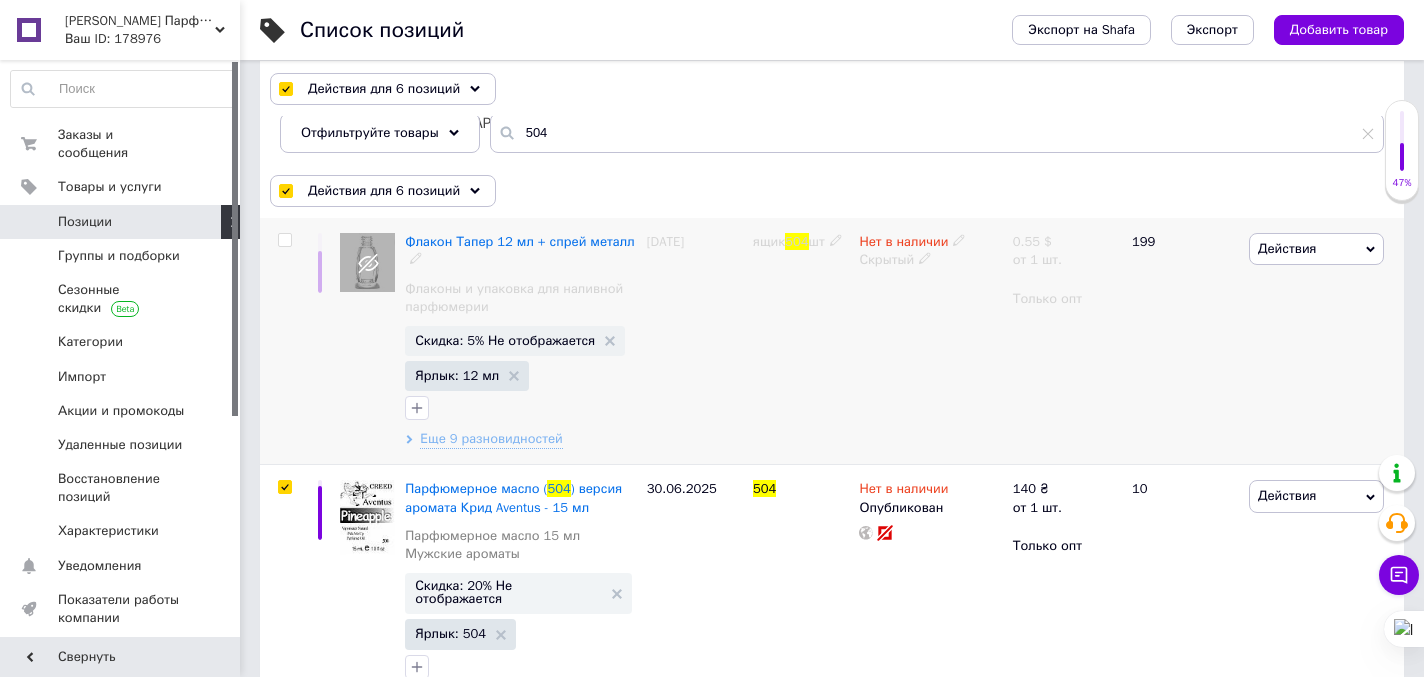 checkbox on "false" 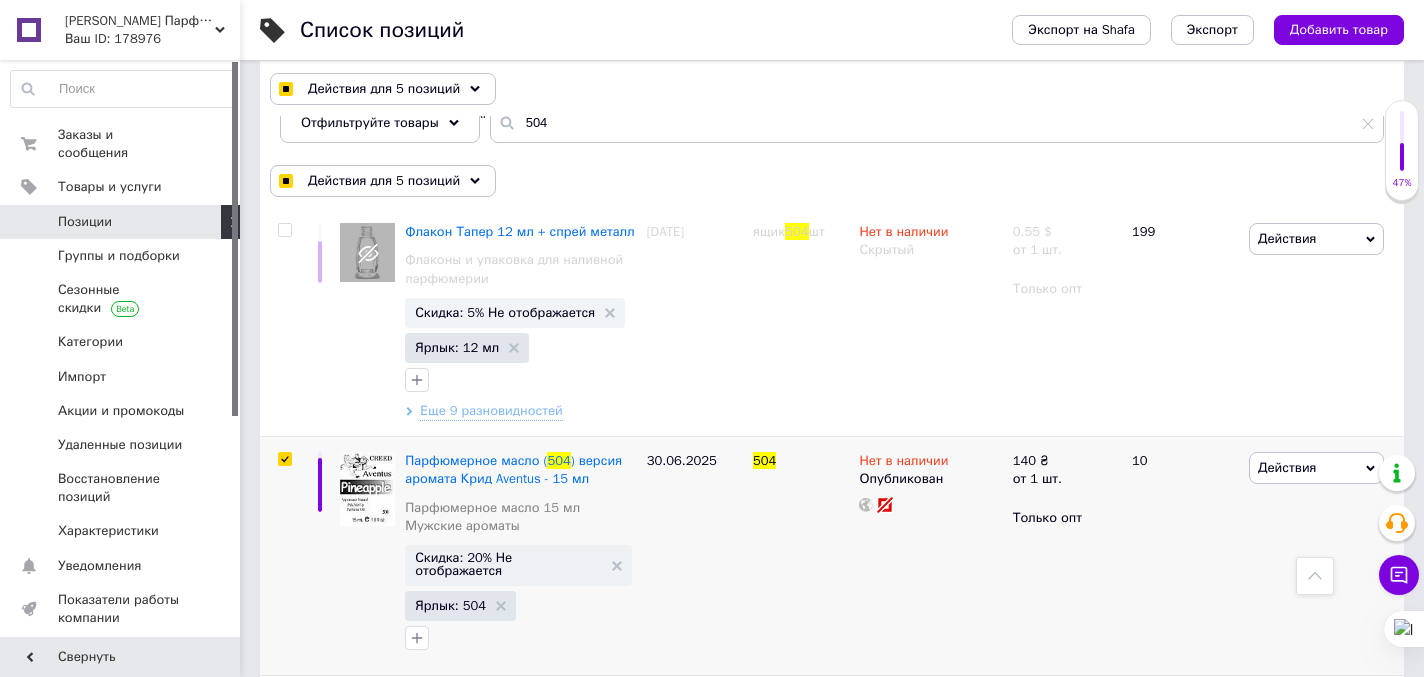 scroll, scrollTop: 0, scrollLeft: 0, axis: both 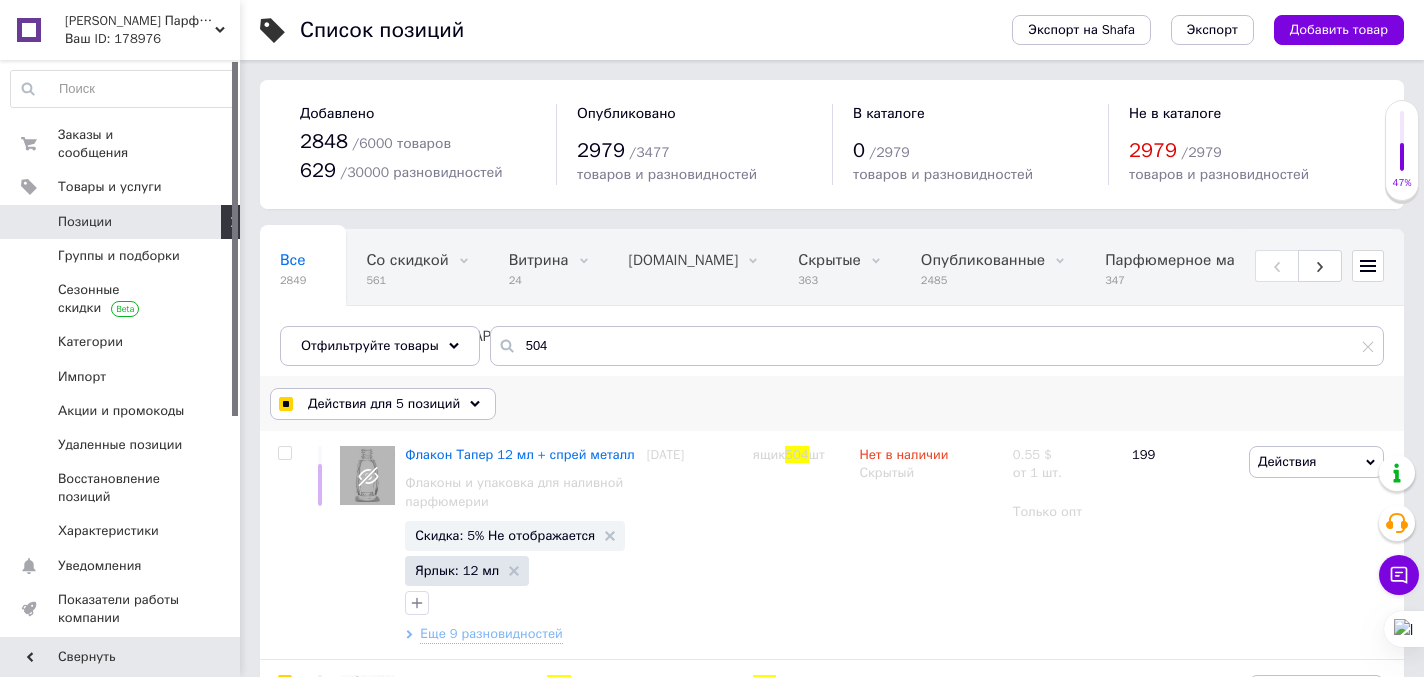 click 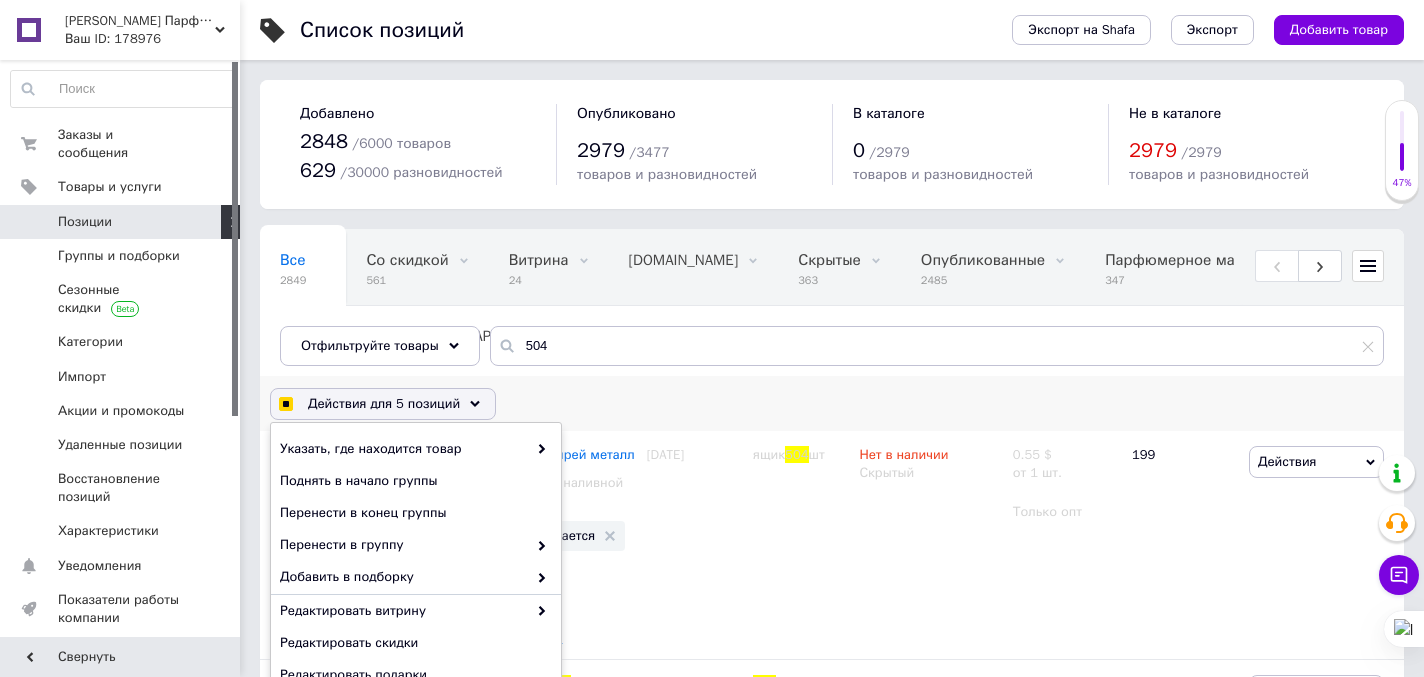 scroll, scrollTop: 350, scrollLeft: 0, axis: vertical 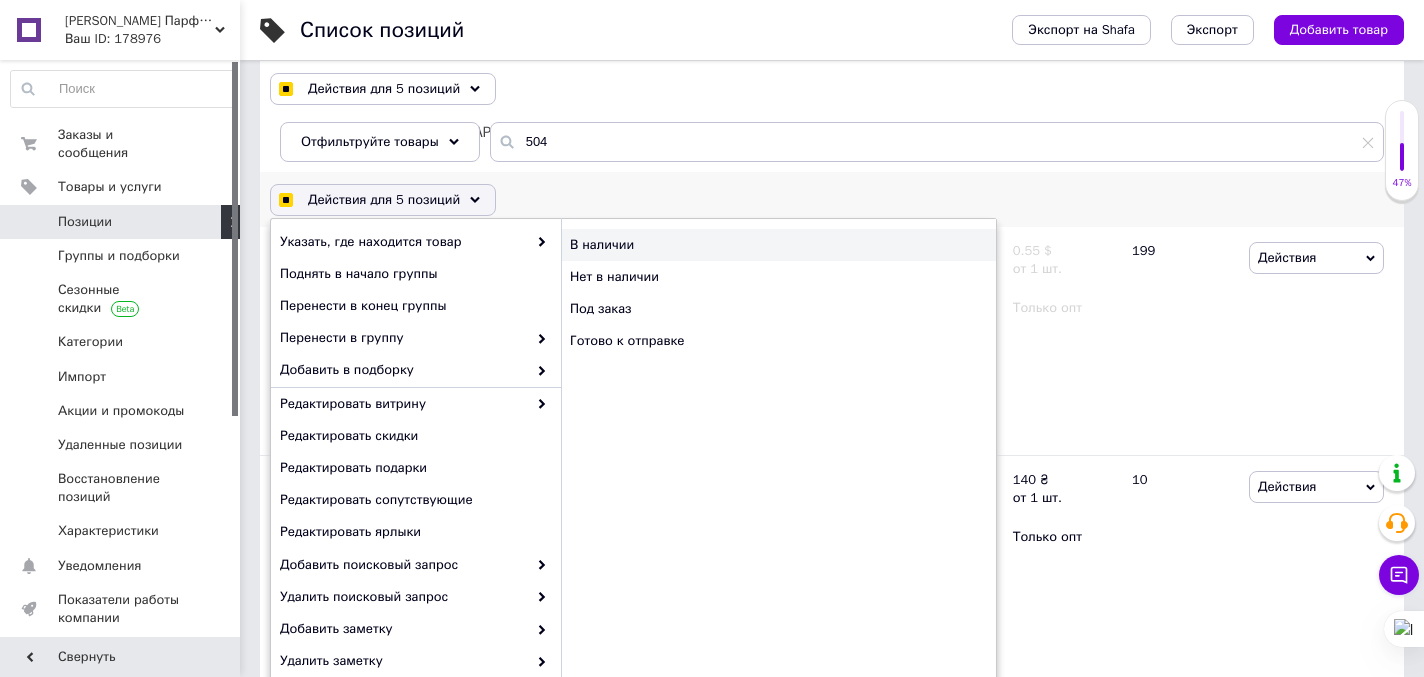 click on "В наличии" at bounding box center [778, 245] 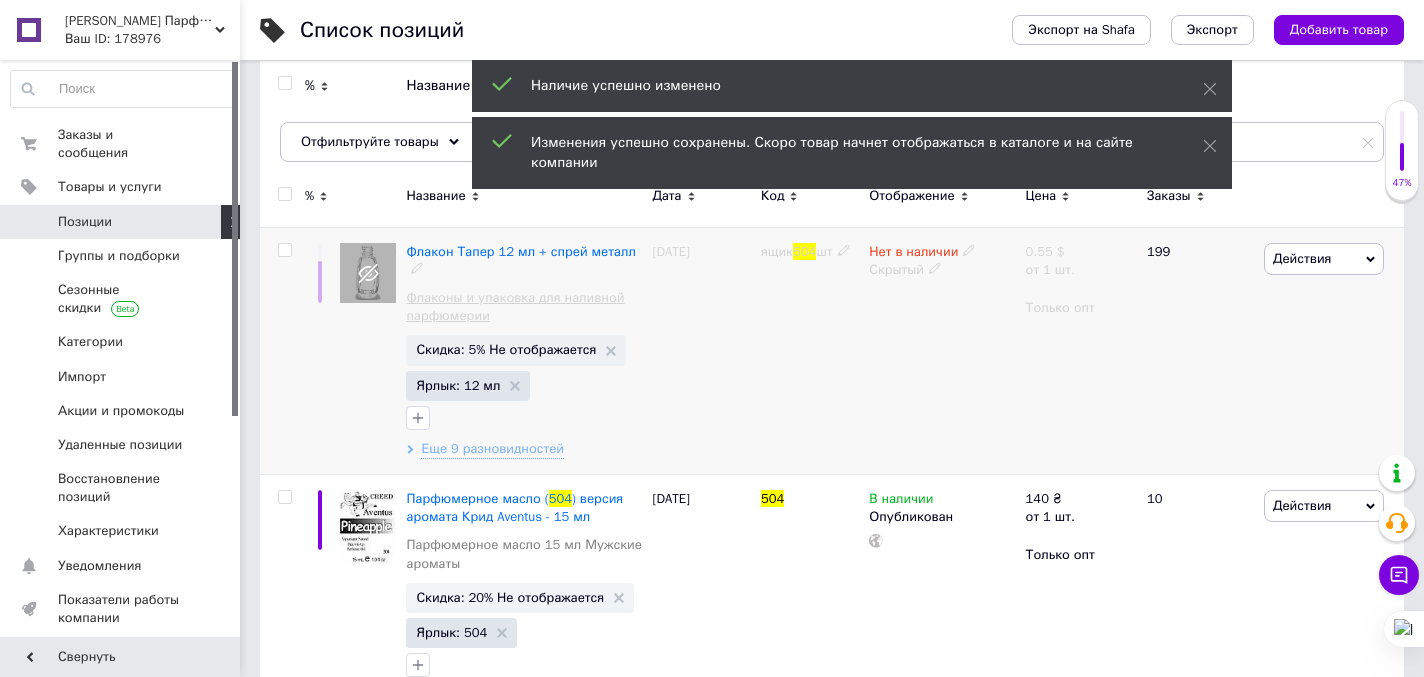 scroll, scrollTop: 0, scrollLeft: 0, axis: both 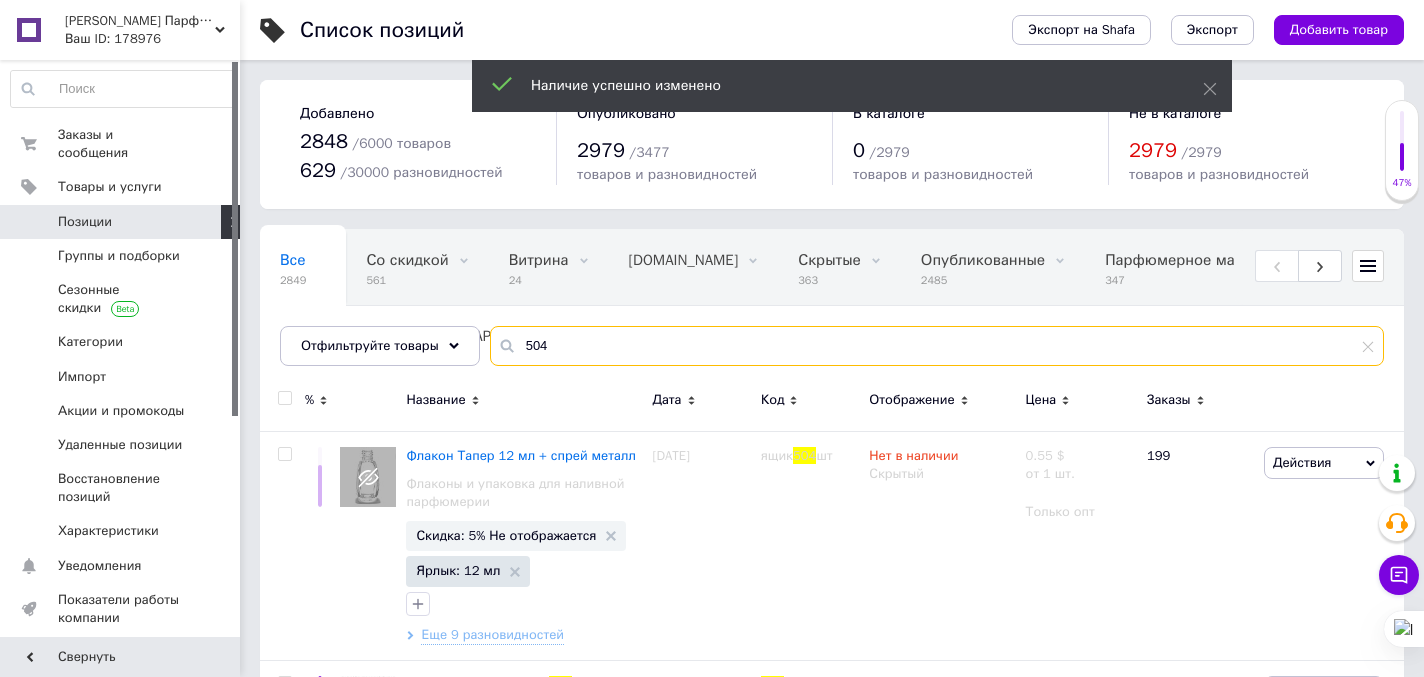 drag, startPoint x: 549, startPoint y: 353, endPoint x: 512, endPoint y: 347, distance: 37.48333 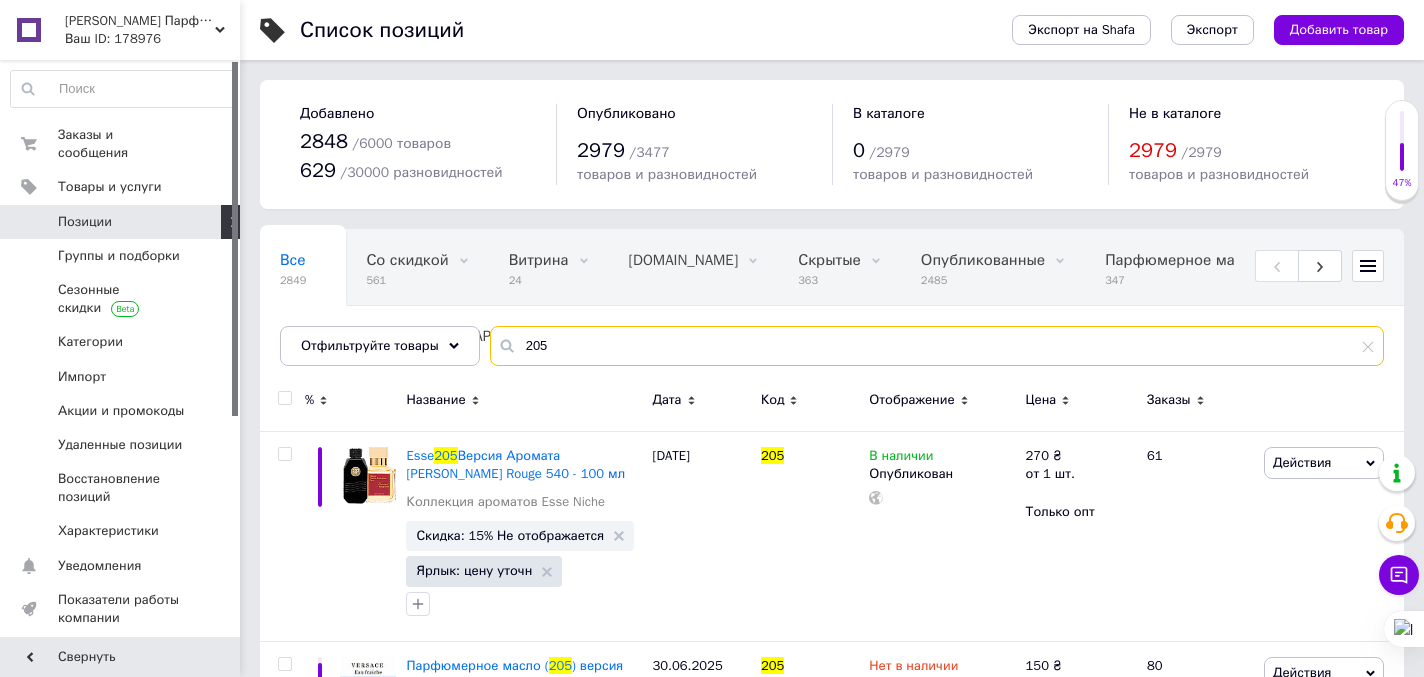 type on "205" 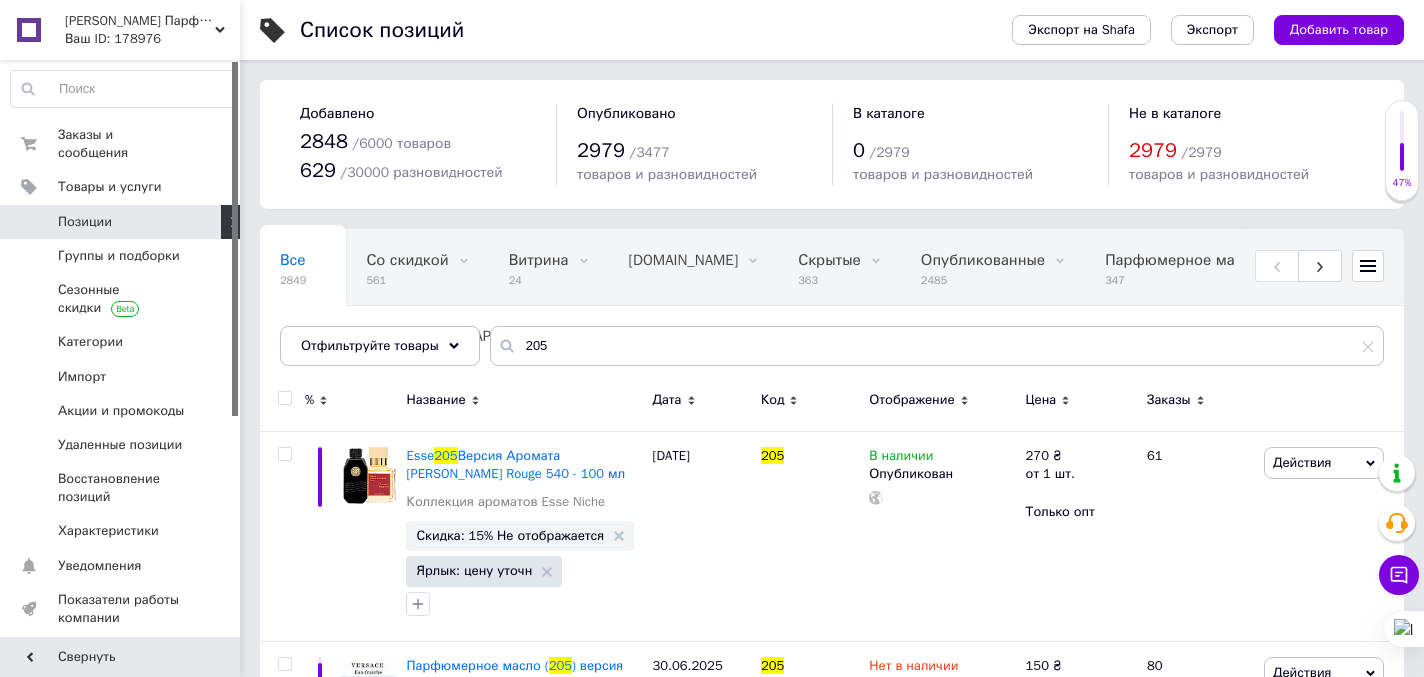 click at bounding box center (284, 398) 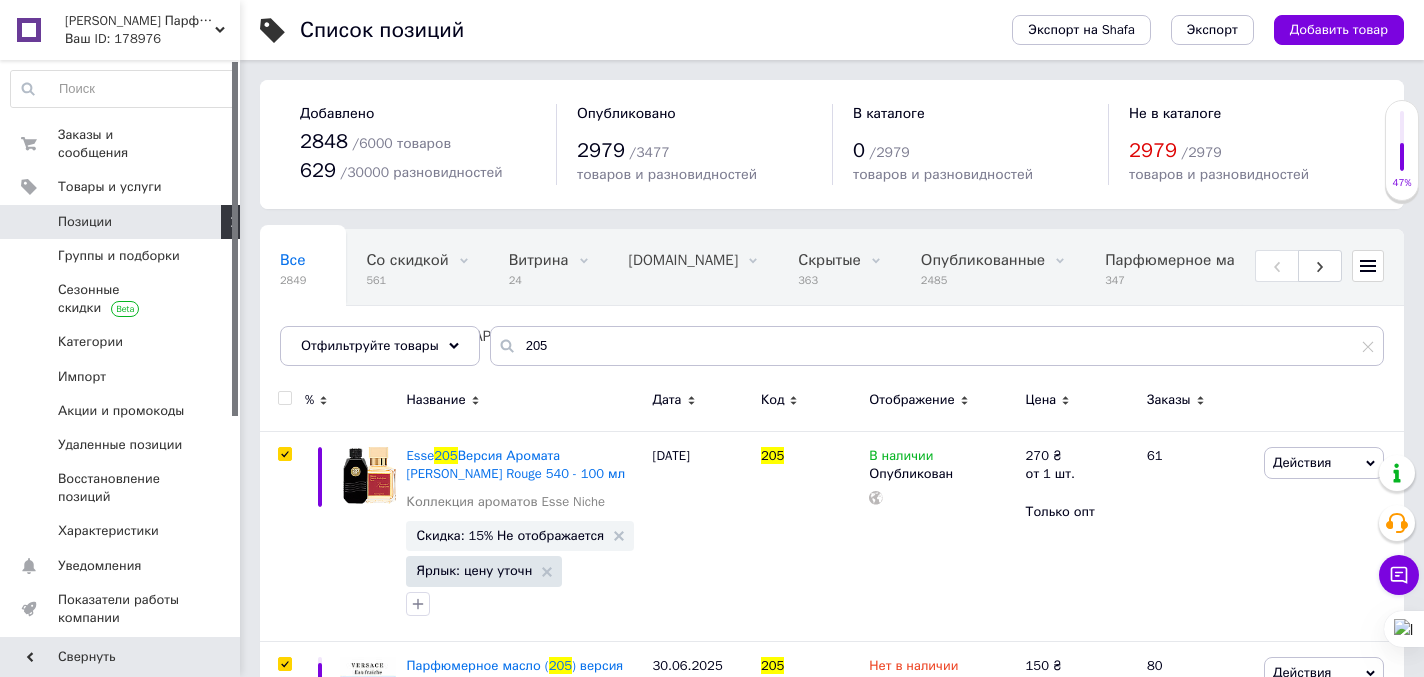 checkbox on "true" 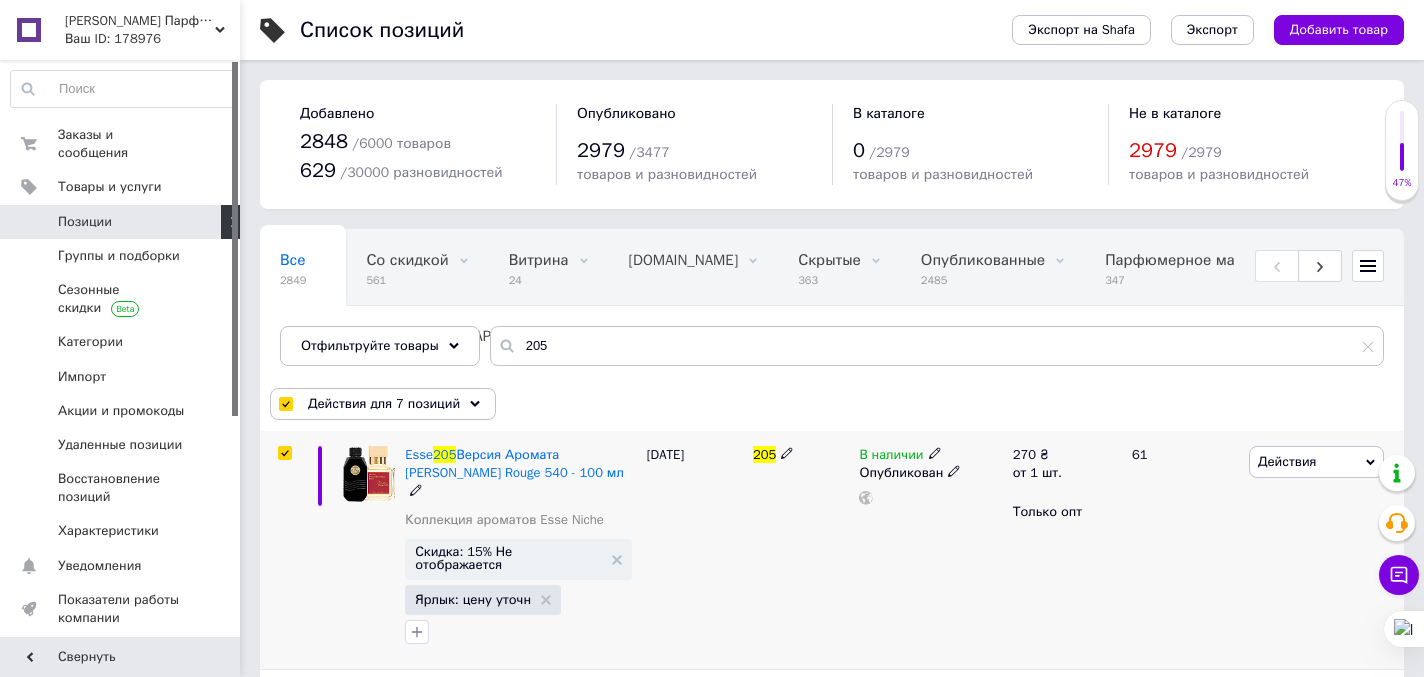 click at bounding box center [284, 453] 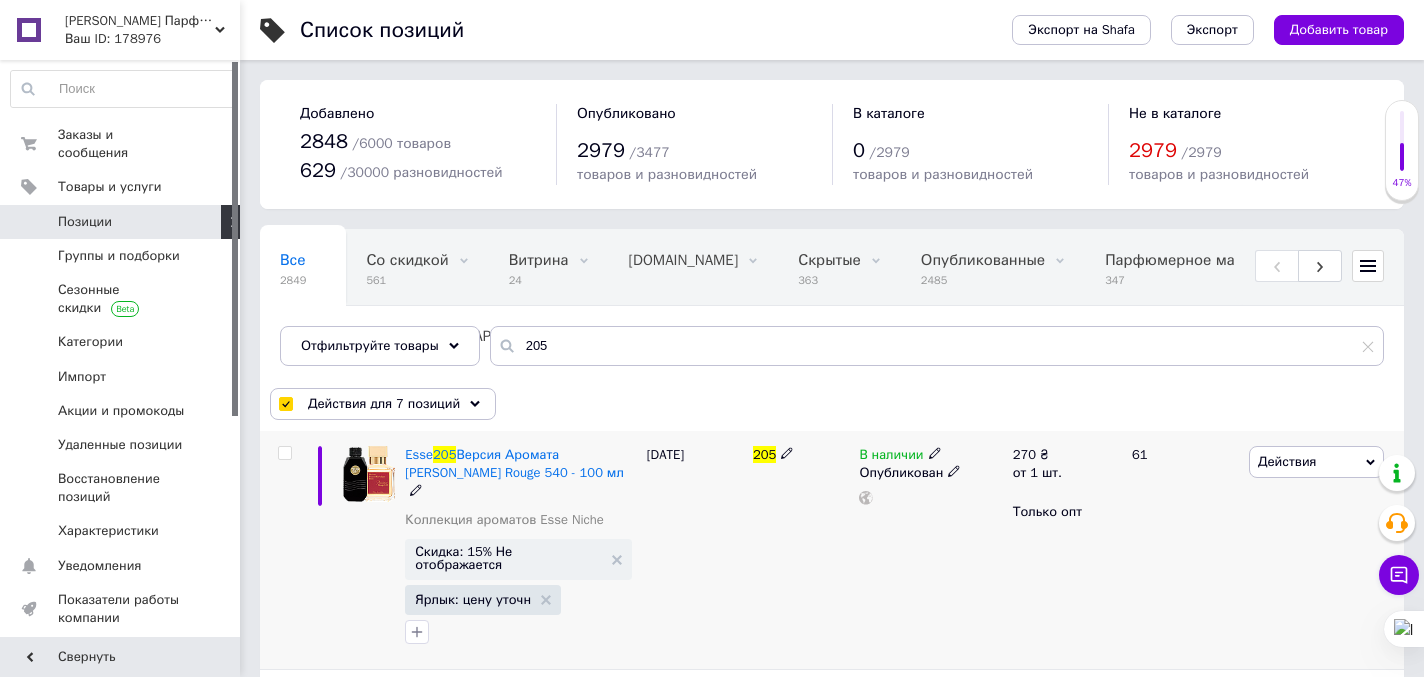 checkbox on "false" 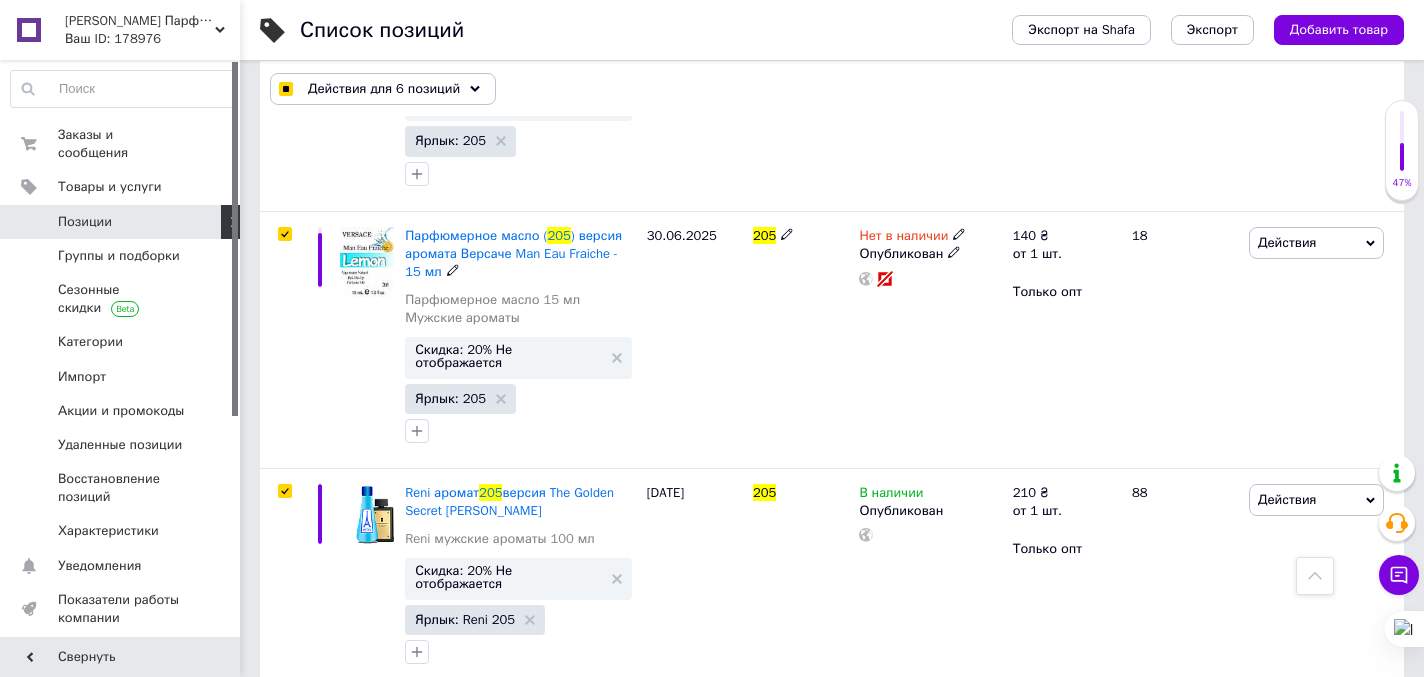 scroll, scrollTop: 1553, scrollLeft: 0, axis: vertical 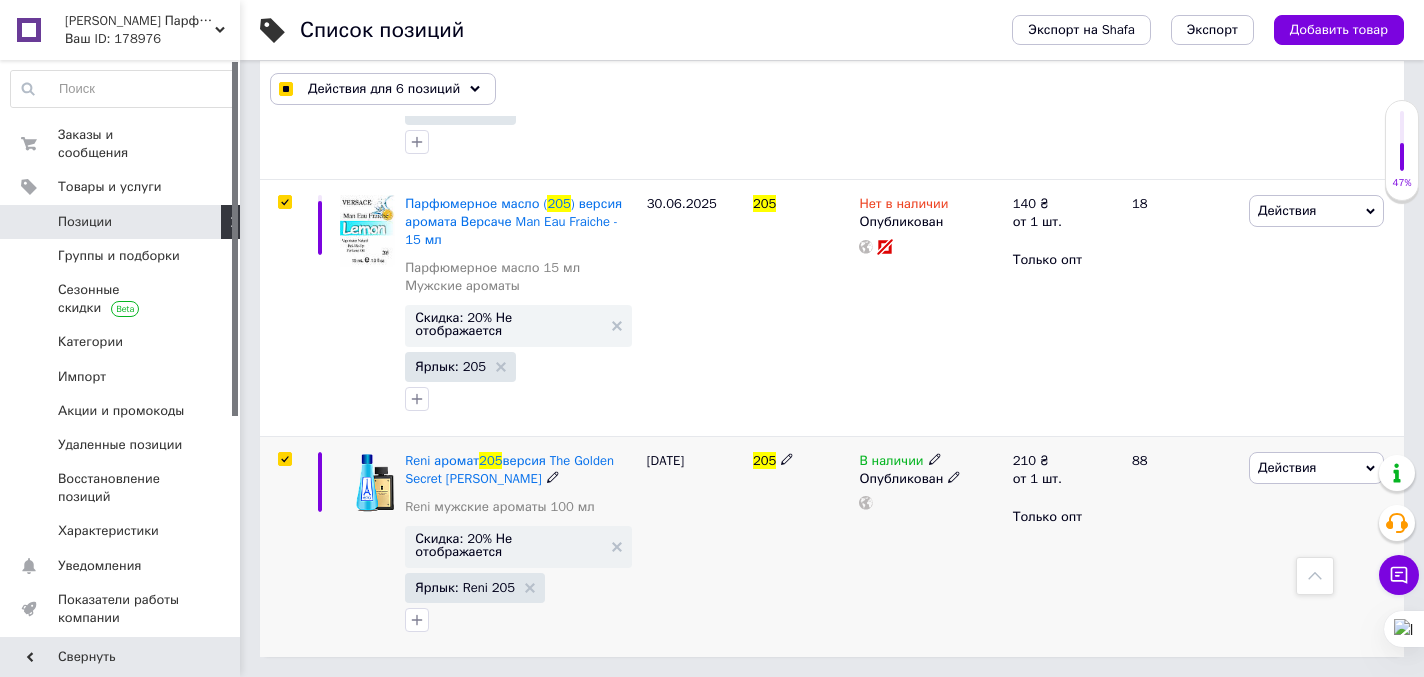 click at bounding box center (284, 459) 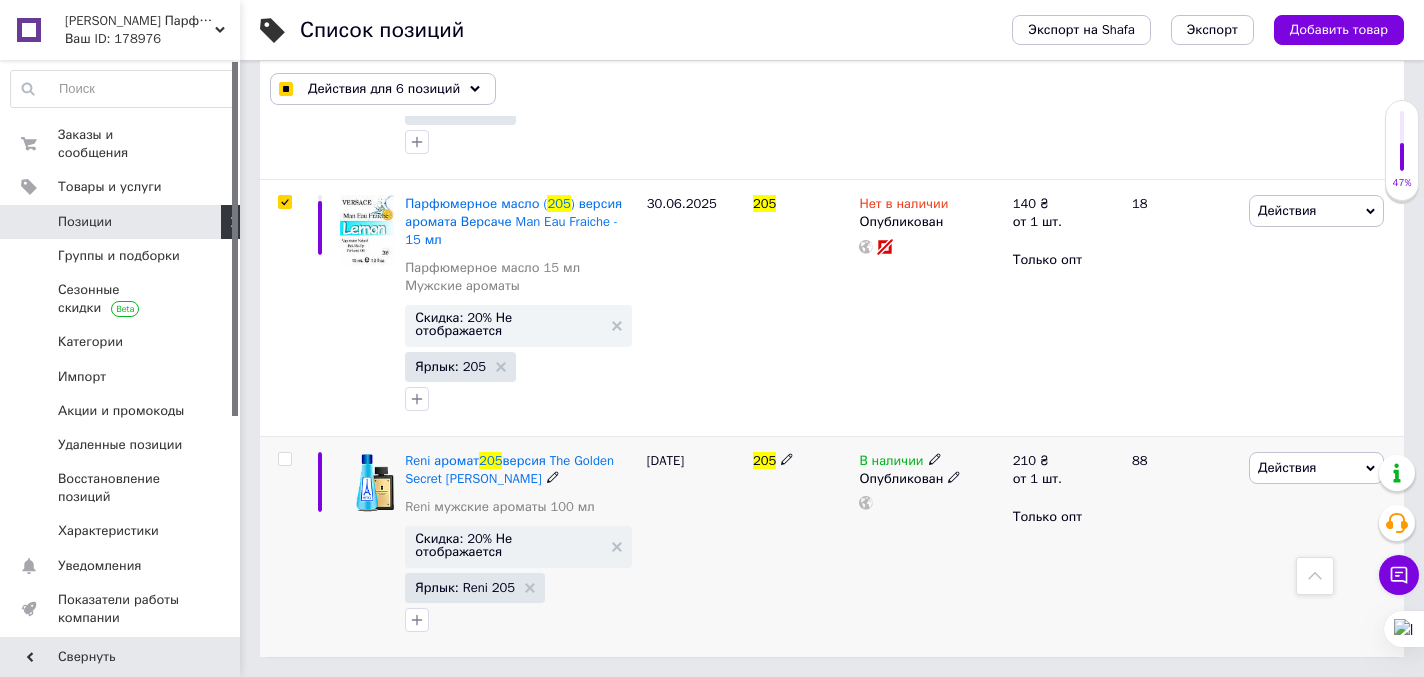 checkbox on "false" 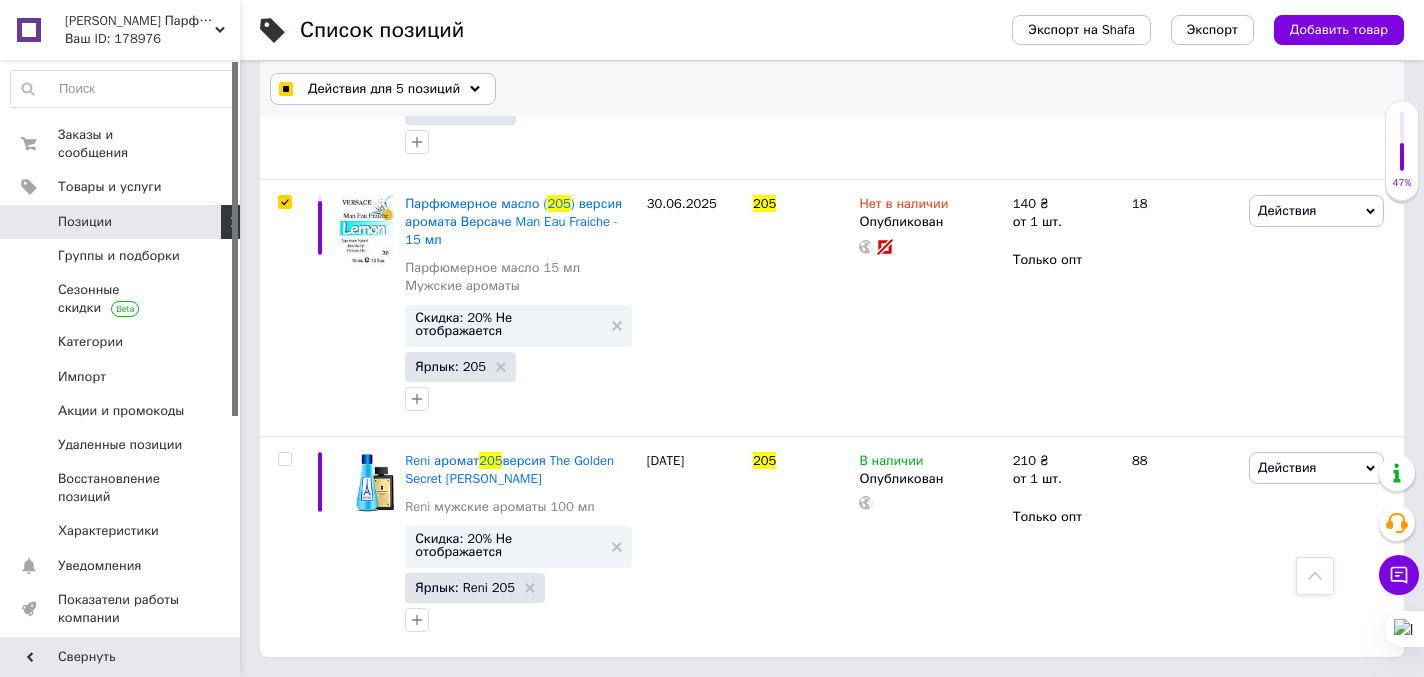 click 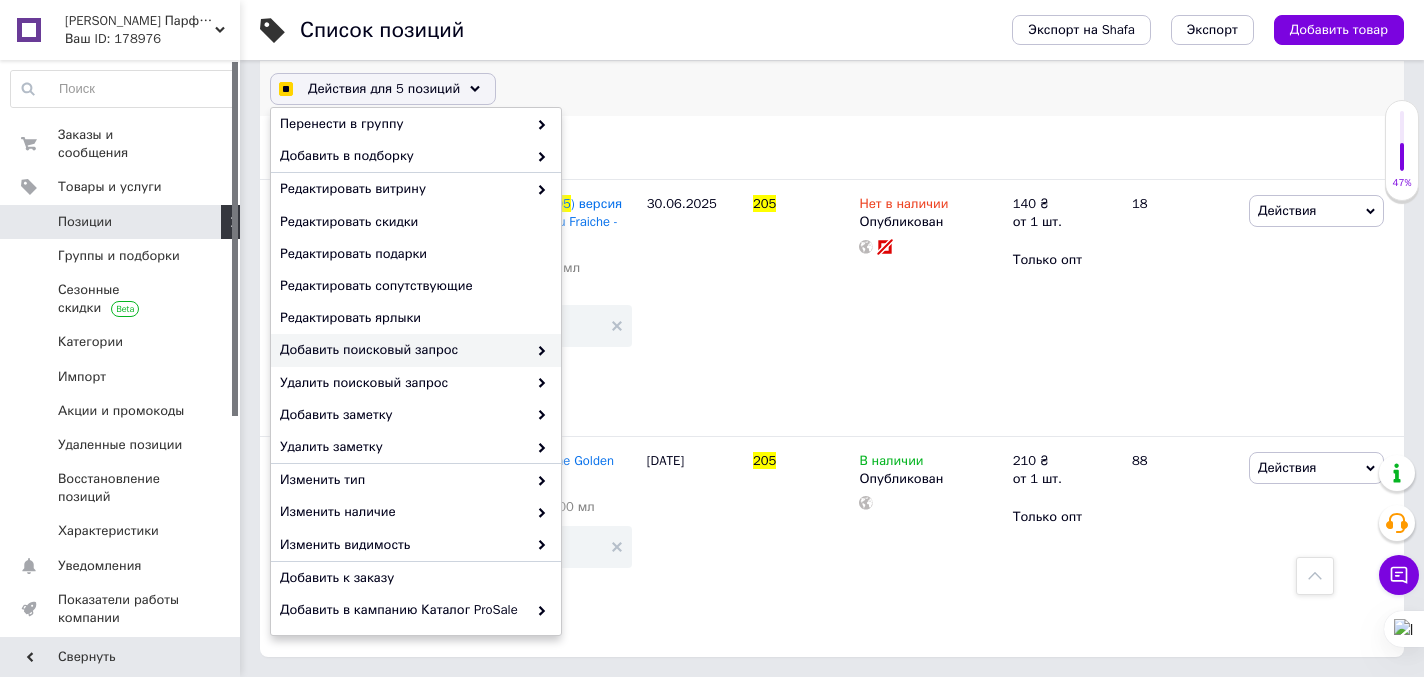 scroll, scrollTop: 190, scrollLeft: 0, axis: vertical 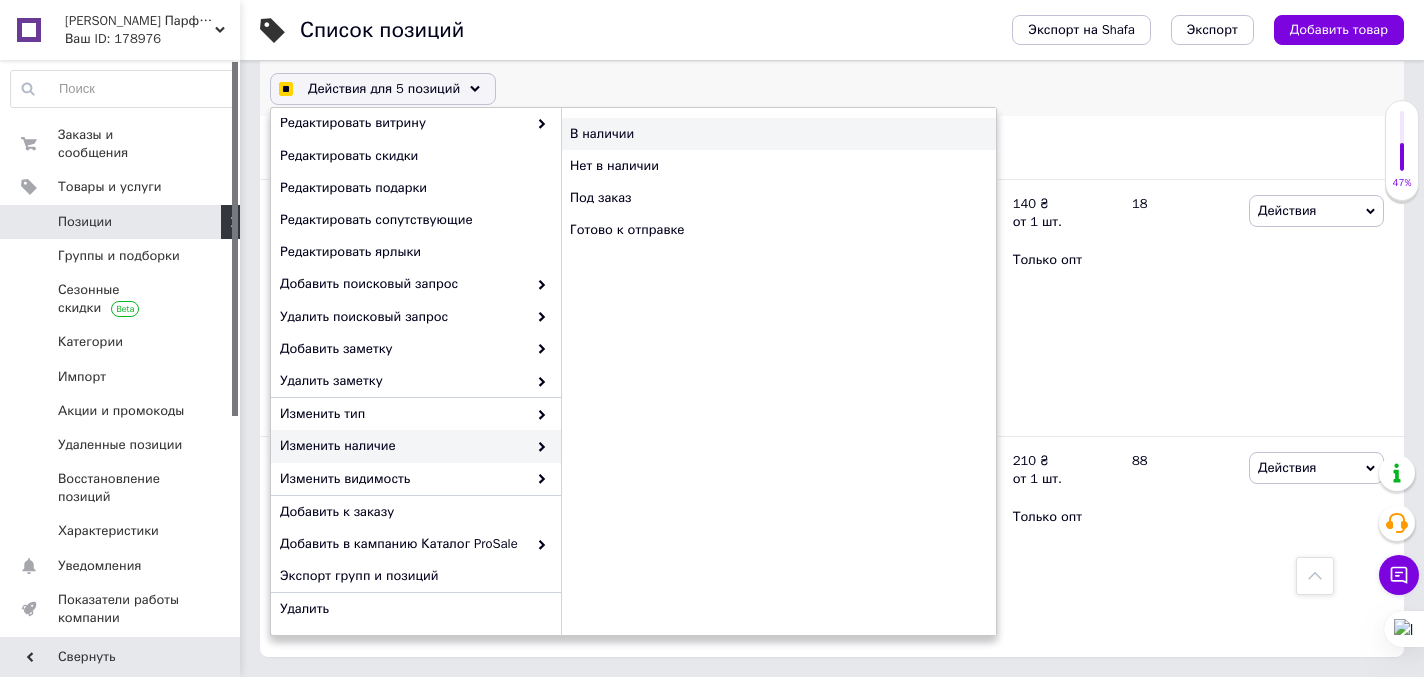 checkbox on "true" 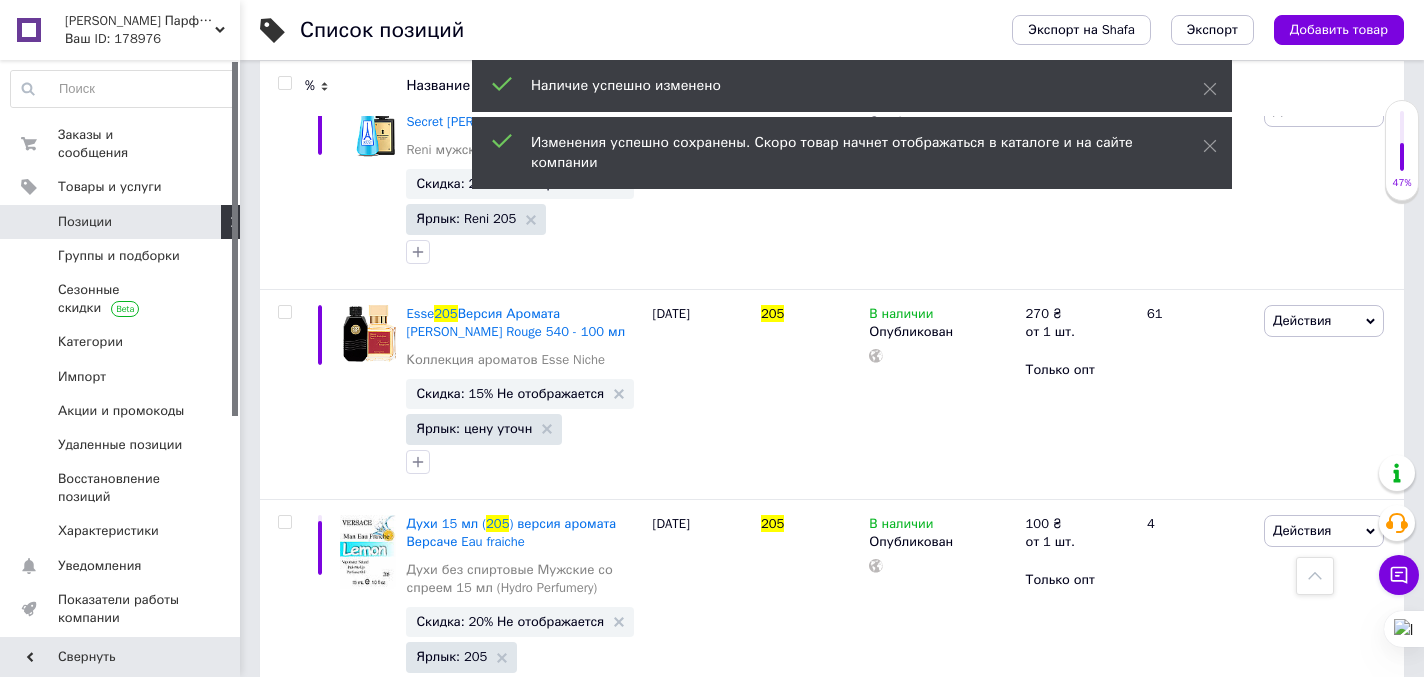 scroll, scrollTop: 0, scrollLeft: 0, axis: both 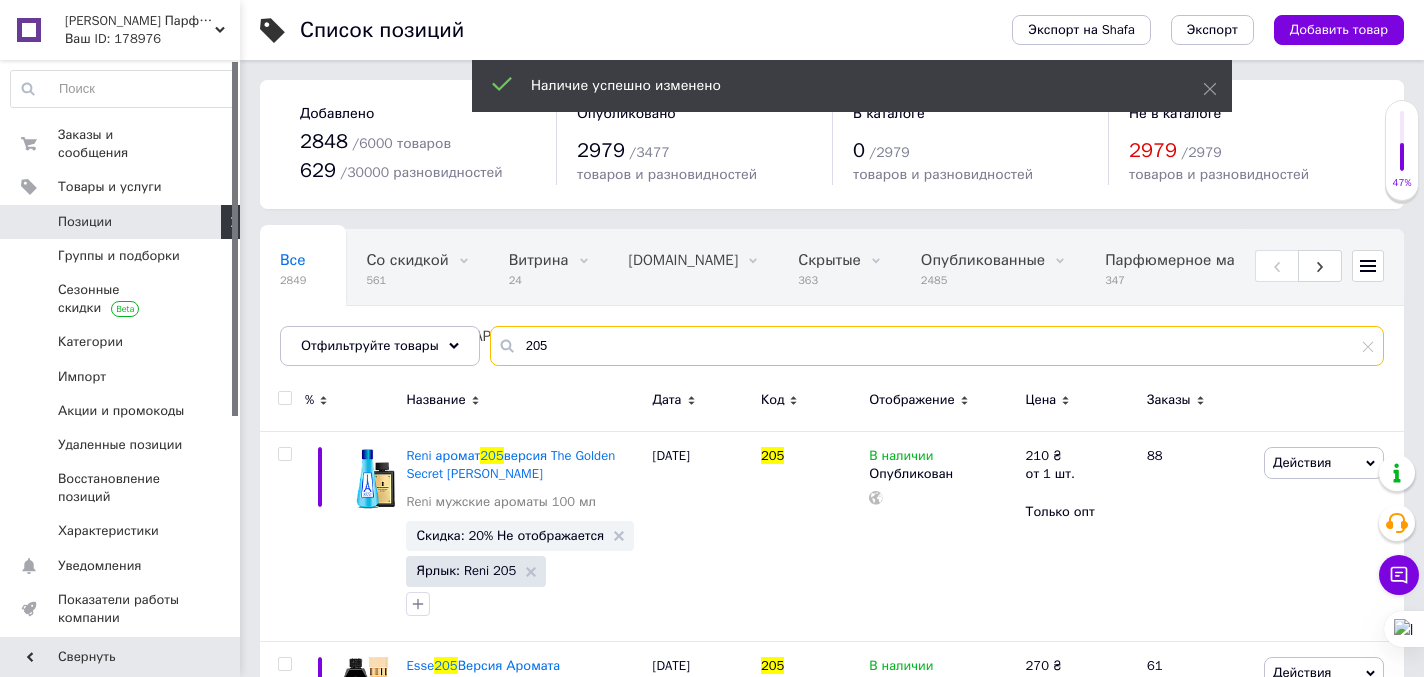 drag, startPoint x: 553, startPoint y: 344, endPoint x: 519, endPoint y: 334, distance: 35.44009 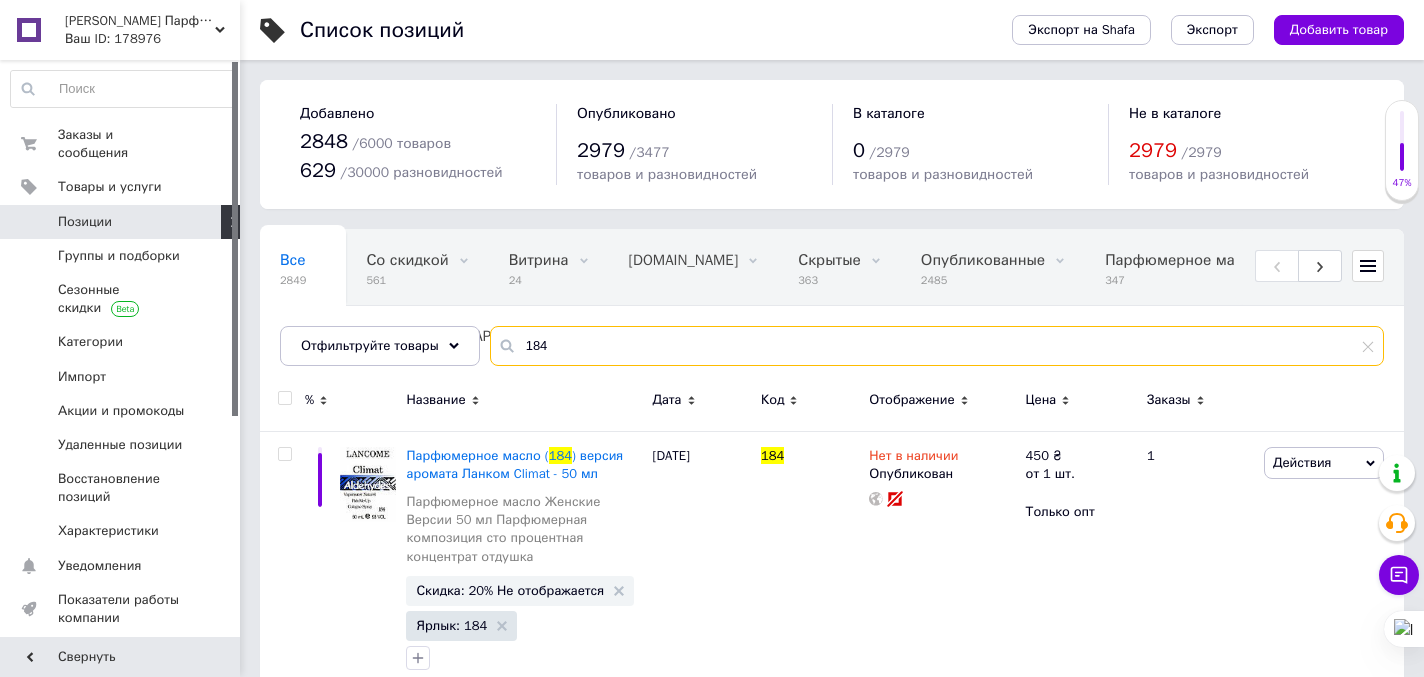 type on "184" 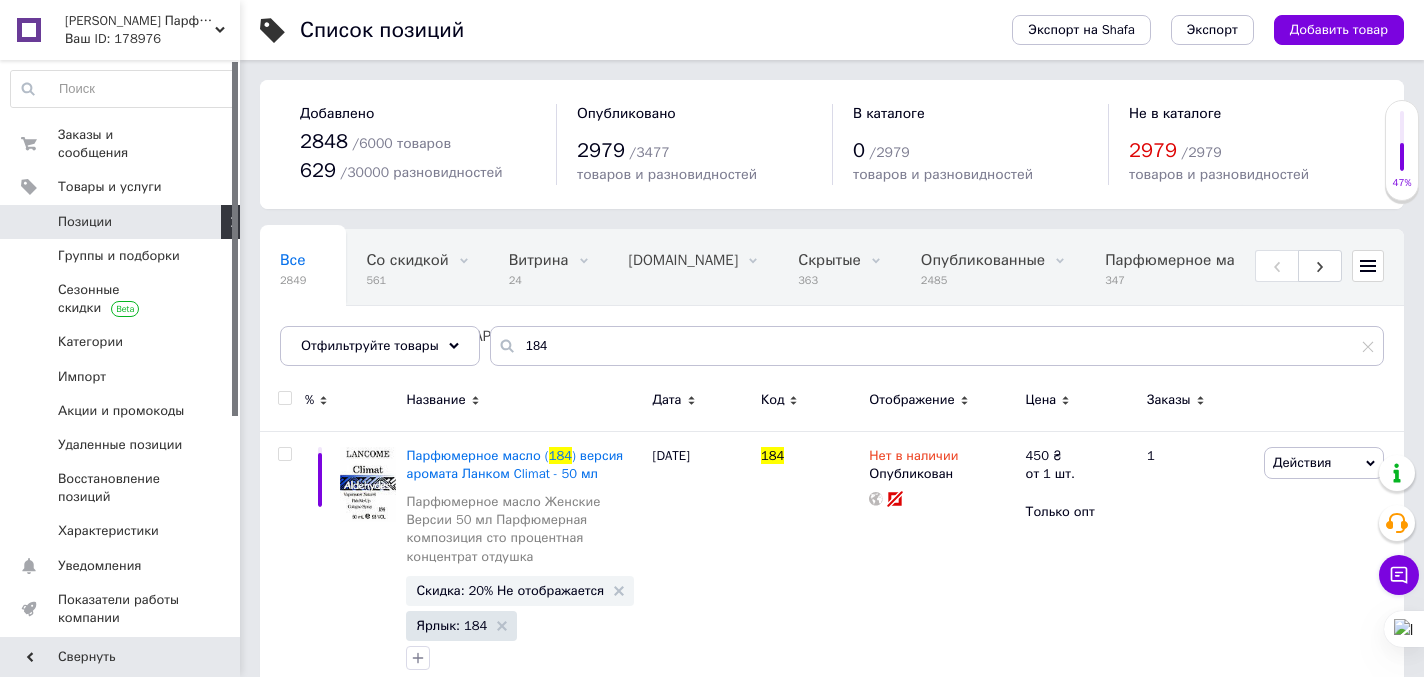 click at bounding box center (284, 398) 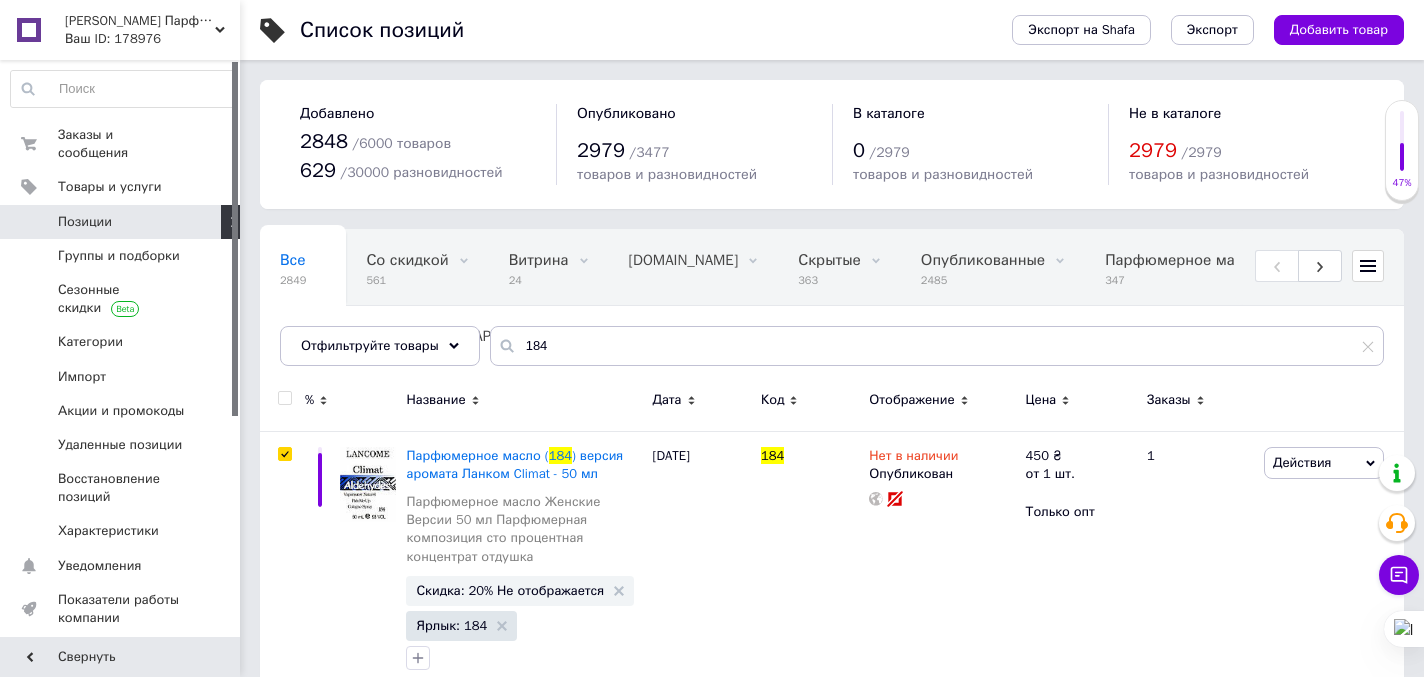 checkbox on "true" 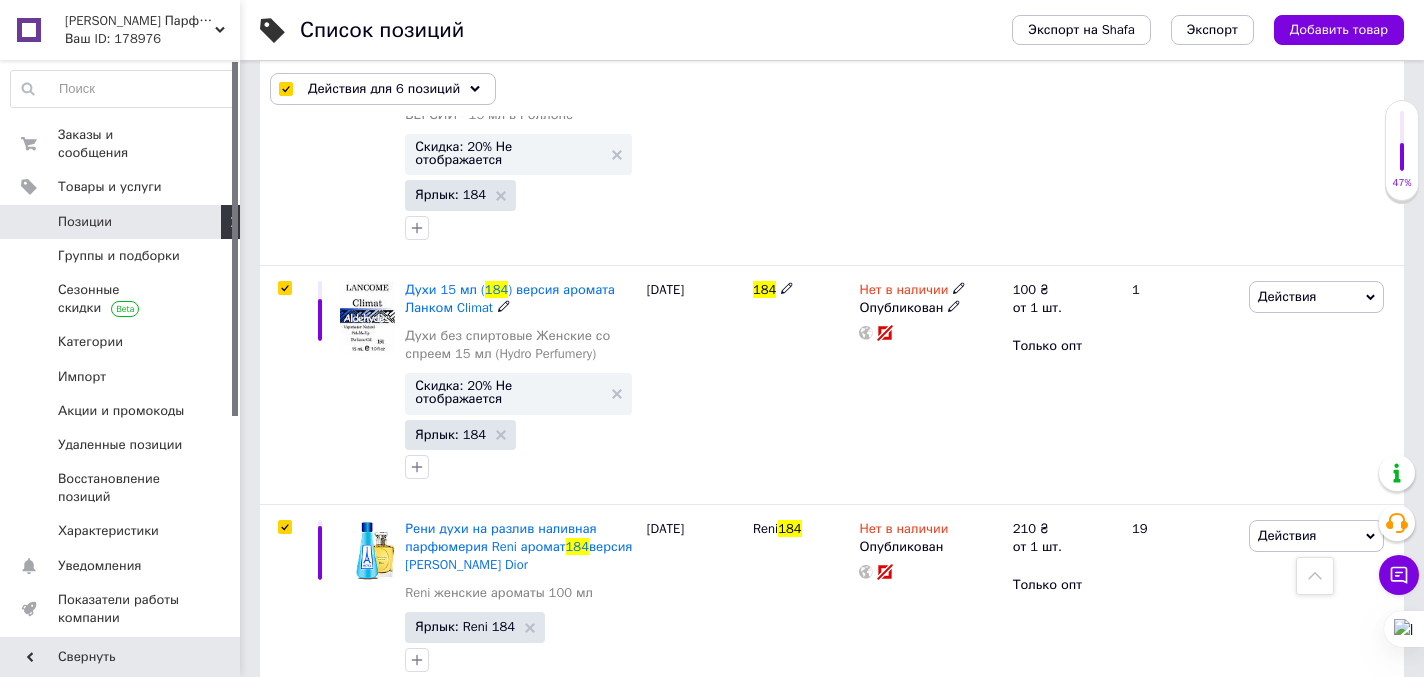 scroll, scrollTop: 1250, scrollLeft: 0, axis: vertical 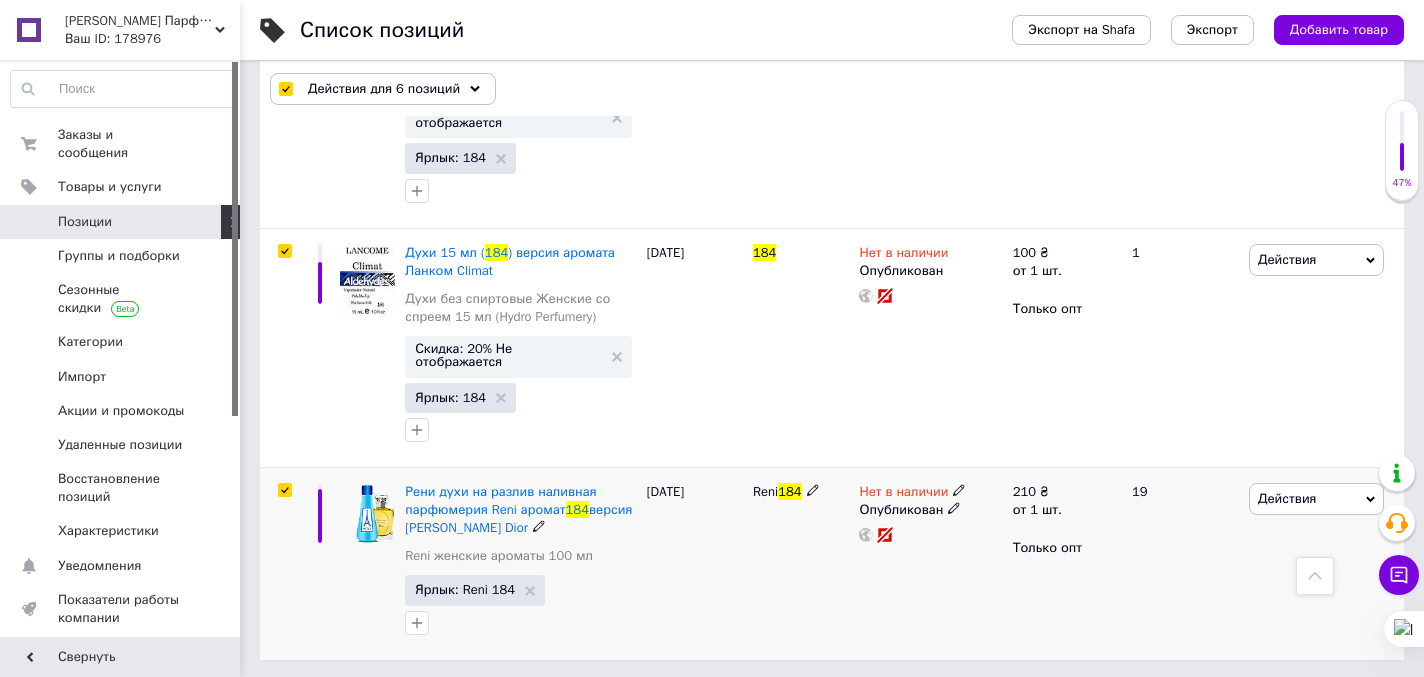 click at bounding box center (284, 490) 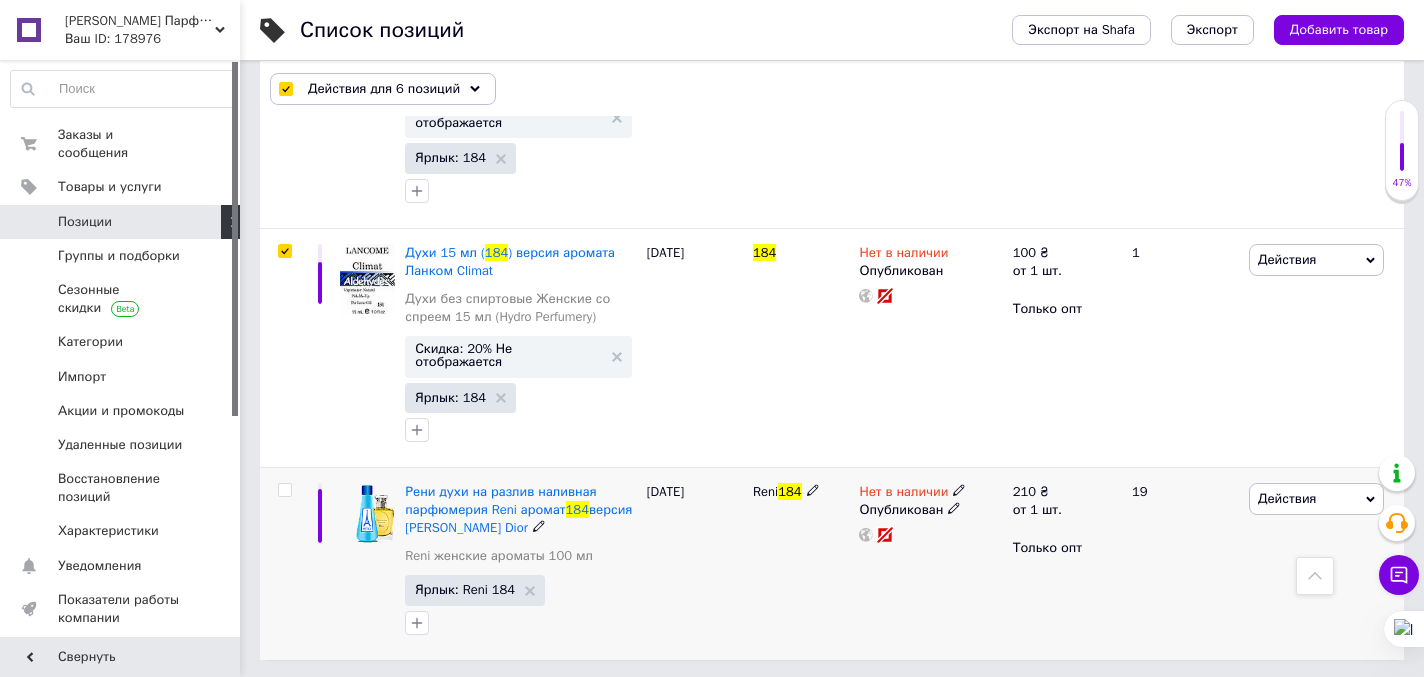 checkbox on "false" 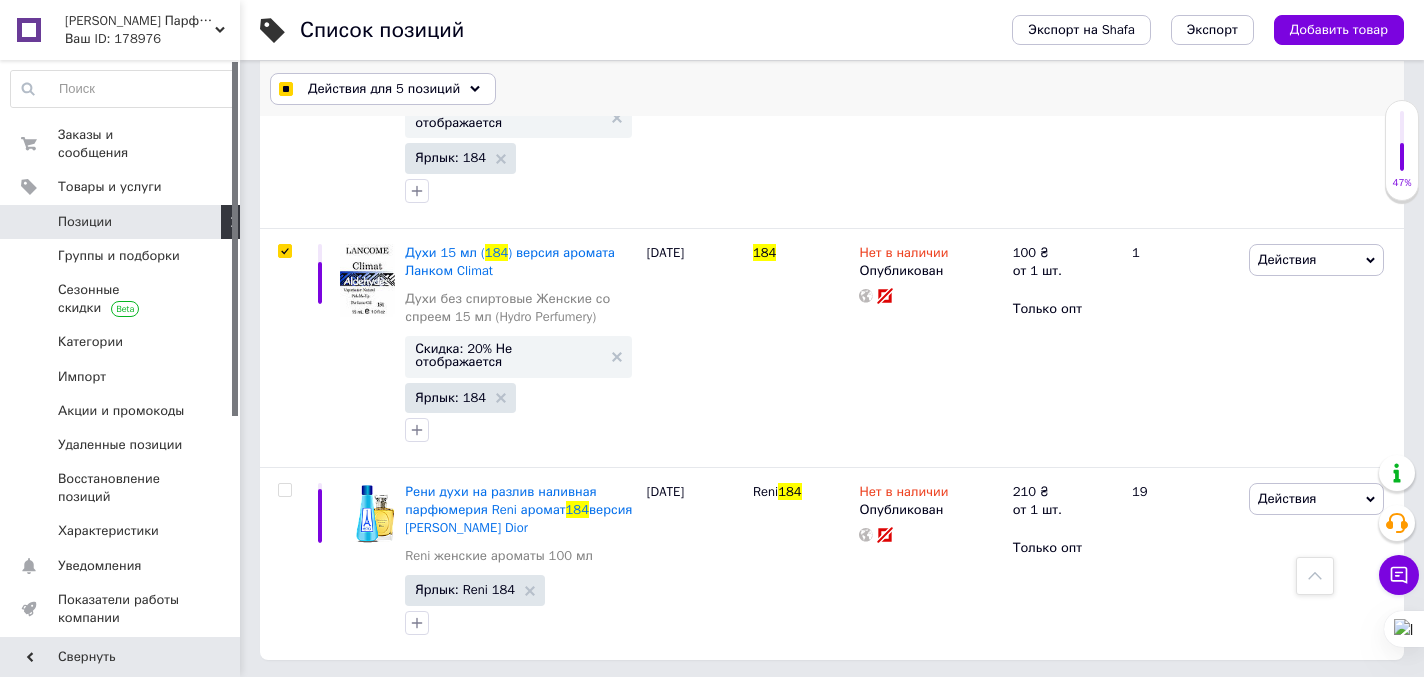 click on "Действия для 5 позиций" at bounding box center [383, 89] 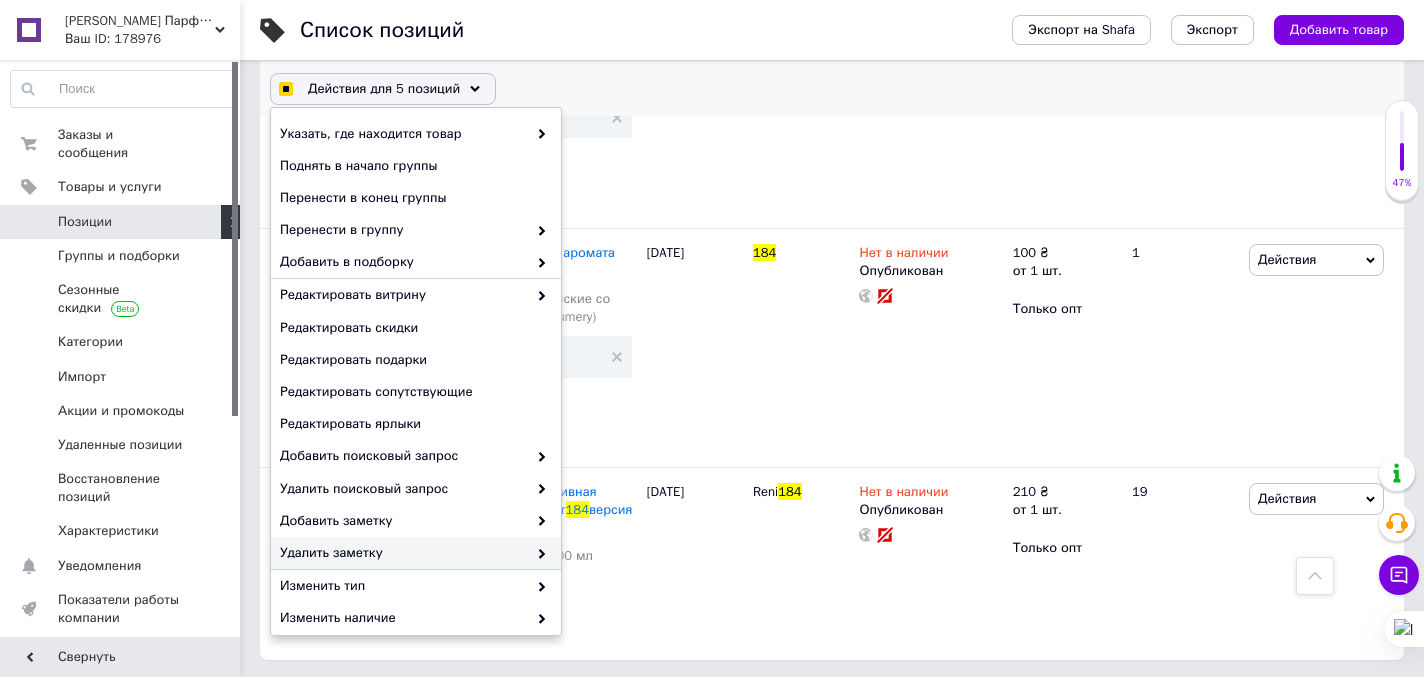 checkbox on "true" 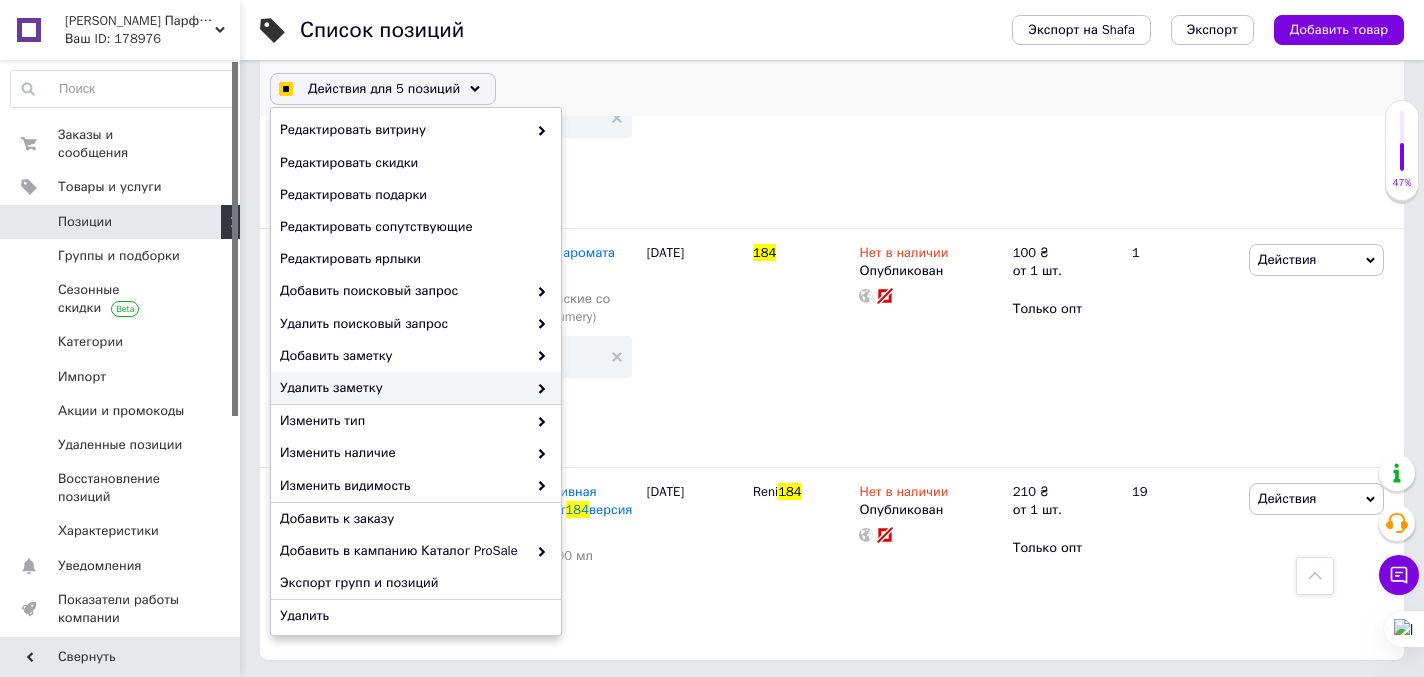 checkbox on "true" 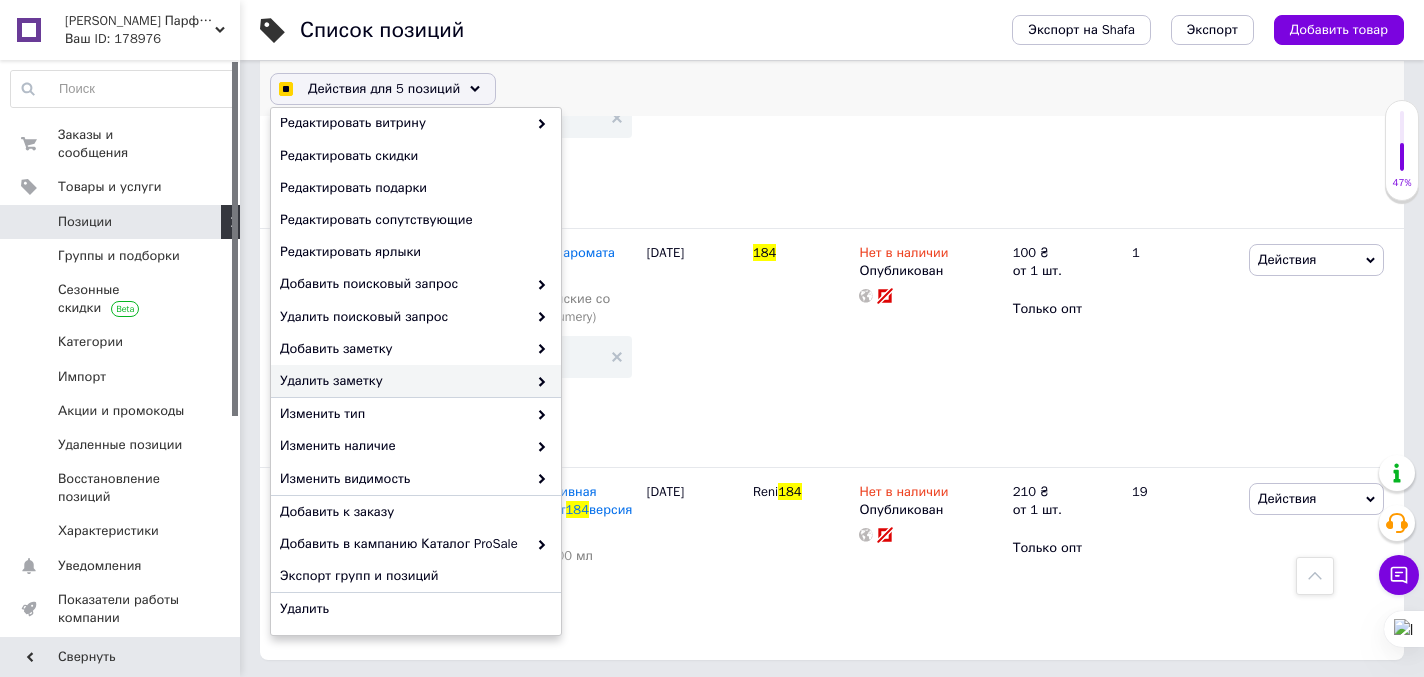 checkbox on "true" 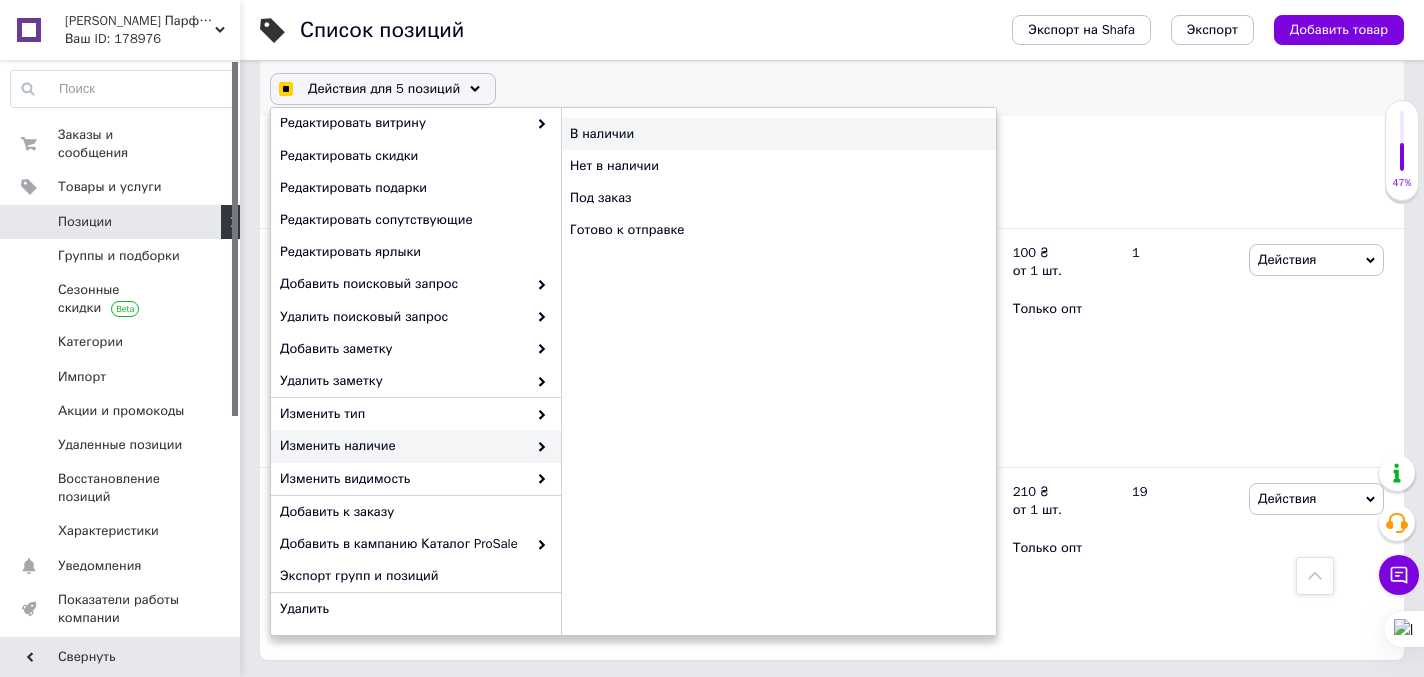 checkbox on "true" 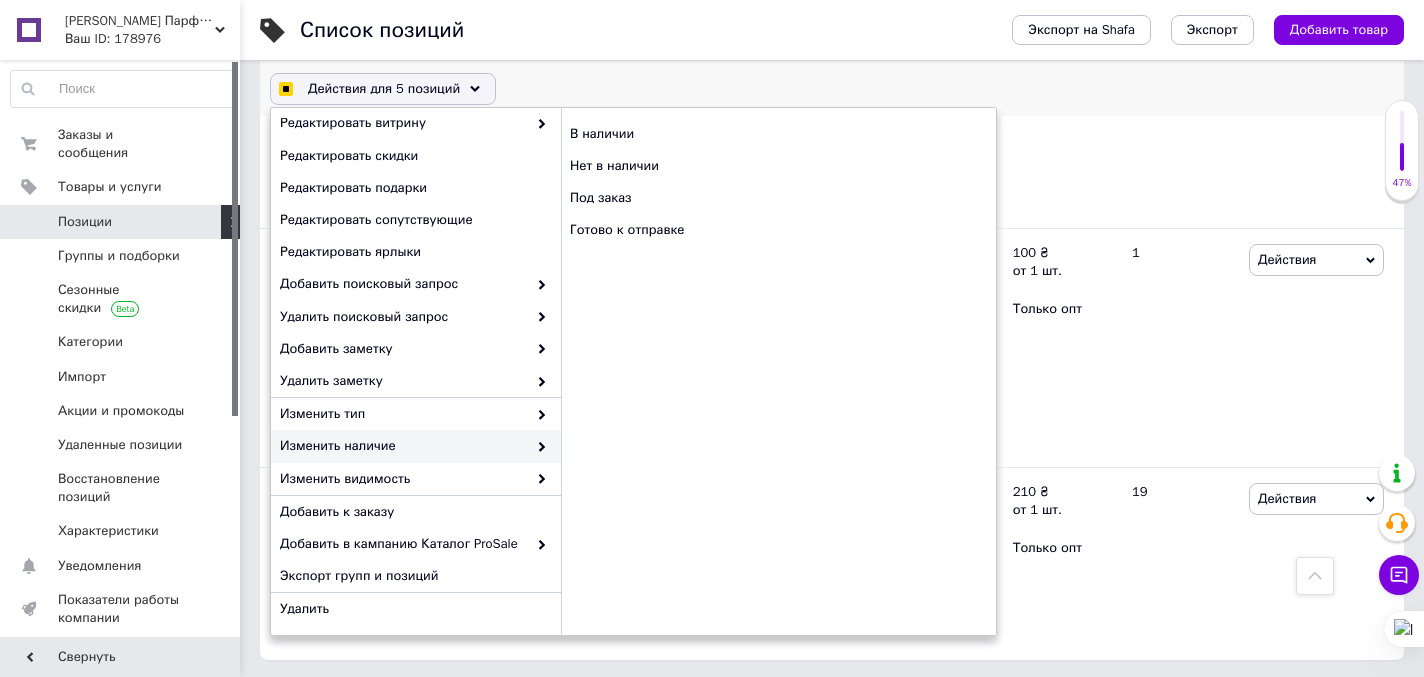 checkbox on "false" 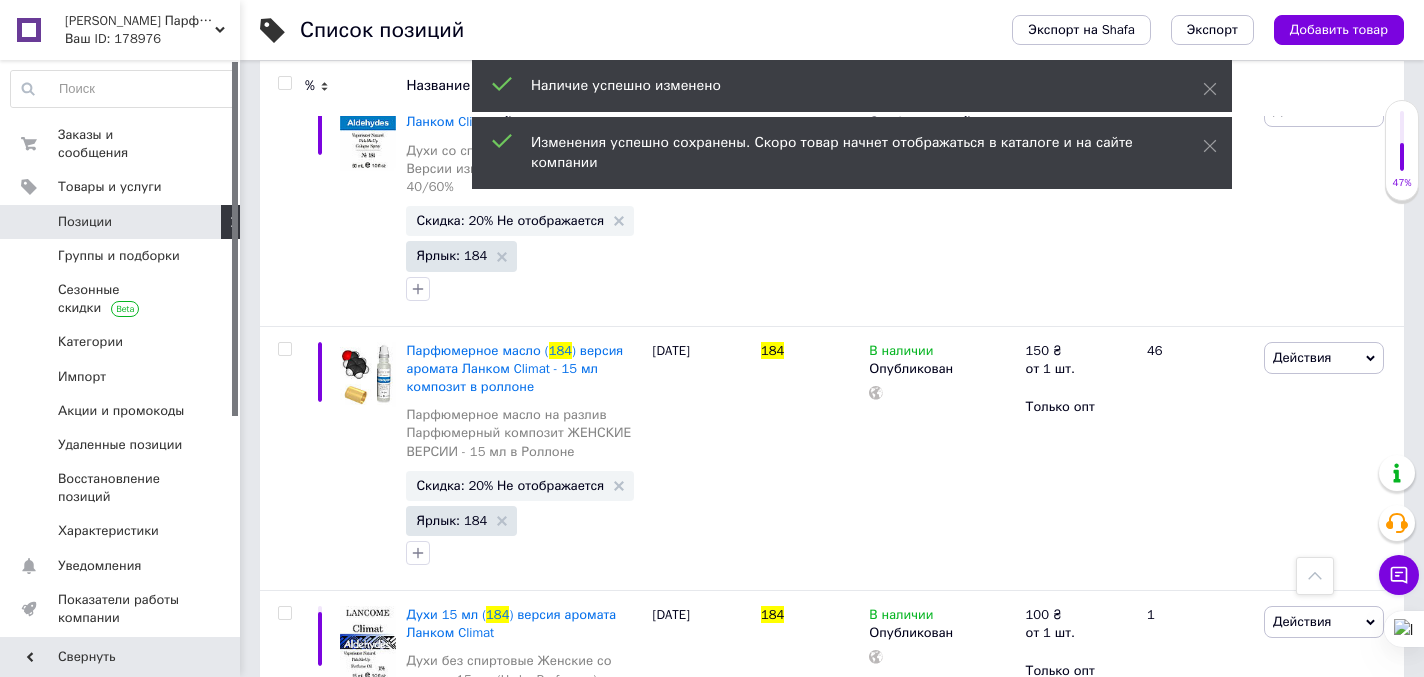 scroll, scrollTop: 0, scrollLeft: 0, axis: both 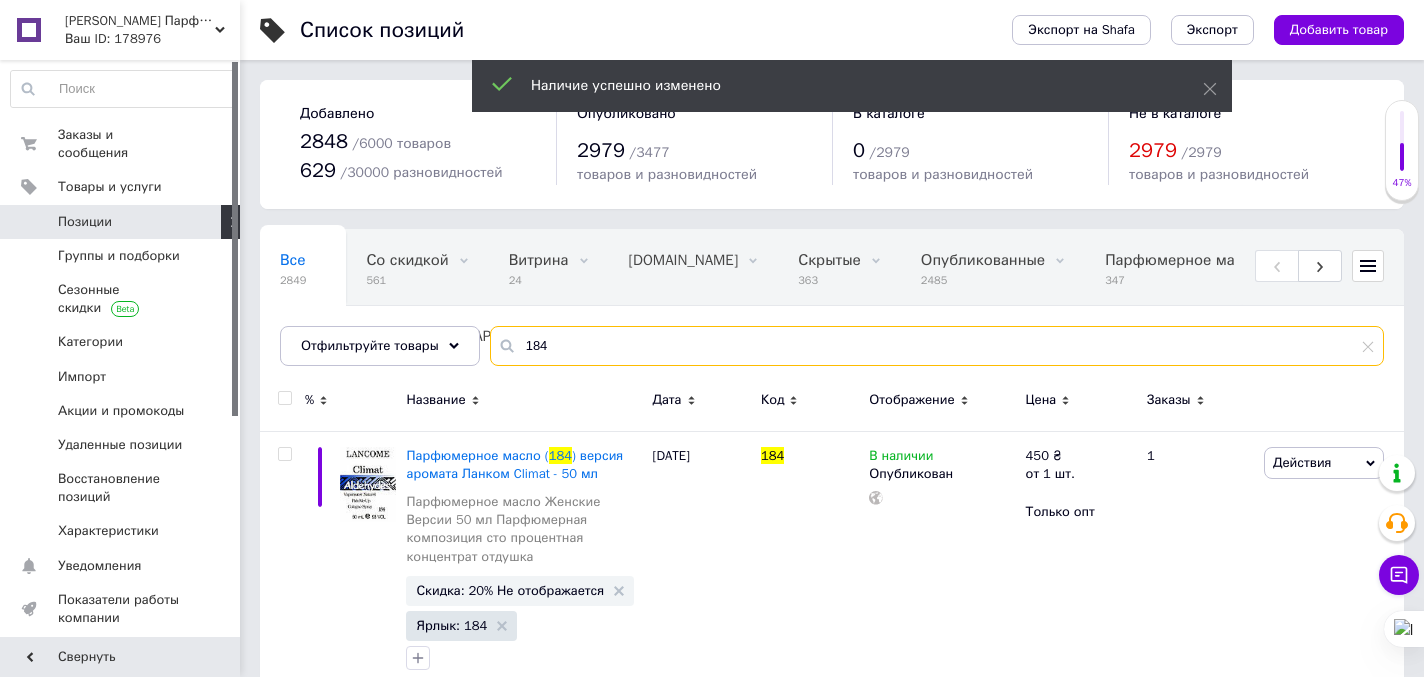 drag, startPoint x: 557, startPoint y: 353, endPoint x: 514, endPoint y: 331, distance: 48.30114 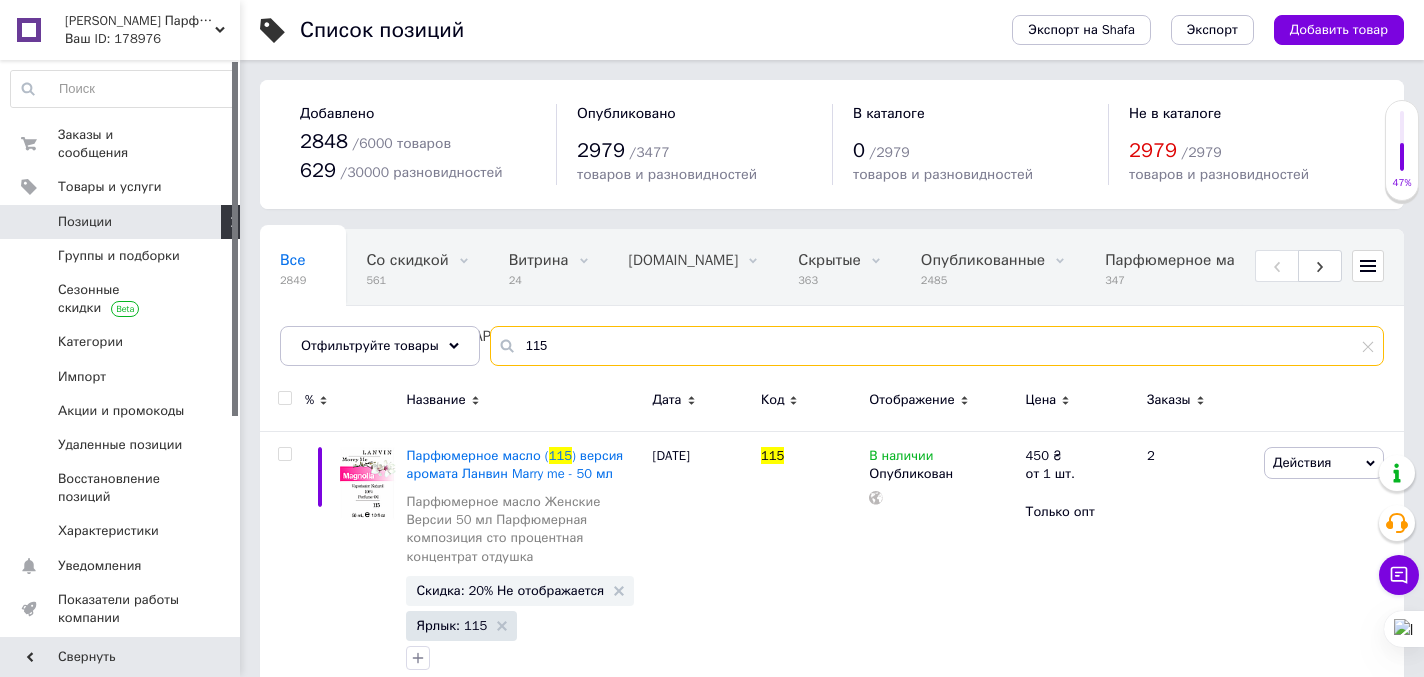 type on "115" 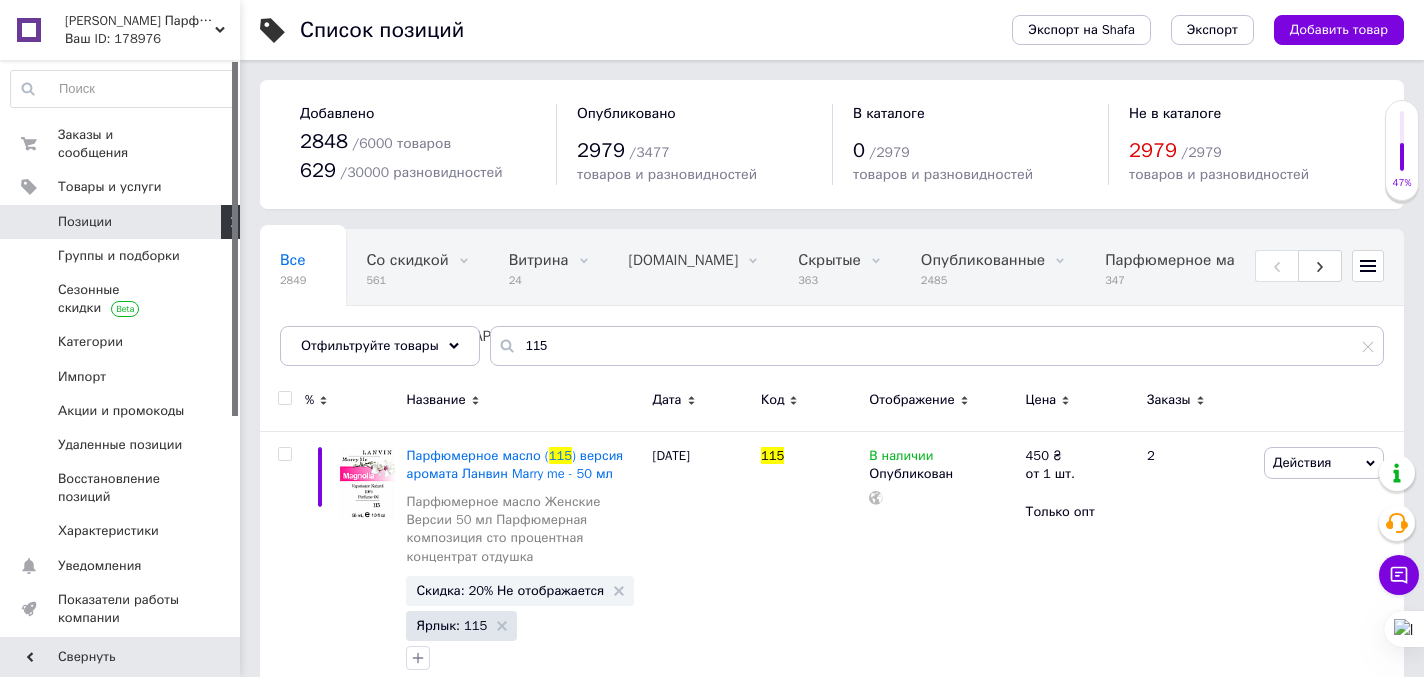 click at bounding box center (284, 398) 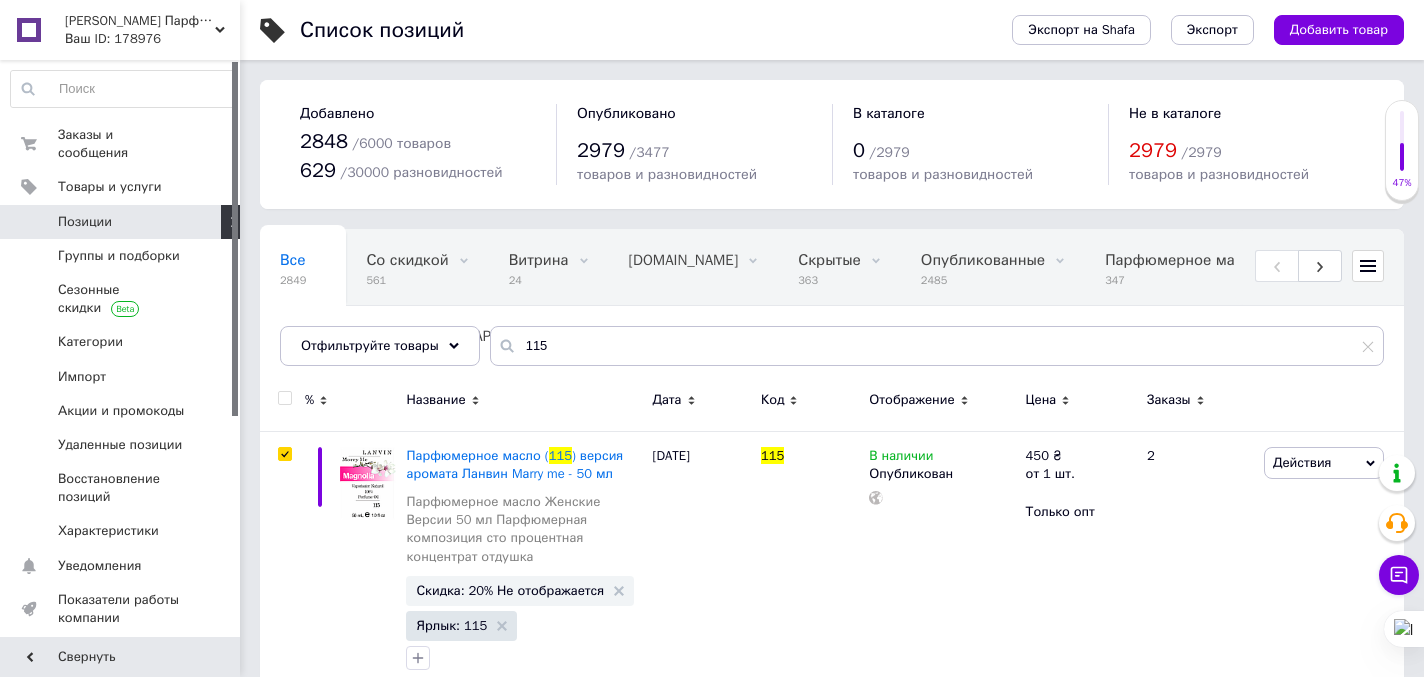 checkbox on "true" 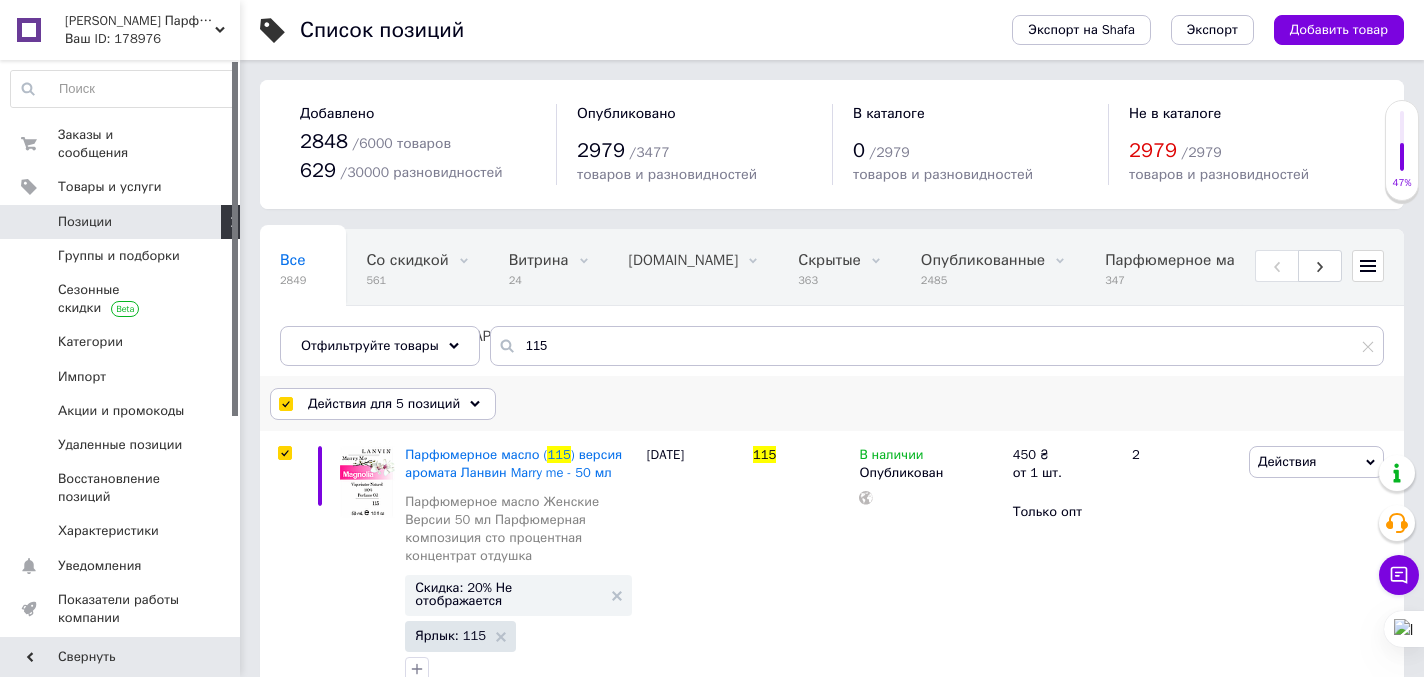 scroll, scrollTop: 179, scrollLeft: 0, axis: vertical 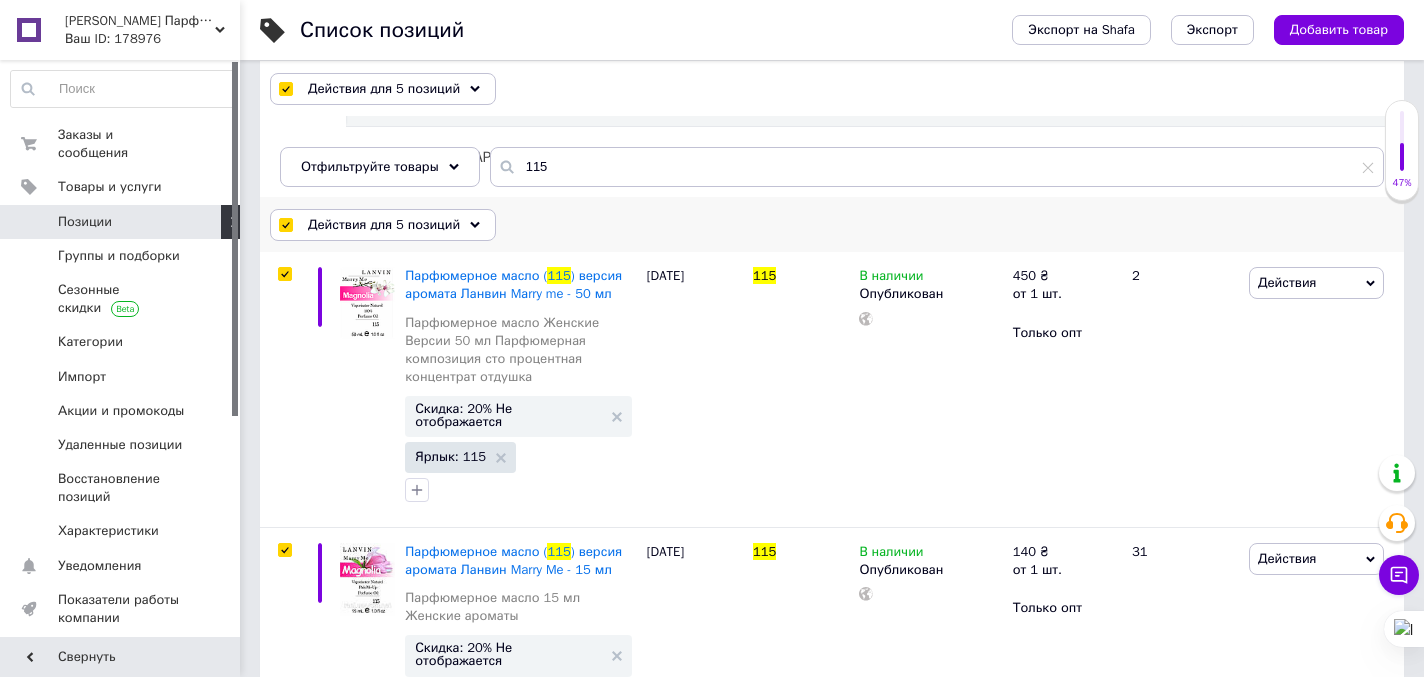 click on "Действия для 5 позиций" at bounding box center [383, 225] 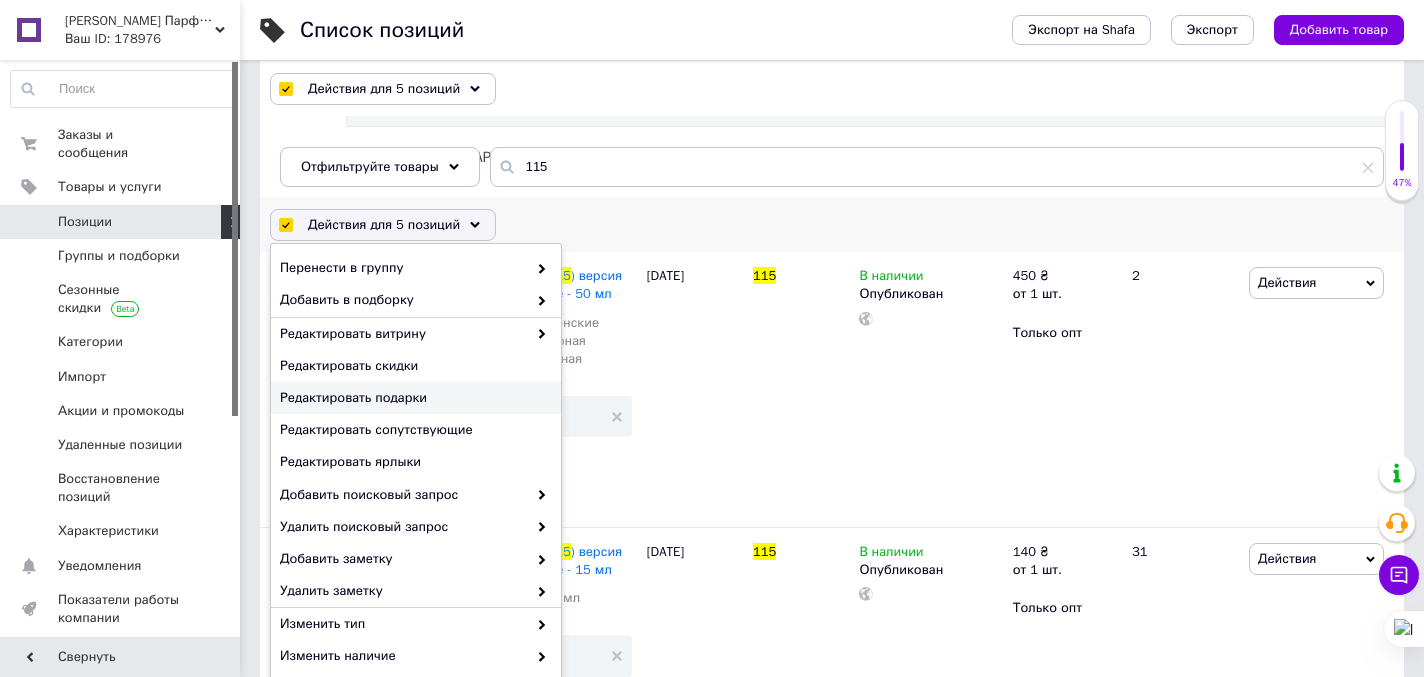 scroll, scrollTop: 190, scrollLeft: 0, axis: vertical 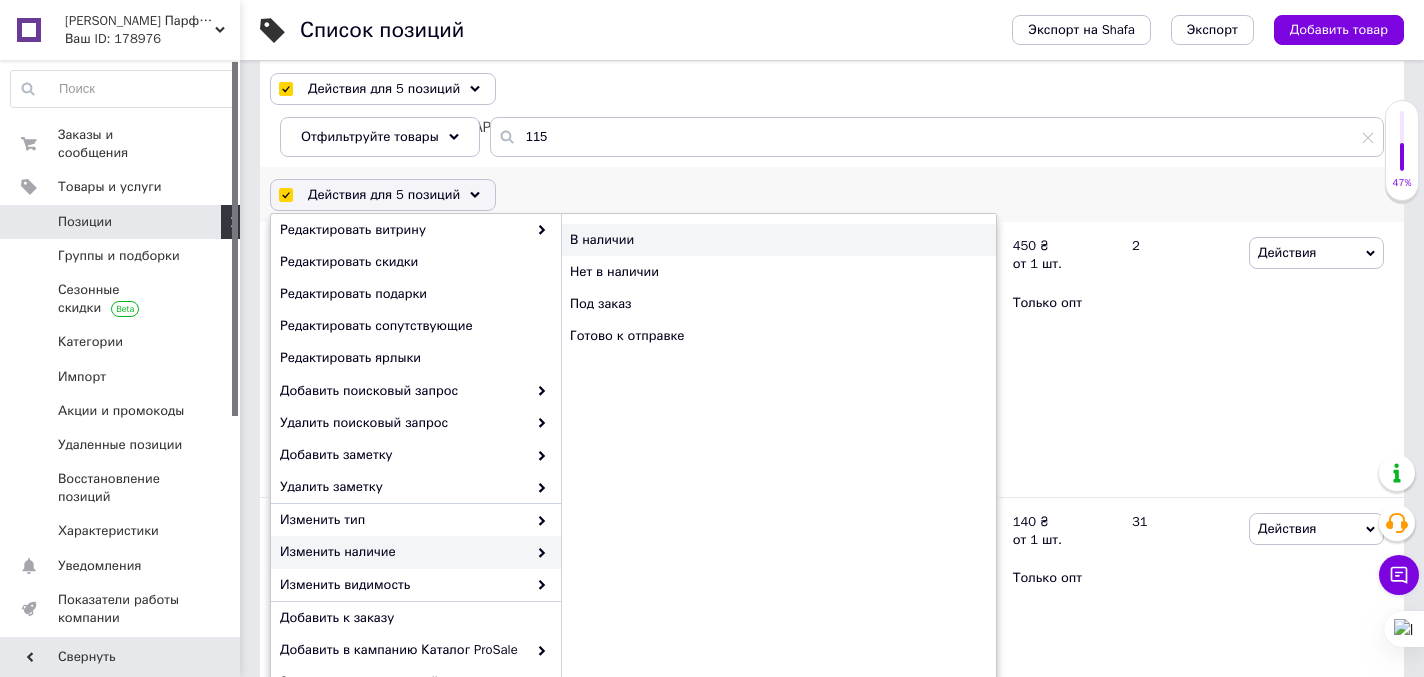click on "В наличии" at bounding box center [778, 240] 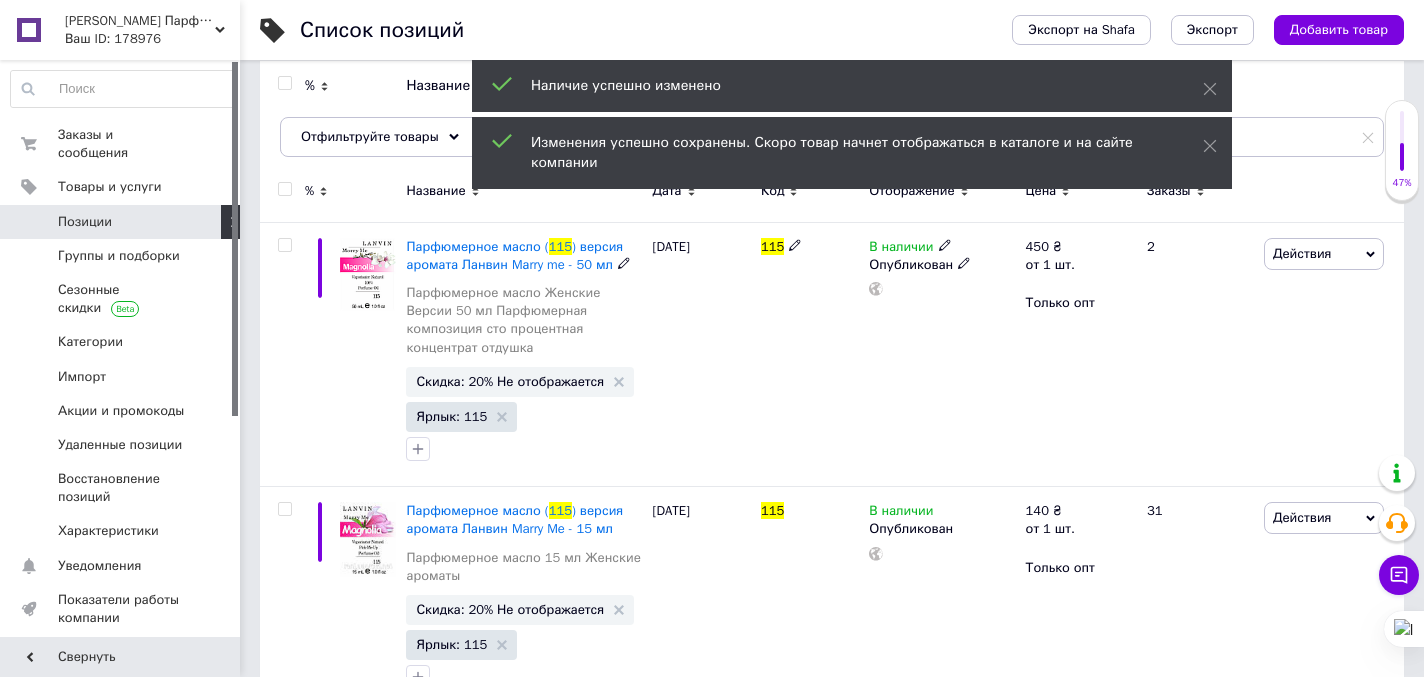 scroll, scrollTop: 0, scrollLeft: 0, axis: both 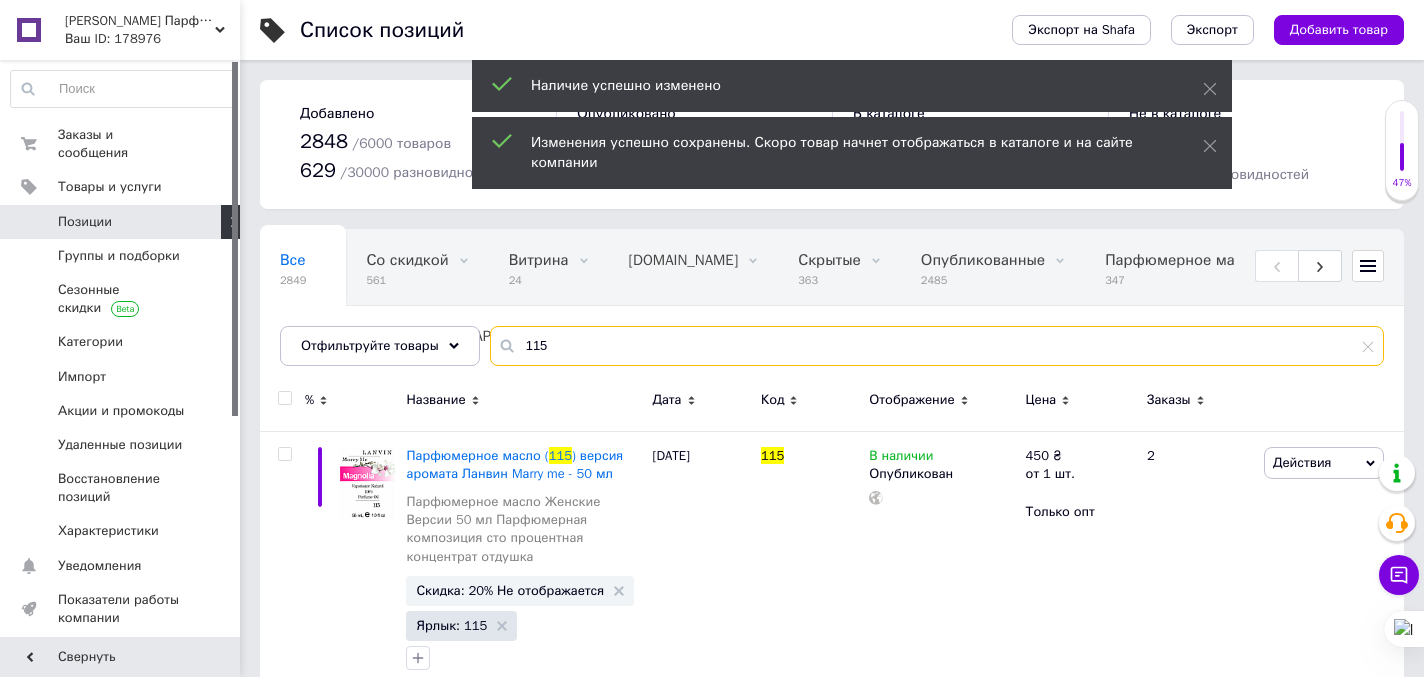 drag, startPoint x: 563, startPoint y: 336, endPoint x: 540, endPoint y: 338, distance: 23.086792 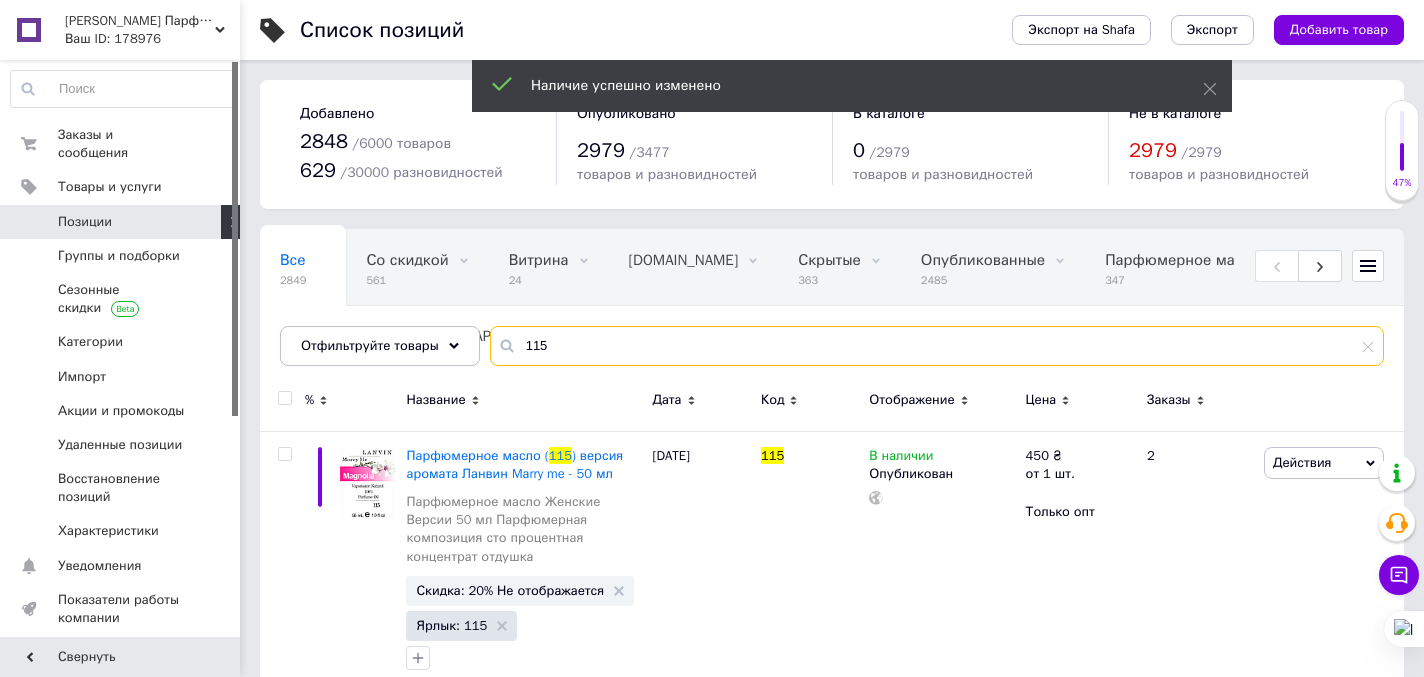 drag, startPoint x: 551, startPoint y: 343, endPoint x: 526, endPoint y: 342, distance: 25.019993 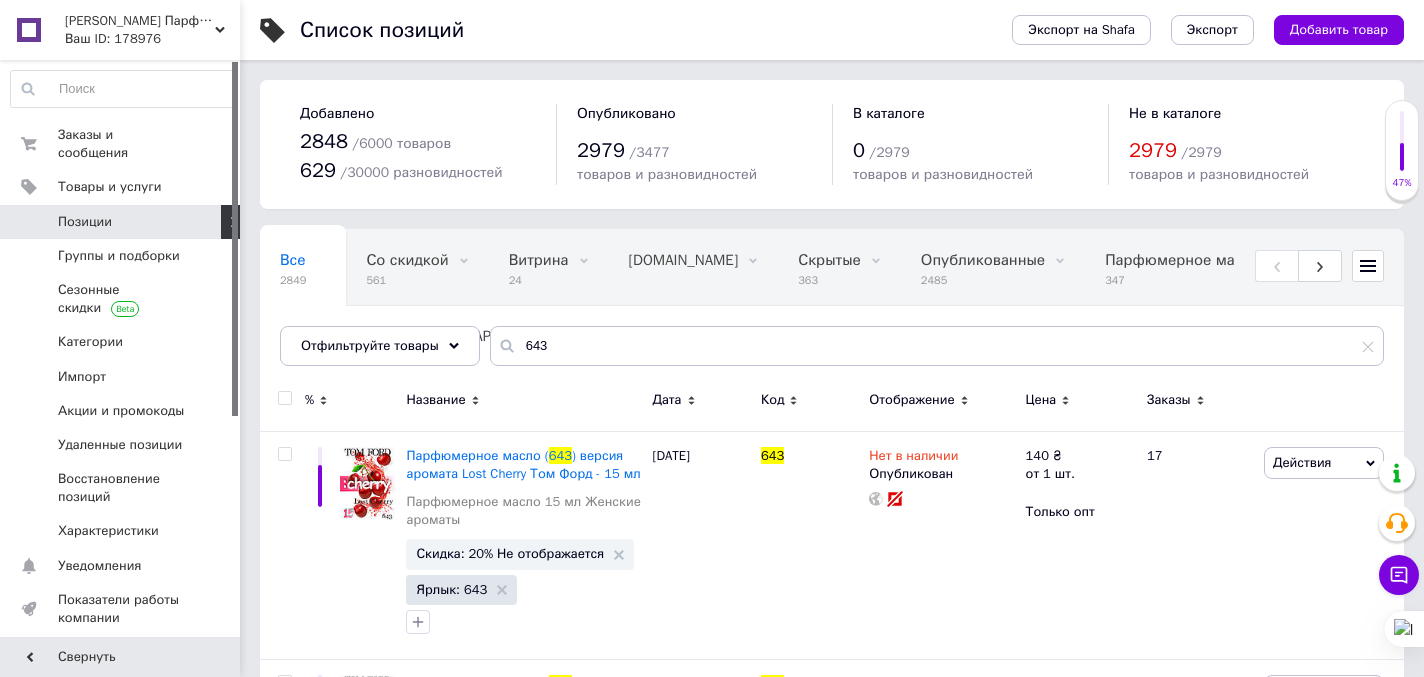 click at bounding box center [284, 398] 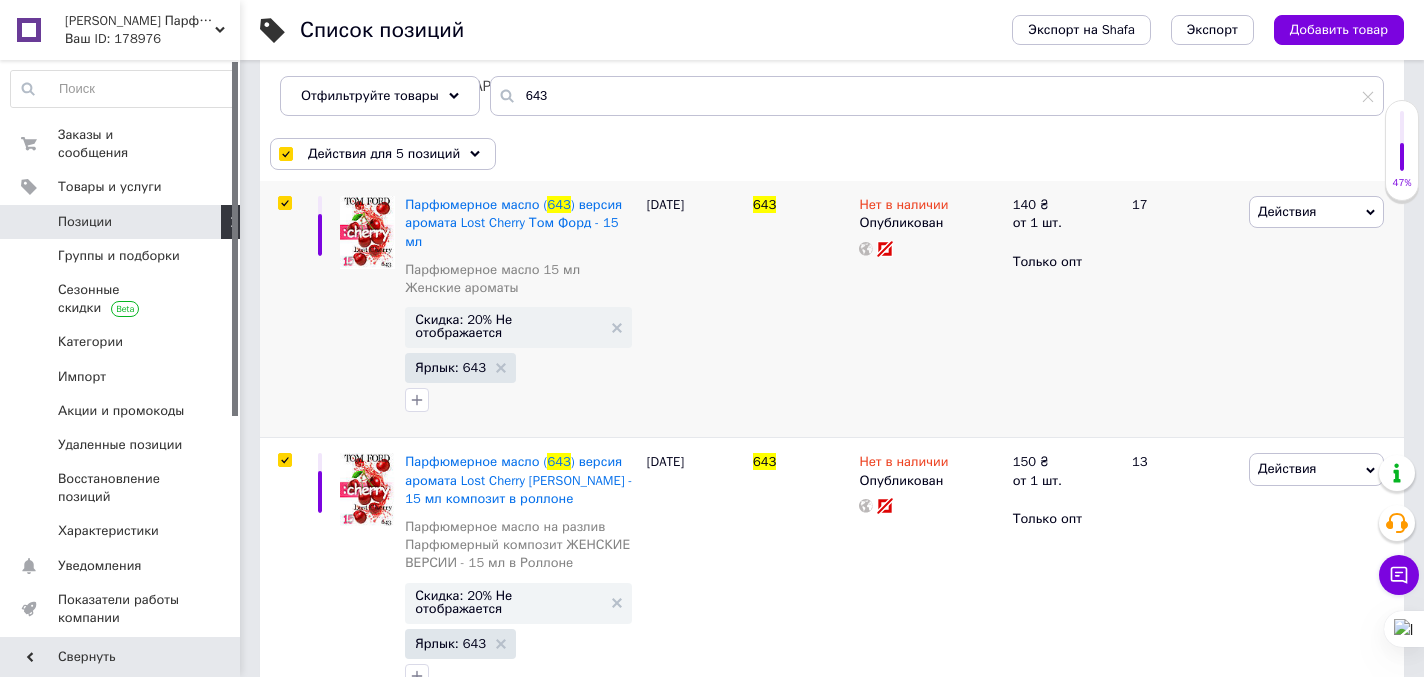 scroll, scrollTop: 277, scrollLeft: 0, axis: vertical 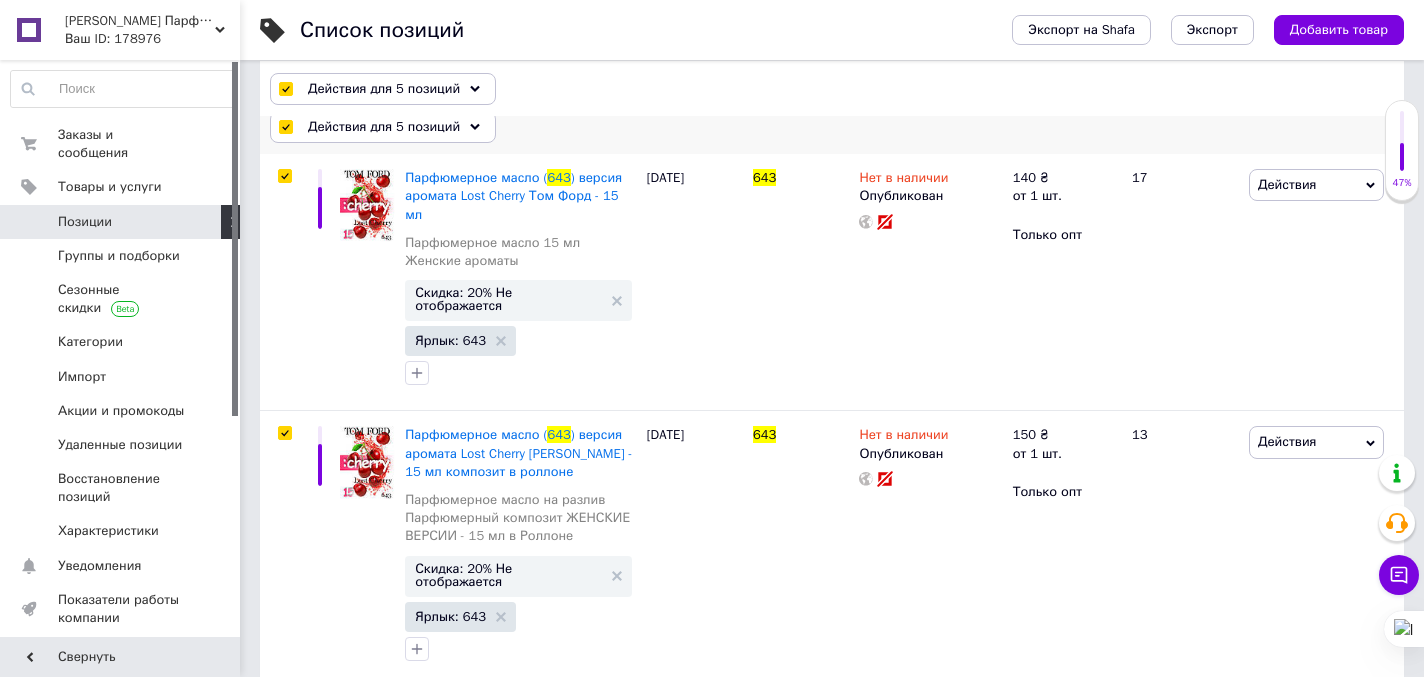 click on "Действия для 5 позиций" at bounding box center [383, 127] 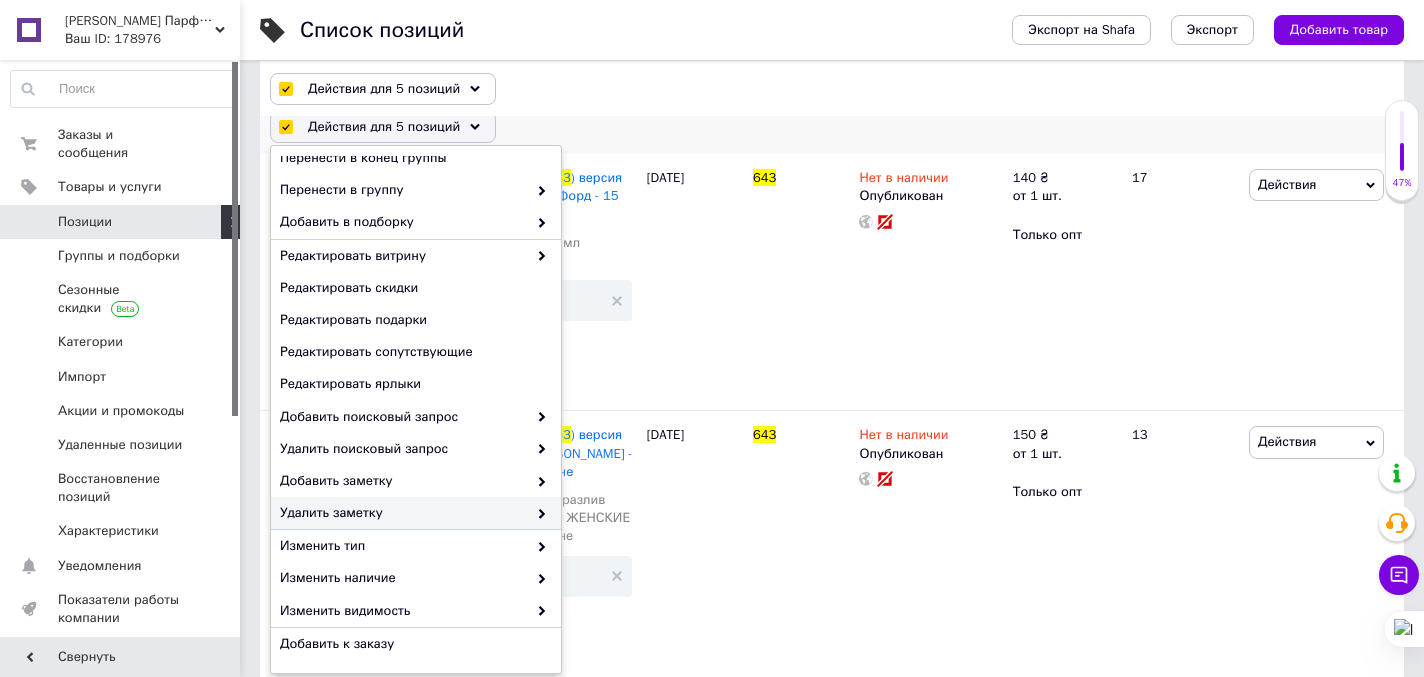 scroll, scrollTop: 182, scrollLeft: 0, axis: vertical 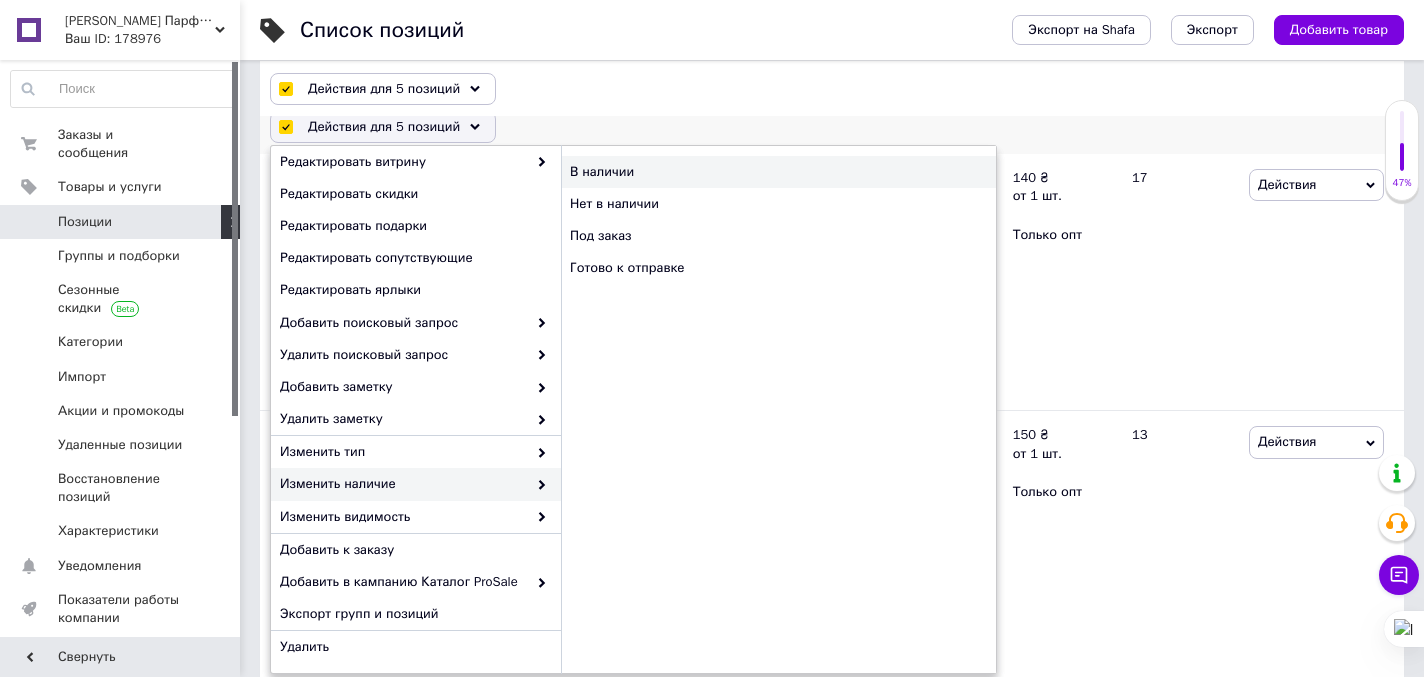 click on "В наличии" at bounding box center [778, 172] 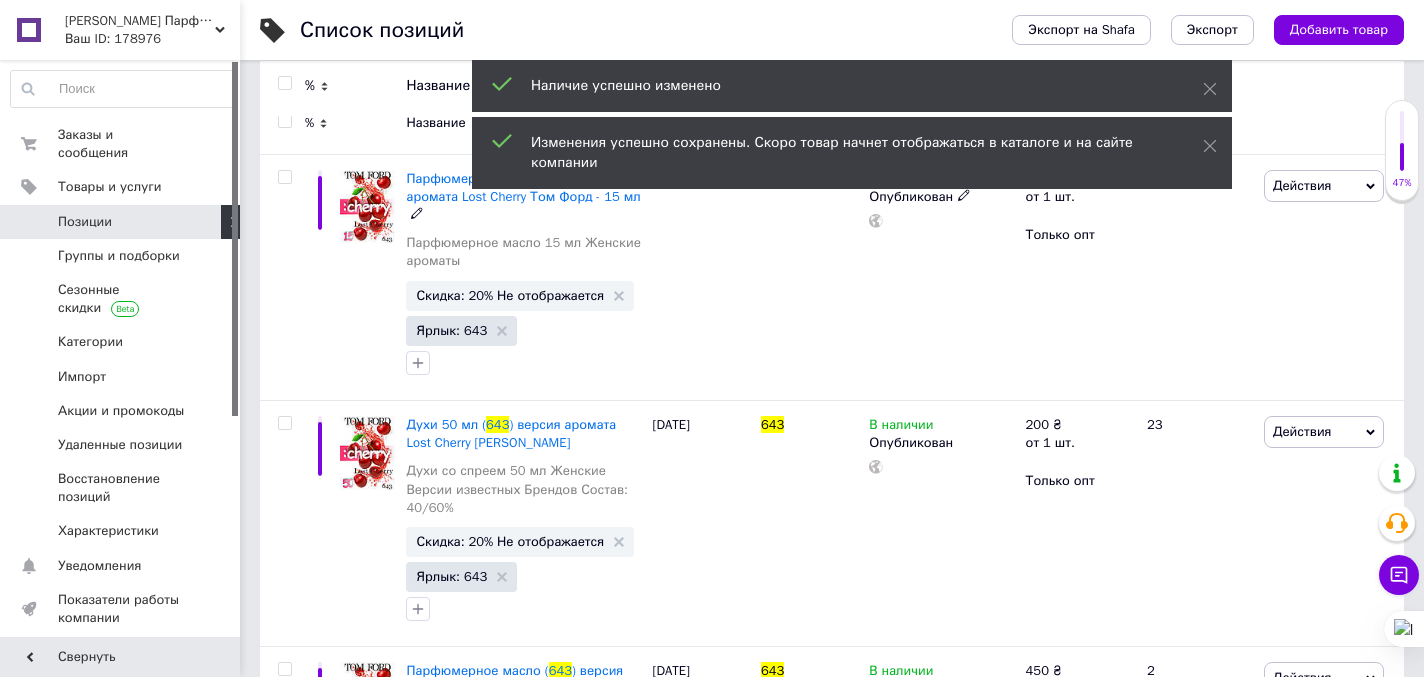 scroll, scrollTop: 0, scrollLeft: 0, axis: both 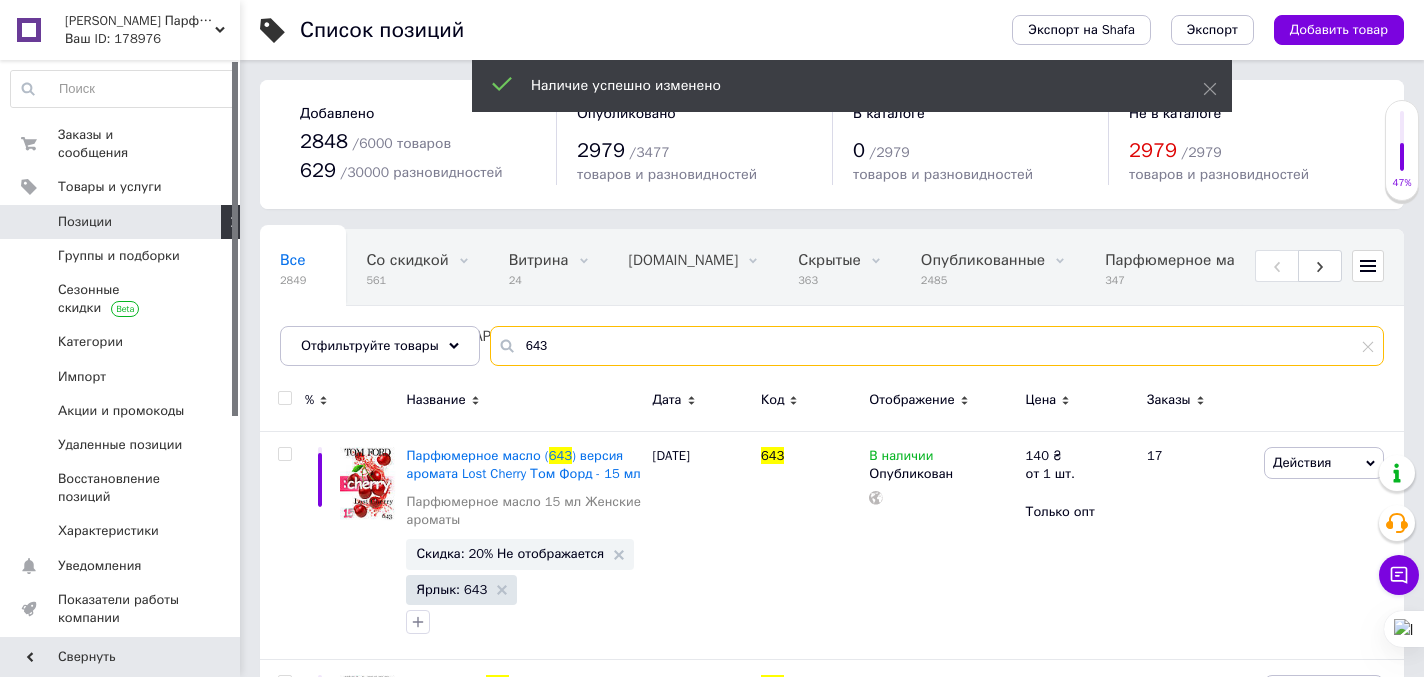 drag, startPoint x: 555, startPoint y: 347, endPoint x: 520, endPoint y: 344, distance: 35.128338 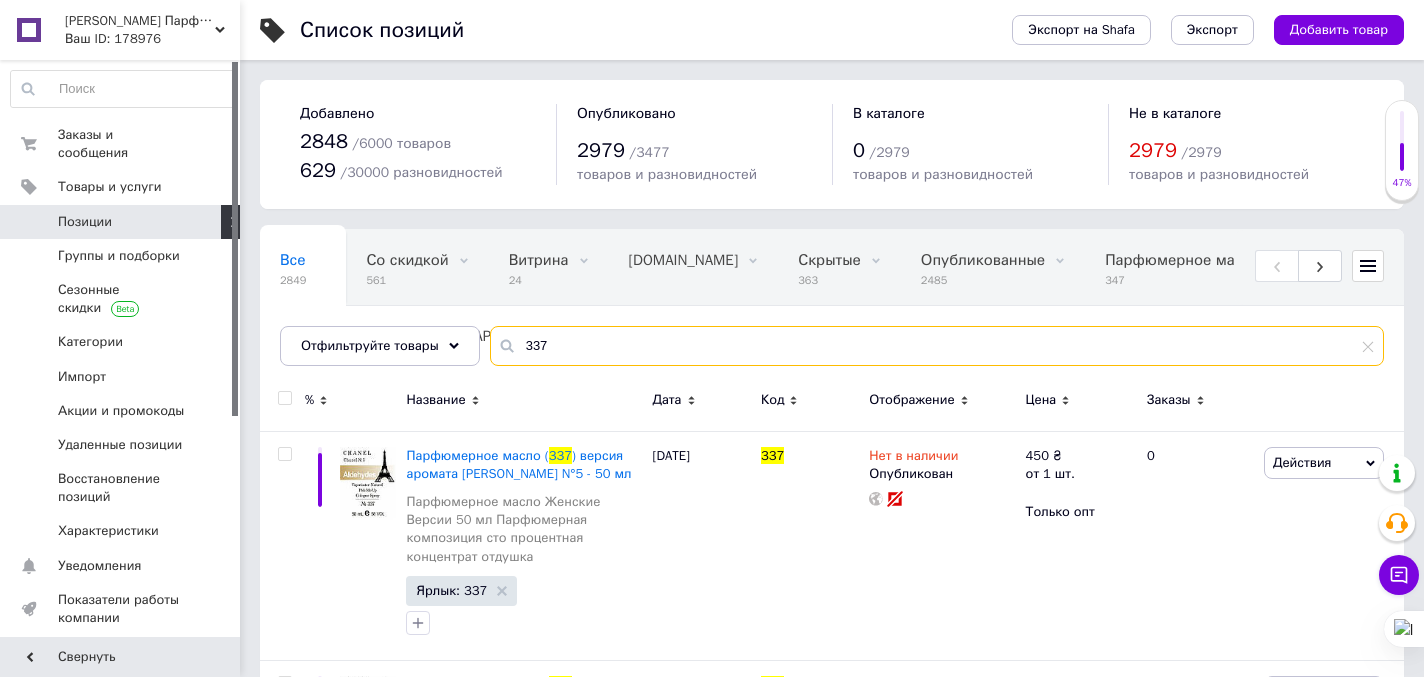 scroll, scrollTop: 32, scrollLeft: 0, axis: vertical 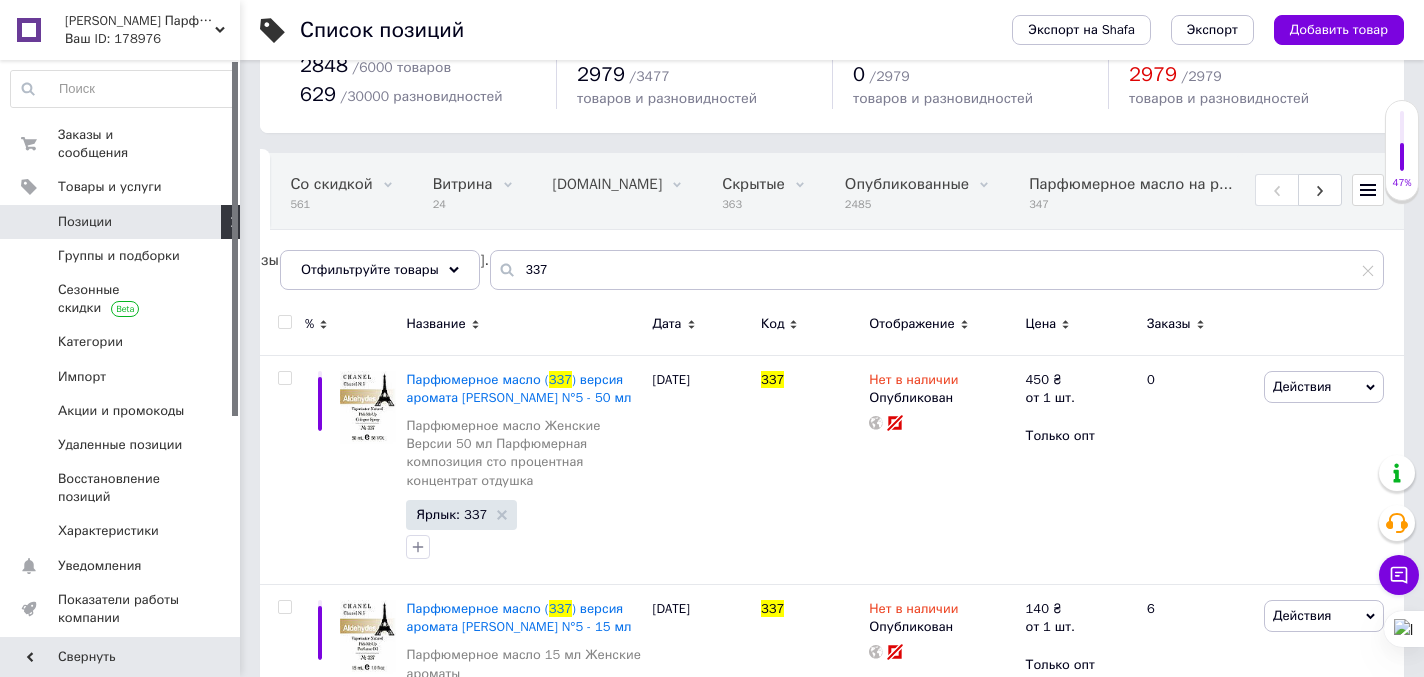 click at bounding box center [284, 322] 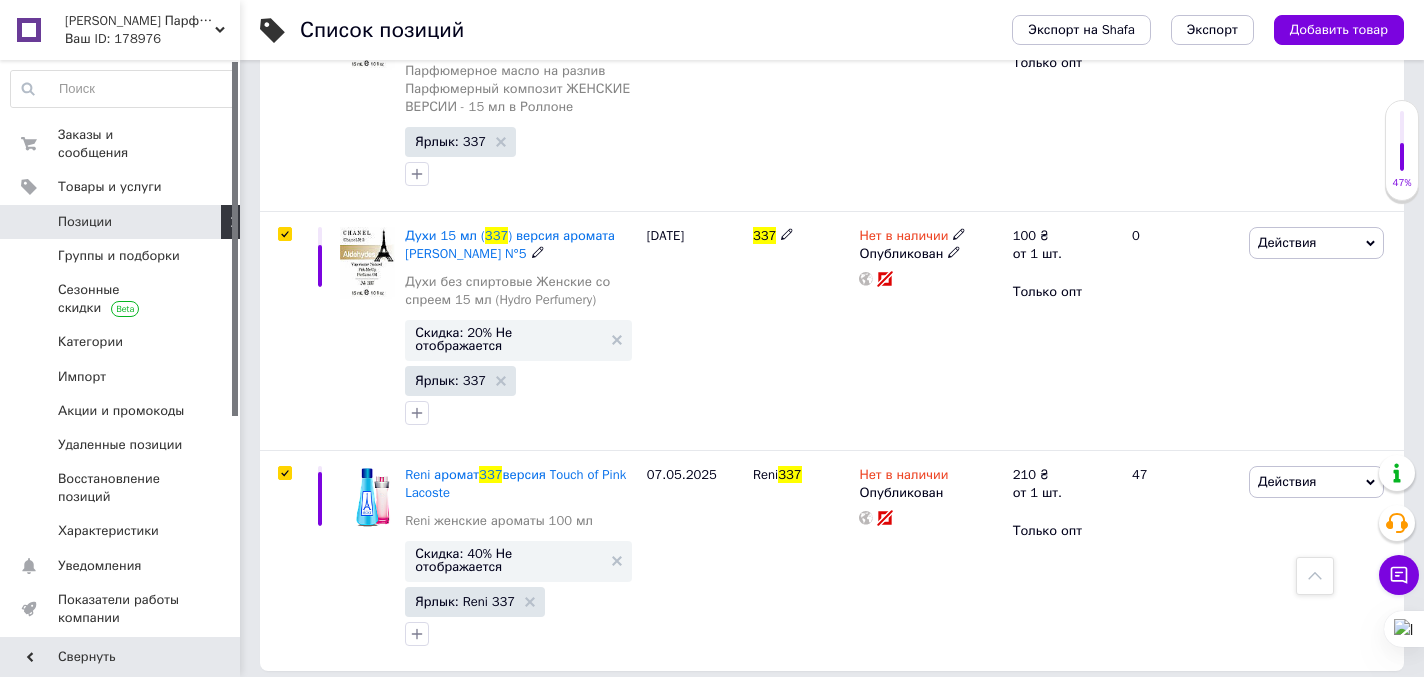 scroll, scrollTop: 1095, scrollLeft: 0, axis: vertical 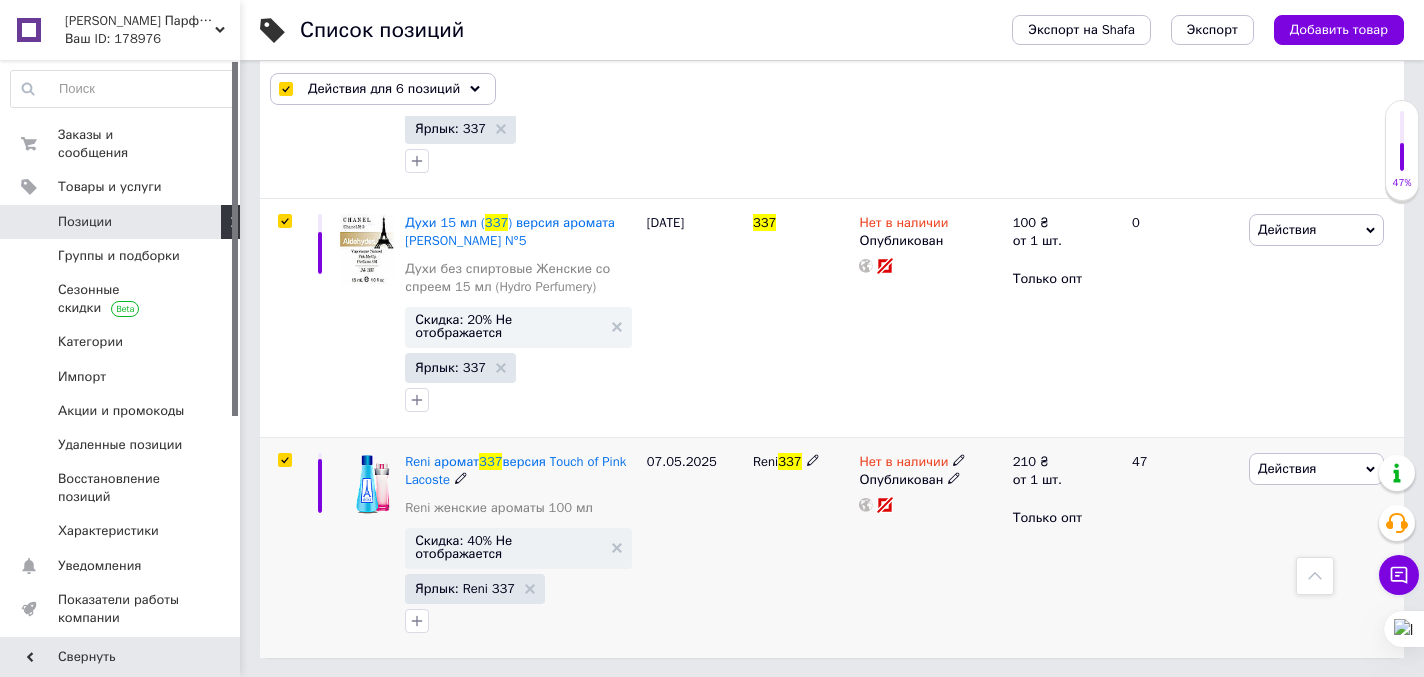 click at bounding box center [284, 460] 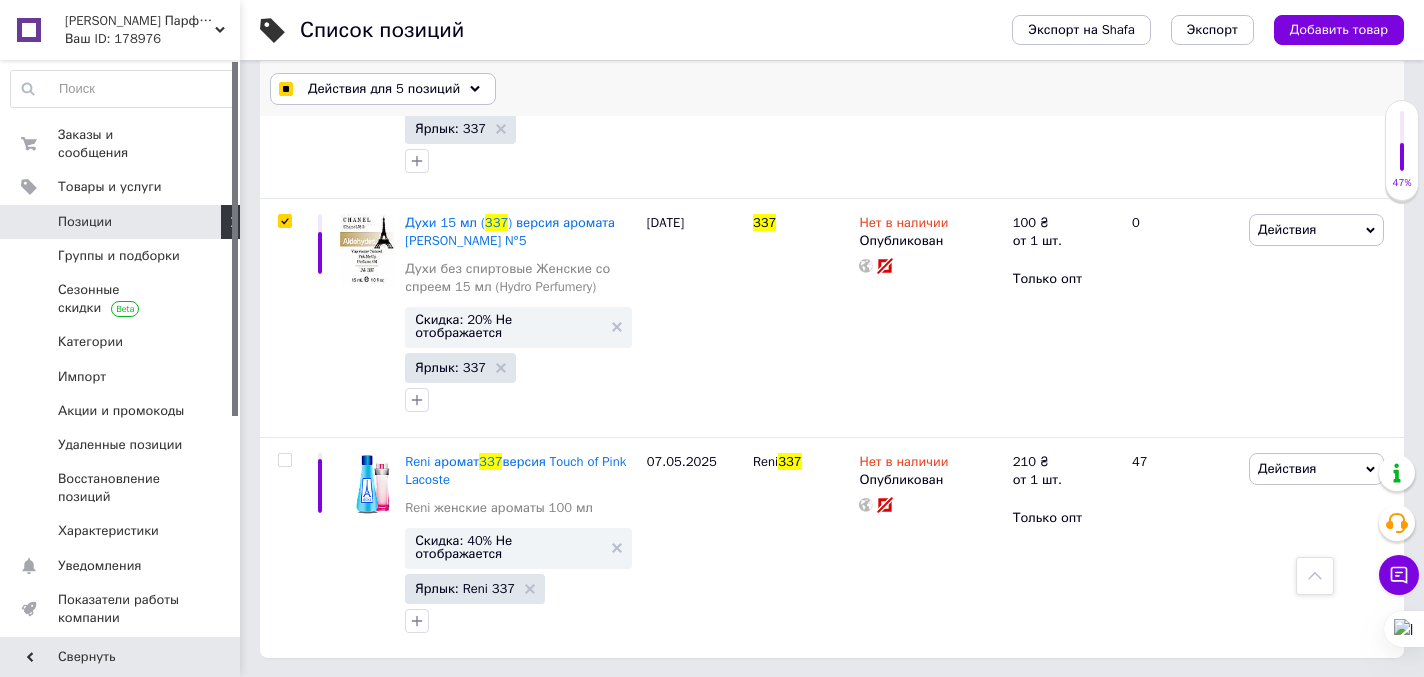 click 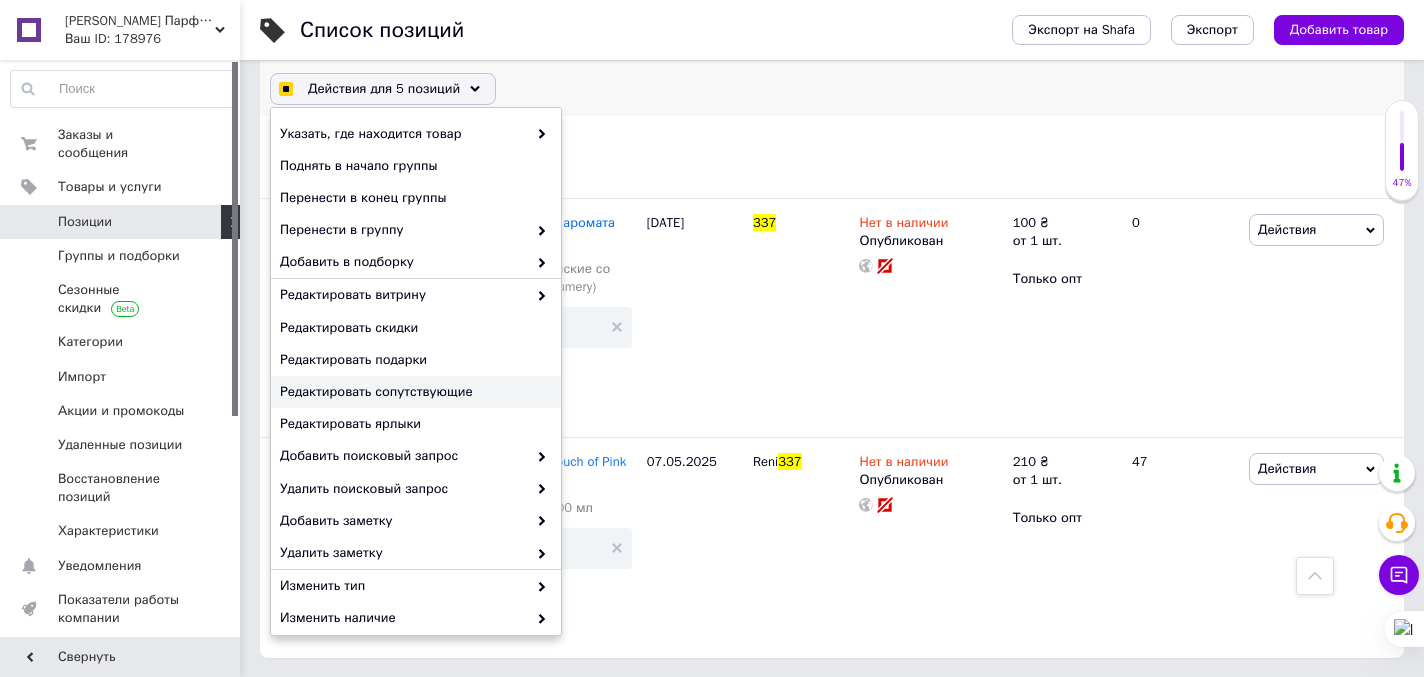 scroll, scrollTop: 190, scrollLeft: 0, axis: vertical 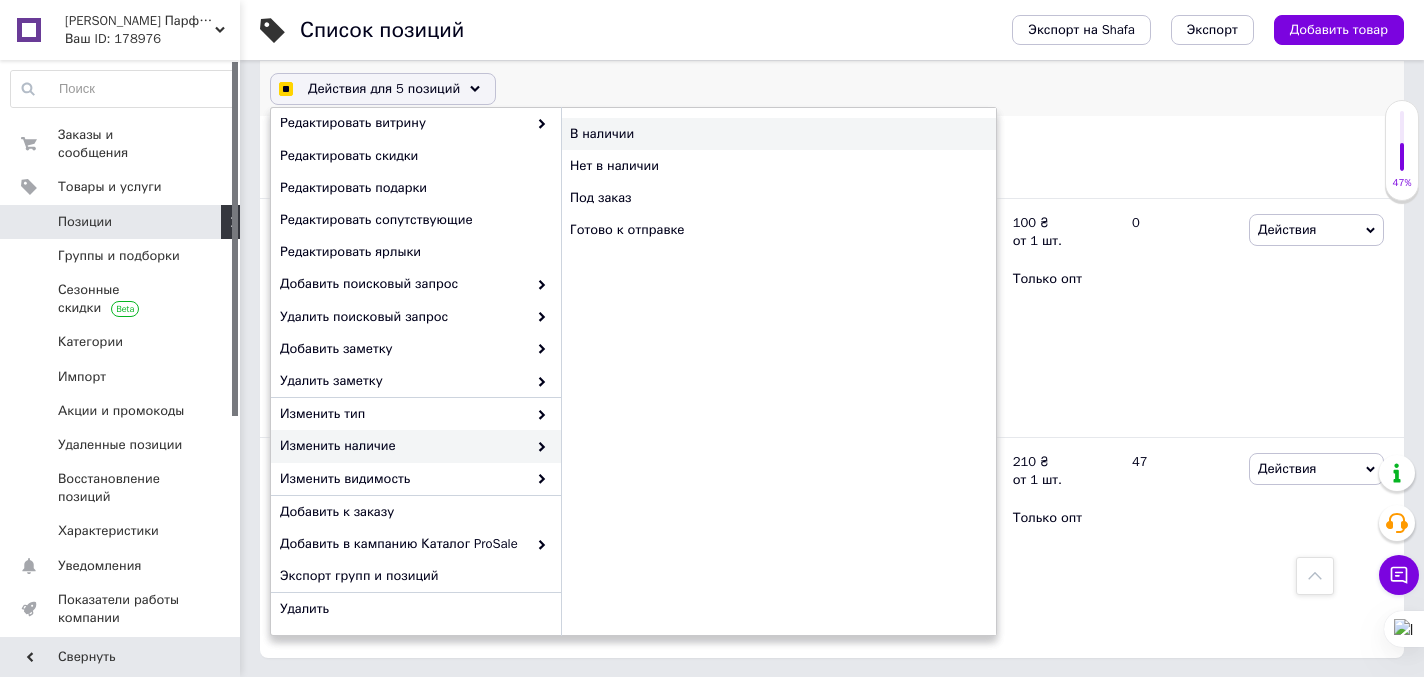 click on "В наличии" at bounding box center (778, 134) 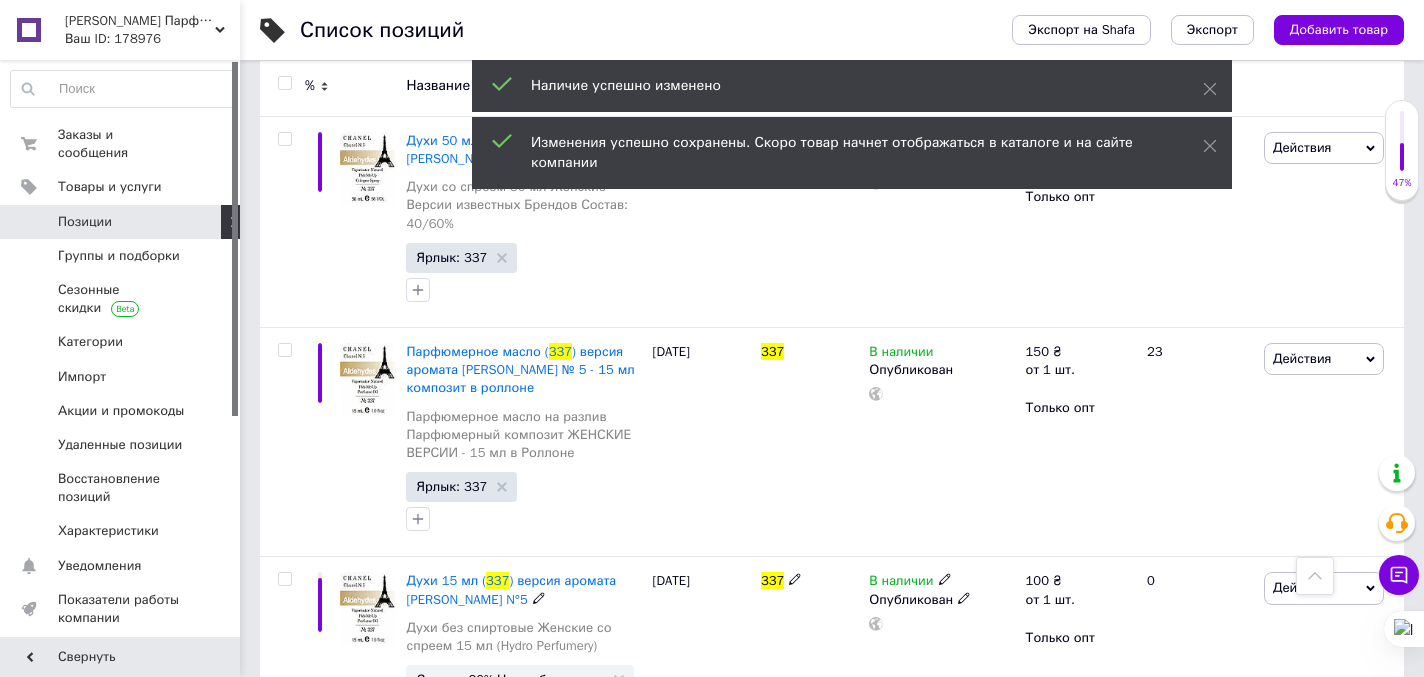 scroll, scrollTop: 0, scrollLeft: 0, axis: both 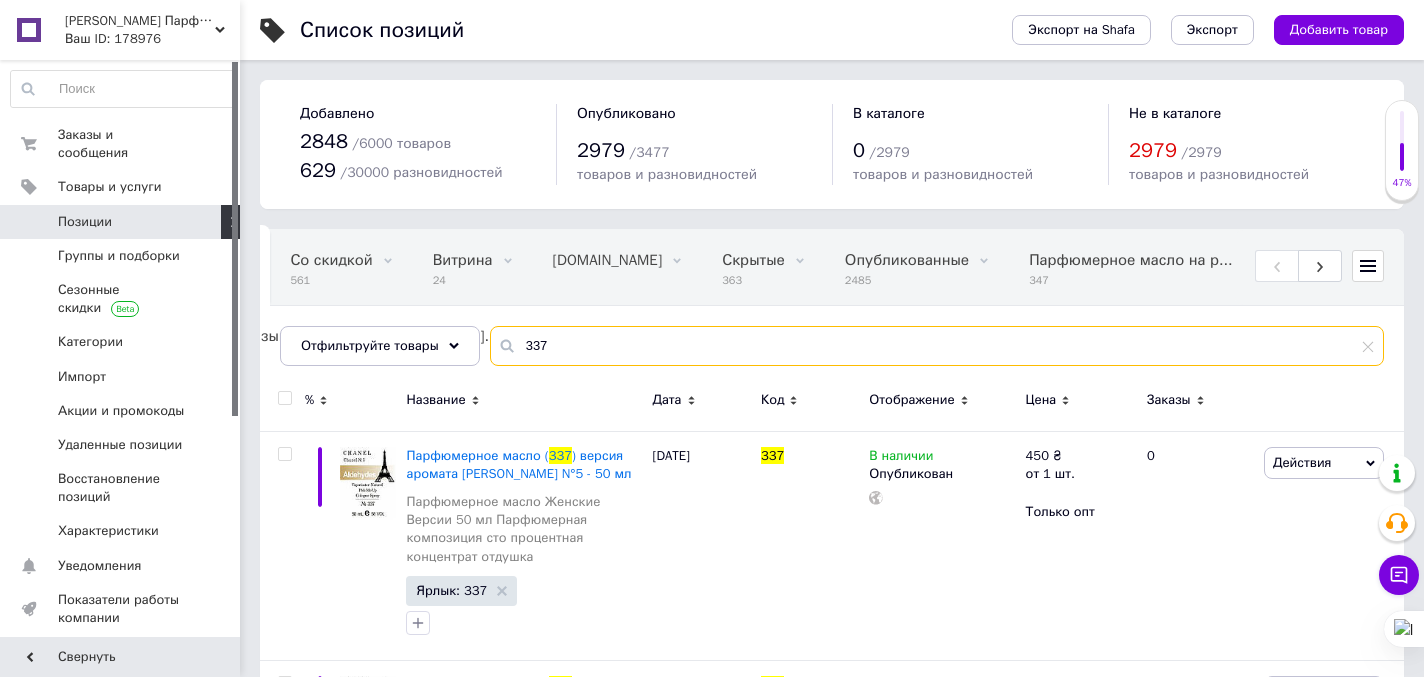 drag, startPoint x: 569, startPoint y: 355, endPoint x: 525, endPoint y: 350, distance: 44.28318 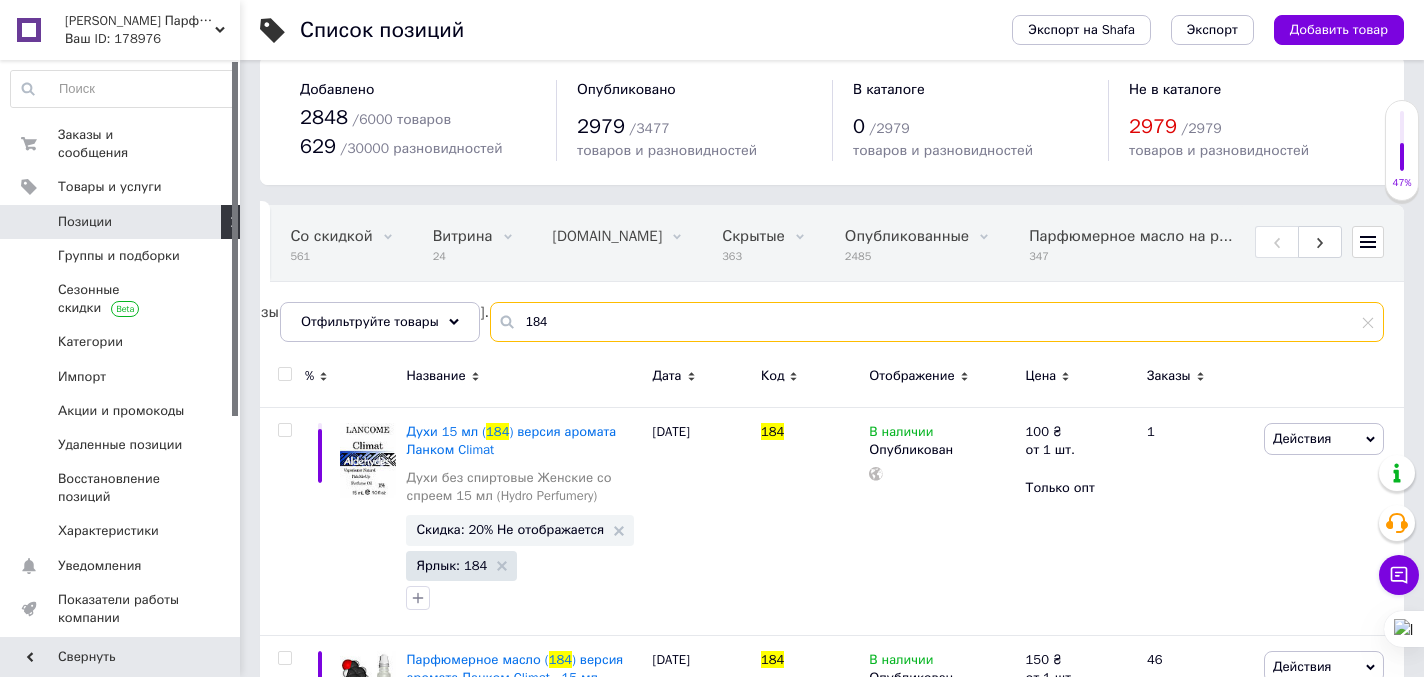 scroll, scrollTop: 32, scrollLeft: 0, axis: vertical 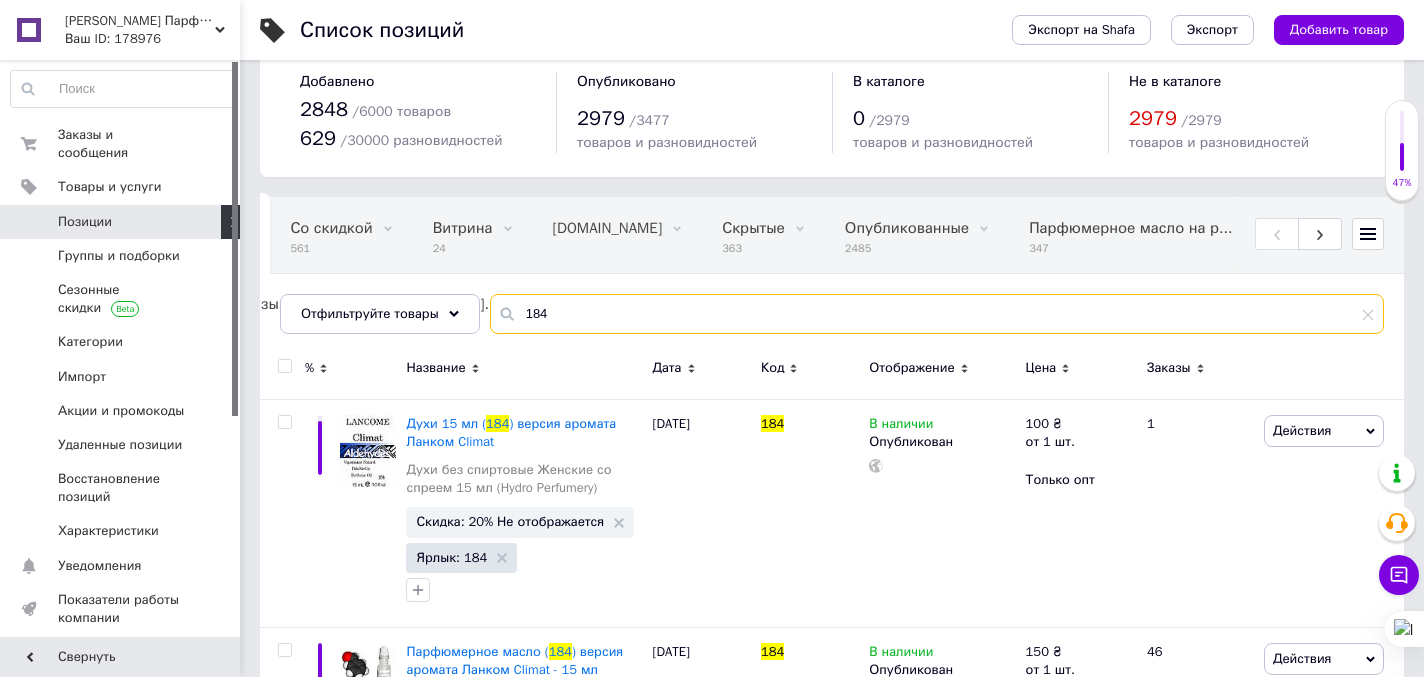 drag, startPoint x: 557, startPoint y: 318, endPoint x: 529, endPoint y: 311, distance: 28.86174 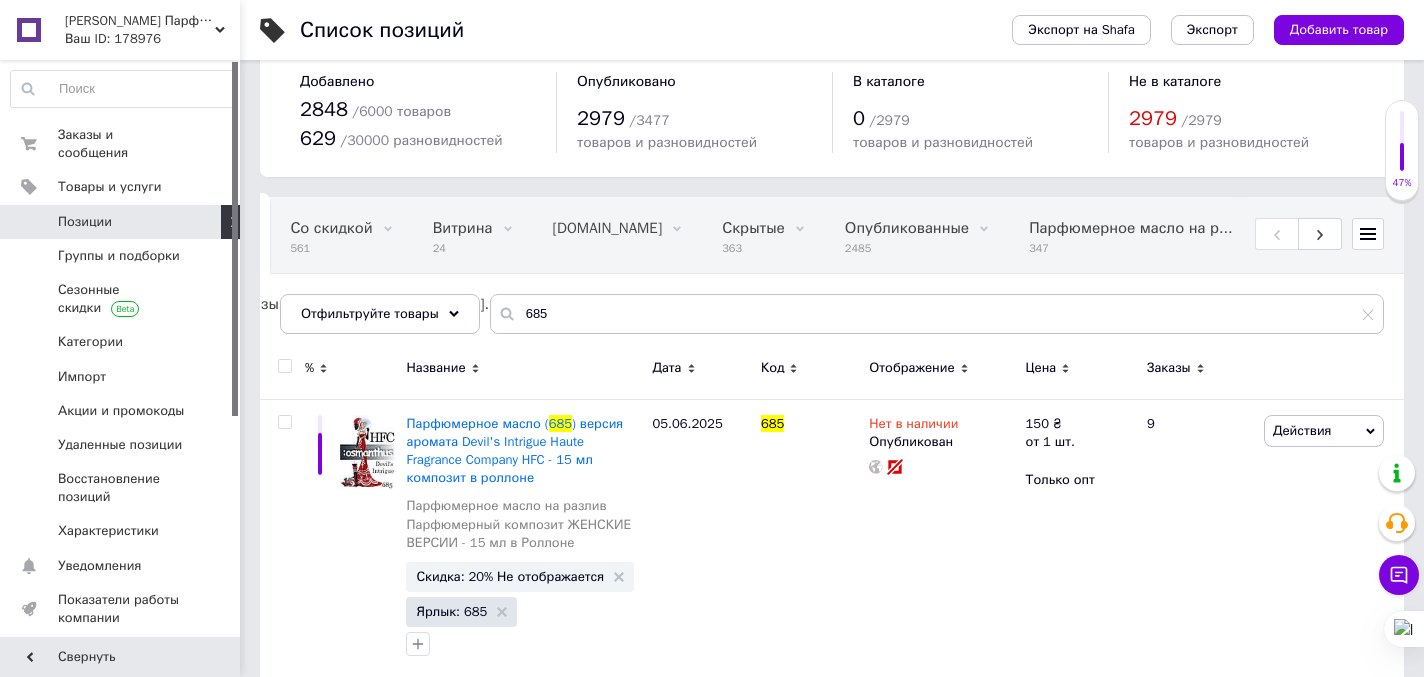 click at bounding box center [284, 366] 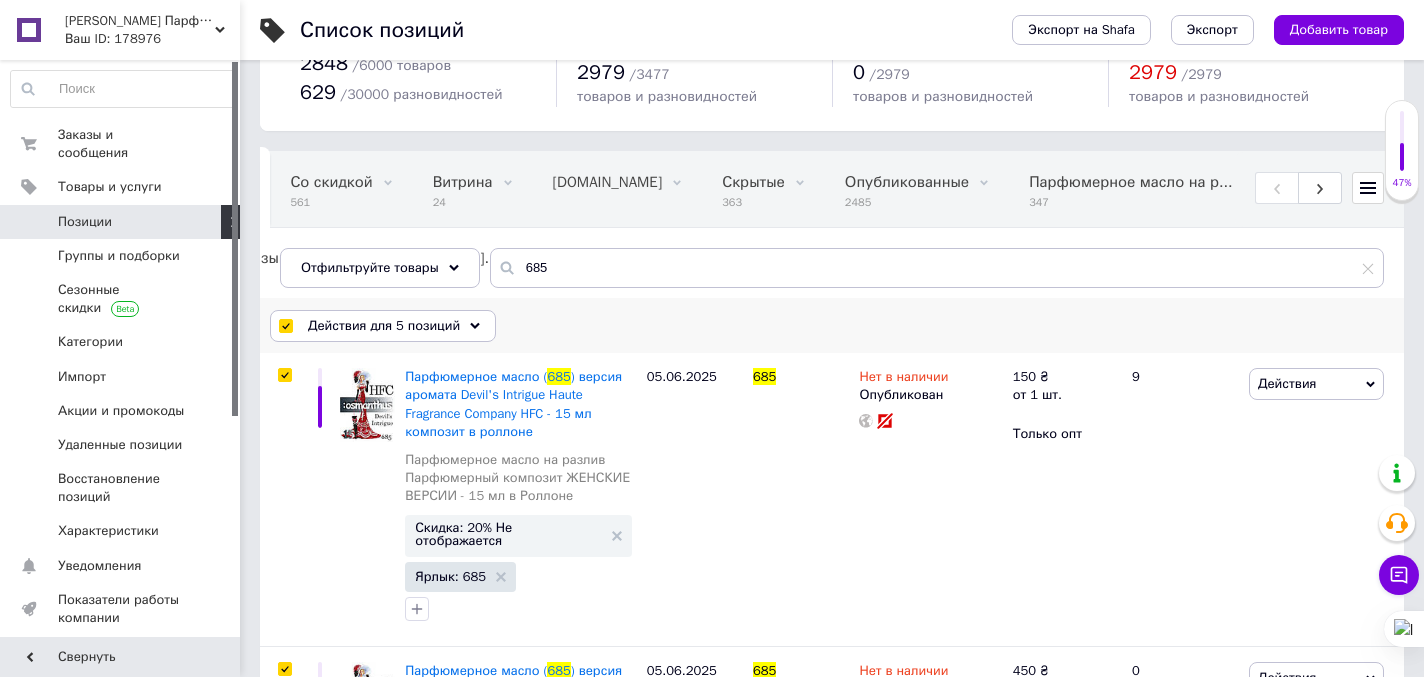 scroll, scrollTop: 180, scrollLeft: 0, axis: vertical 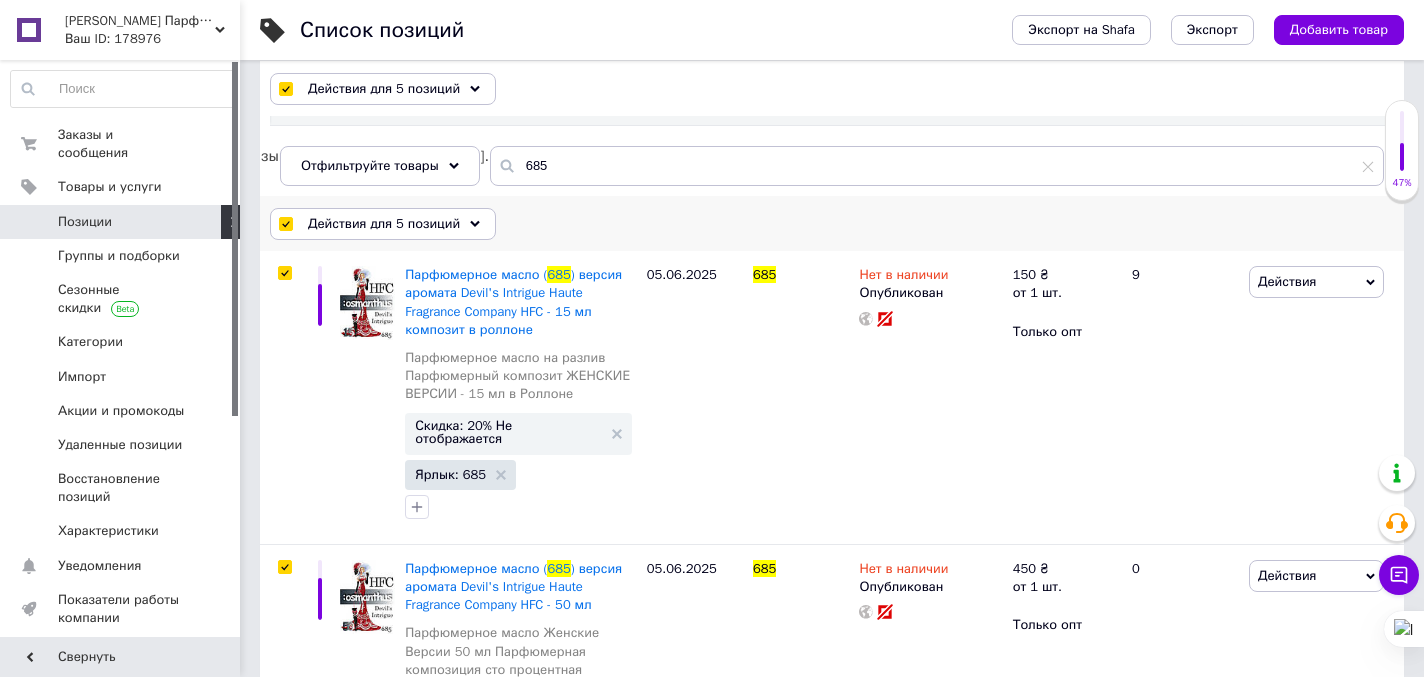 click on "Действия для 5 позиций" at bounding box center [383, 224] 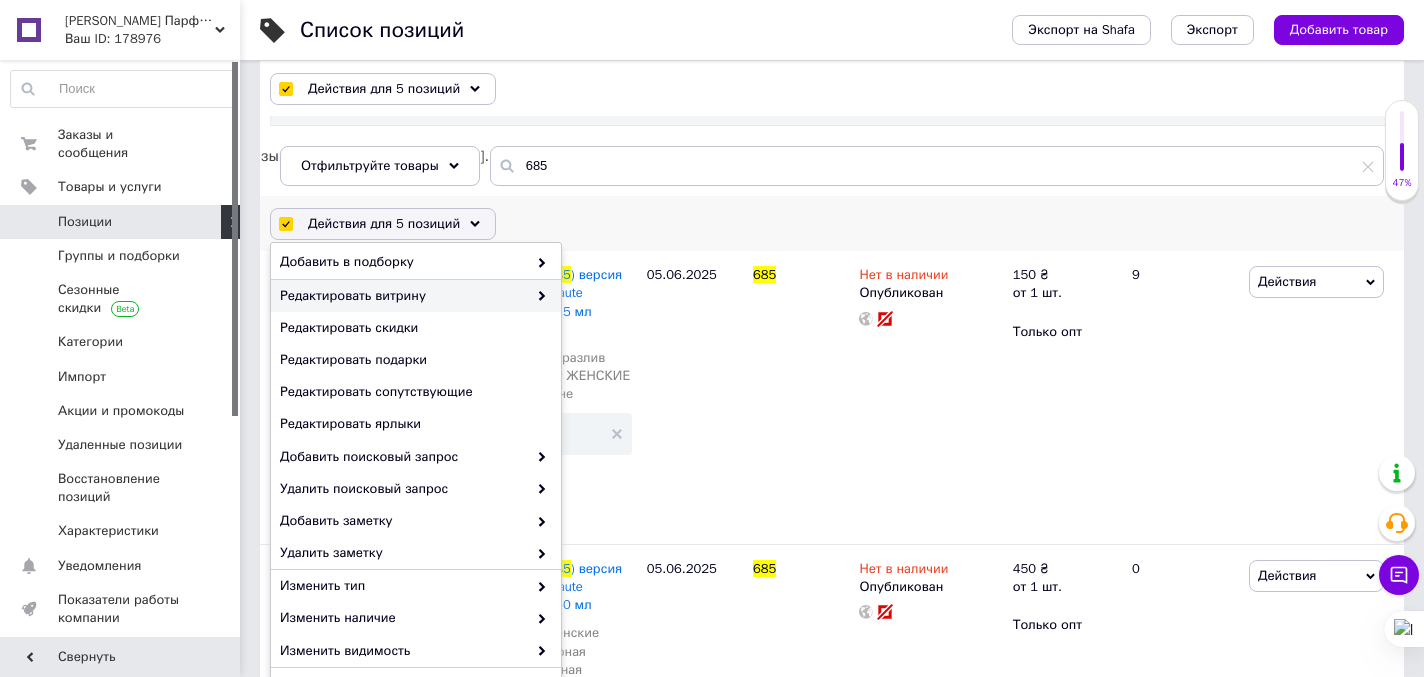 scroll, scrollTop: 190, scrollLeft: 0, axis: vertical 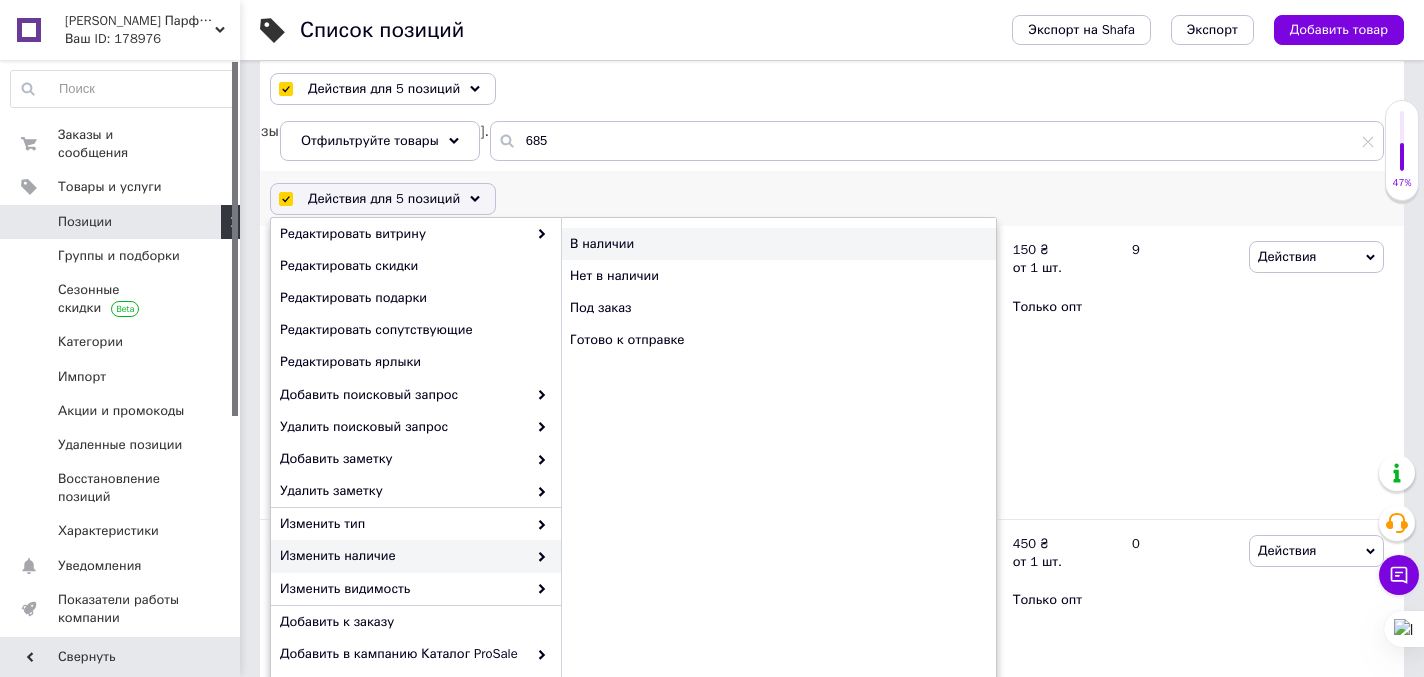 click on "В наличии" at bounding box center (778, 244) 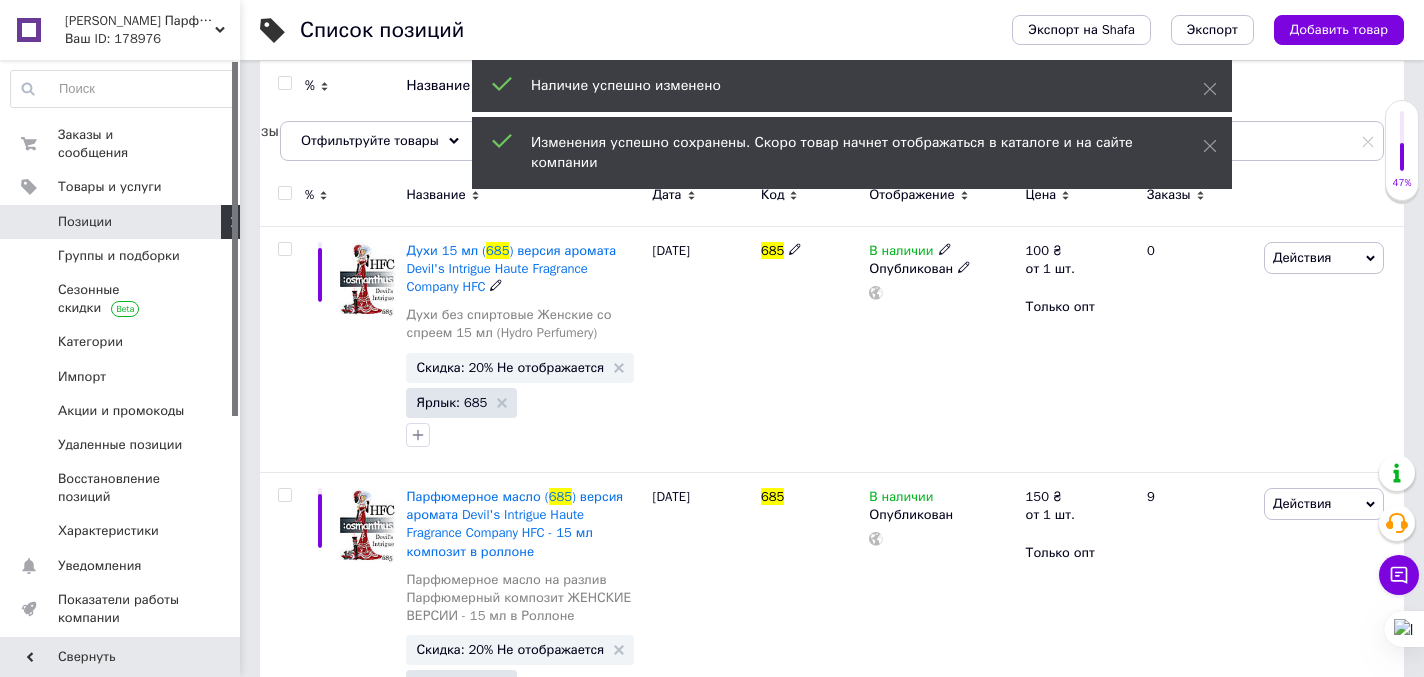 scroll, scrollTop: 0, scrollLeft: 0, axis: both 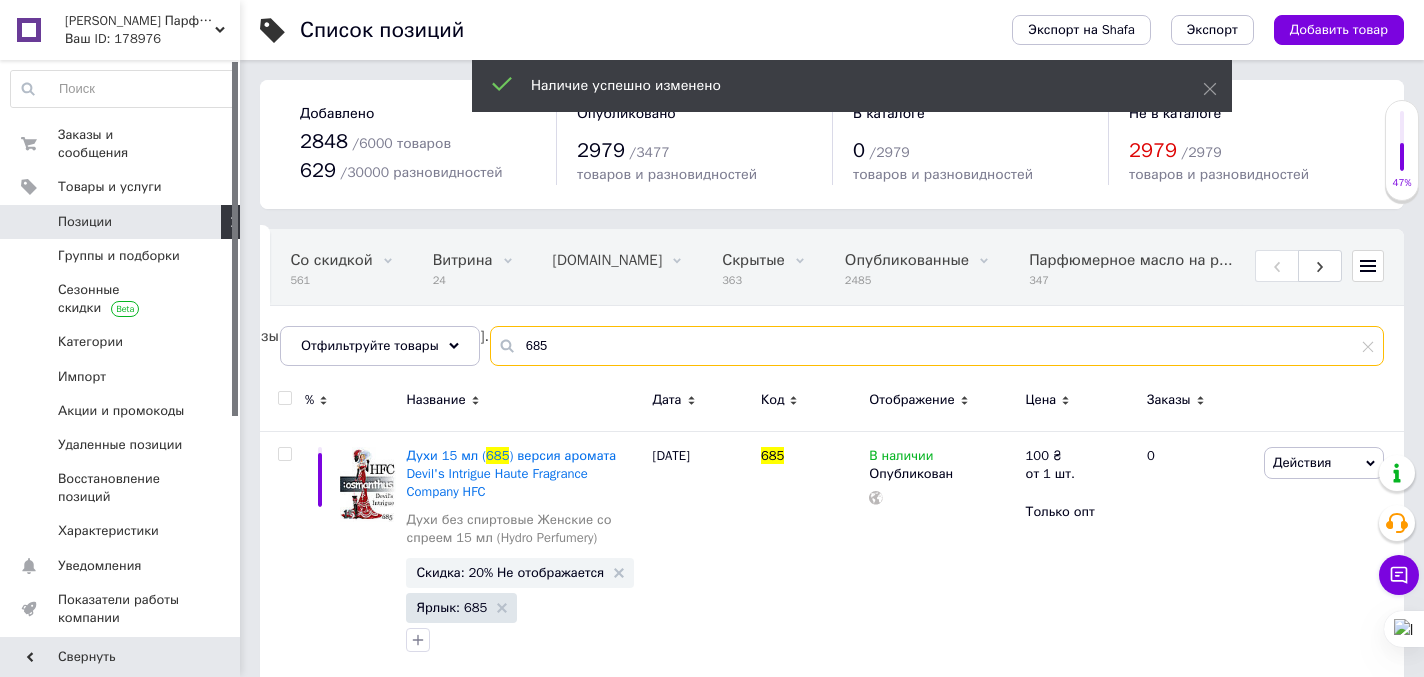 drag, startPoint x: 568, startPoint y: 350, endPoint x: 525, endPoint y: 339, distance: 44.38468 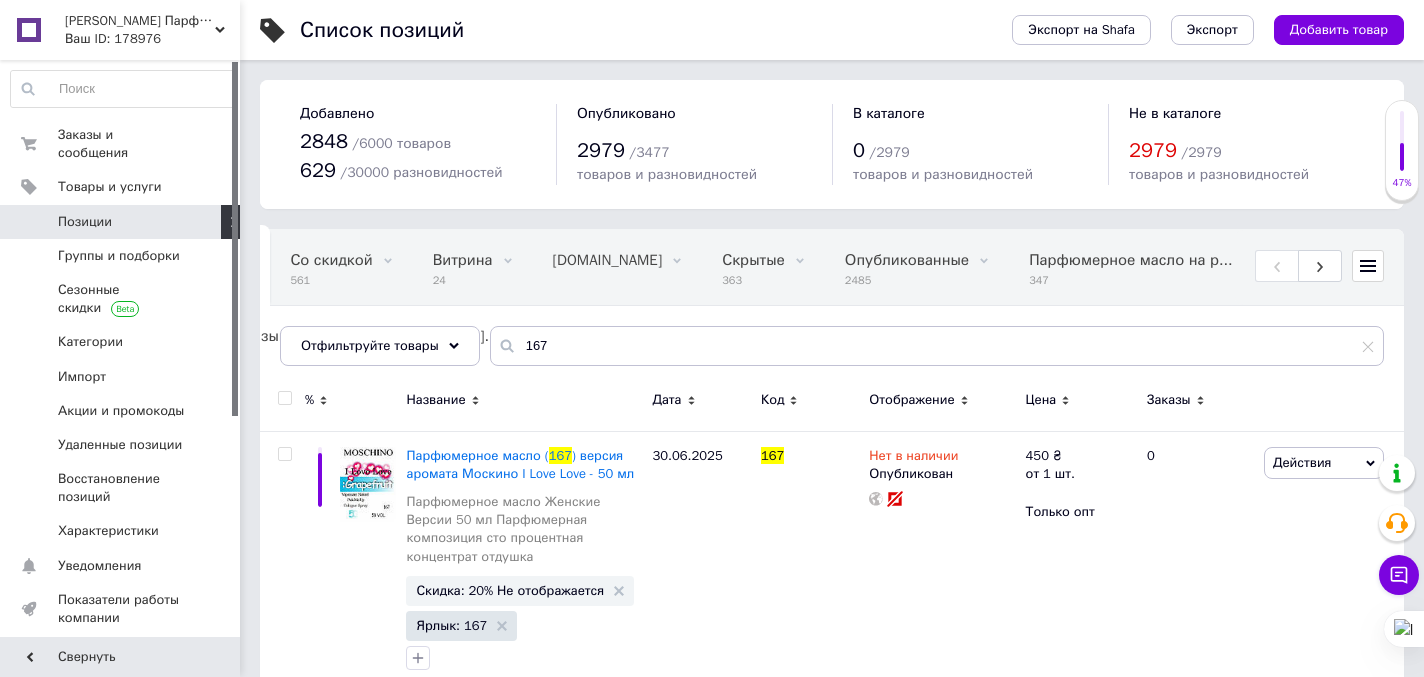 click at bounding box center [284, 398] 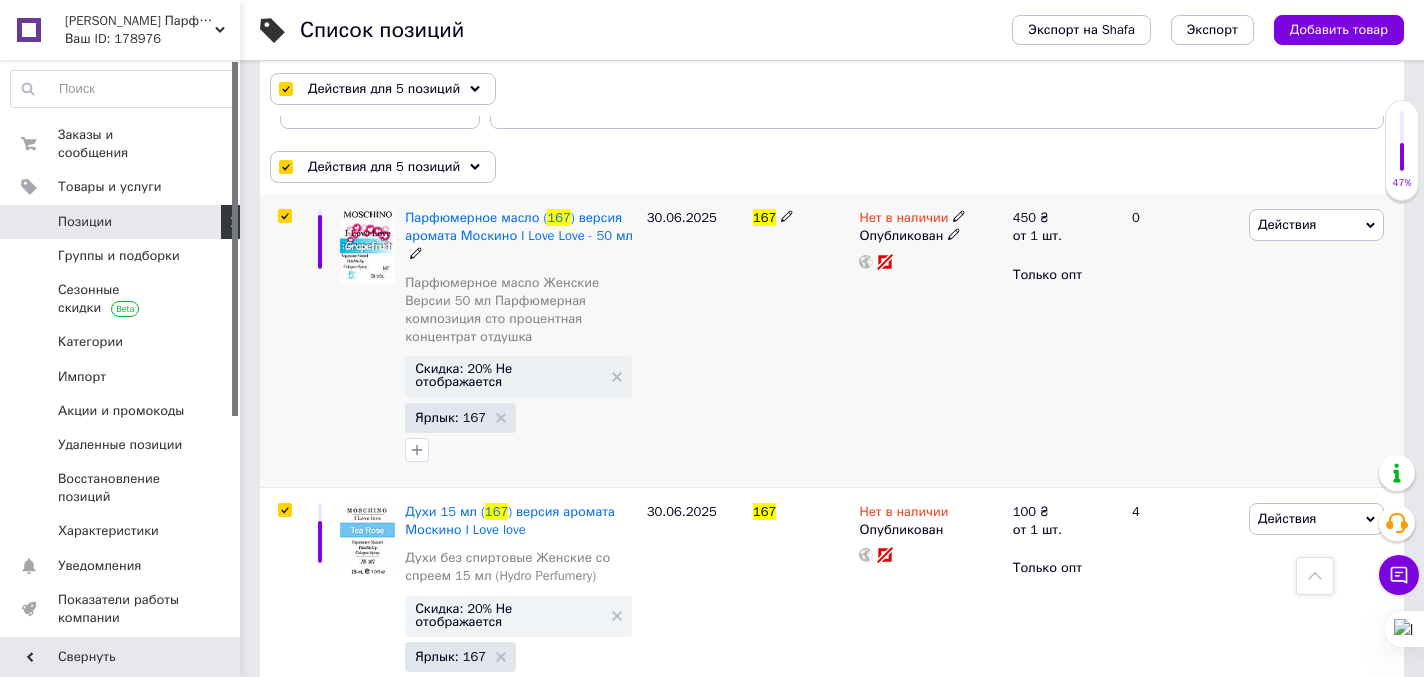 scroll, scrollTop: 202, scrollLeft: 0, axis: vertical 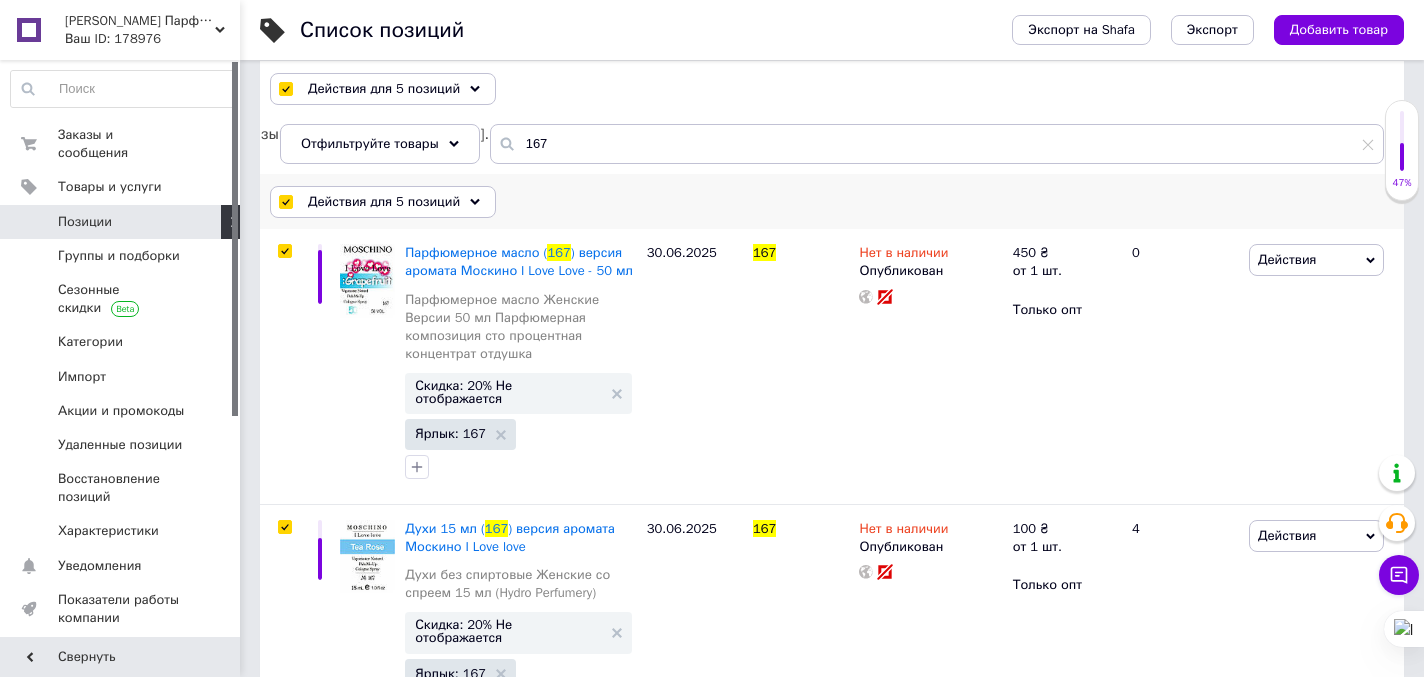 click on "Действия для 5 позиций" at bounding box center (383, 202) 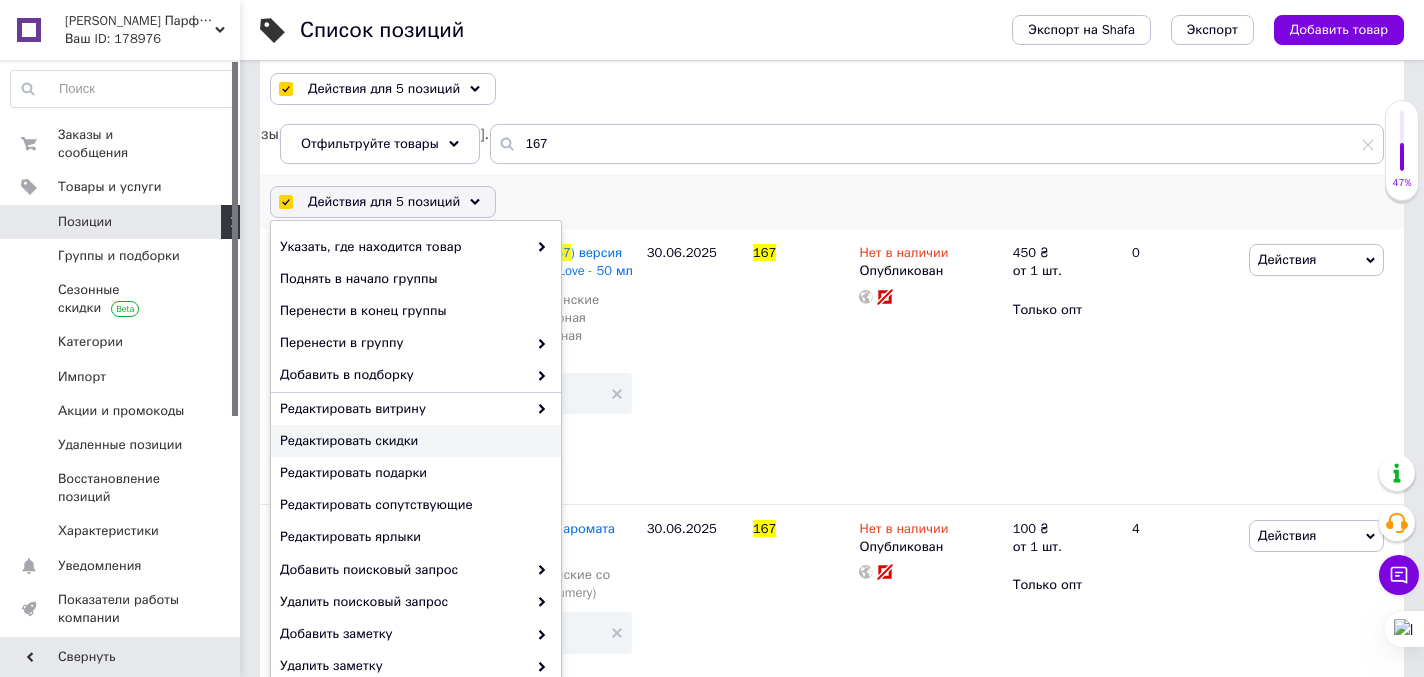 scroll, scrollTop: 190, scrollLeft: 0, axis: vertical 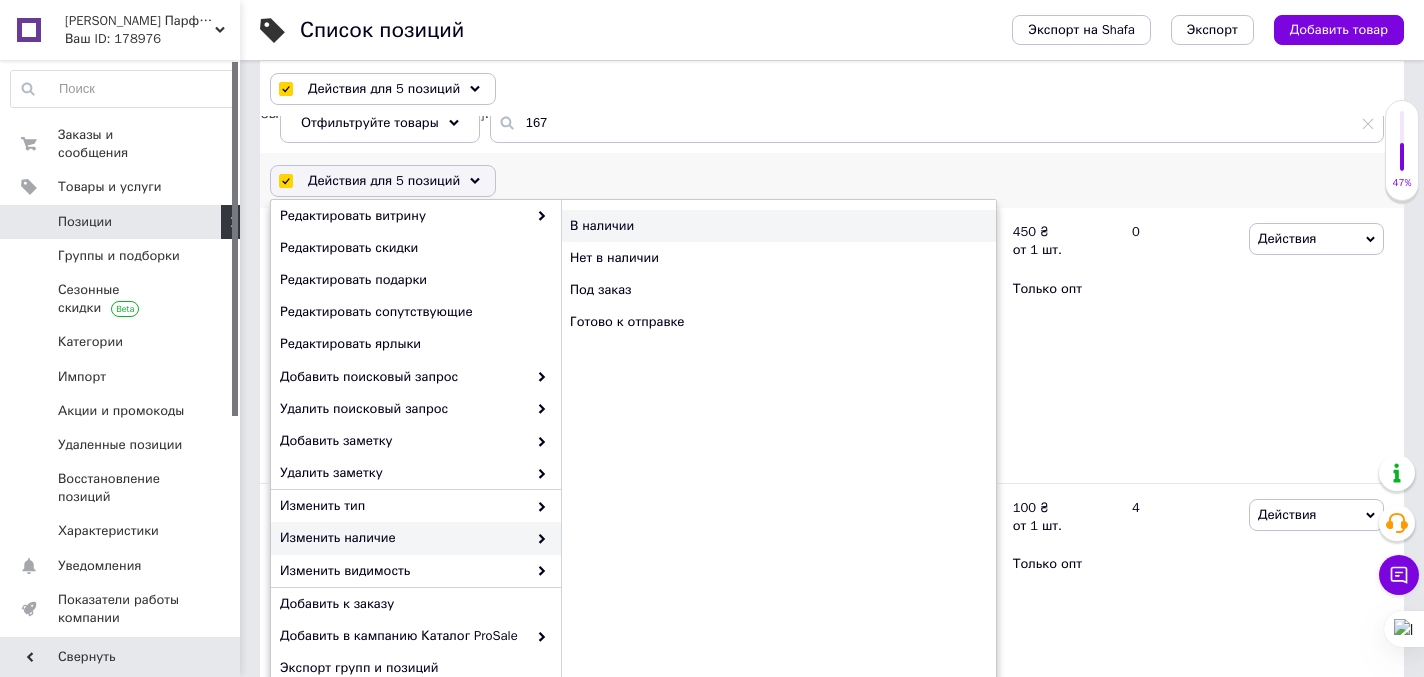 click on "В наличии" at bounding box center (778, 226) 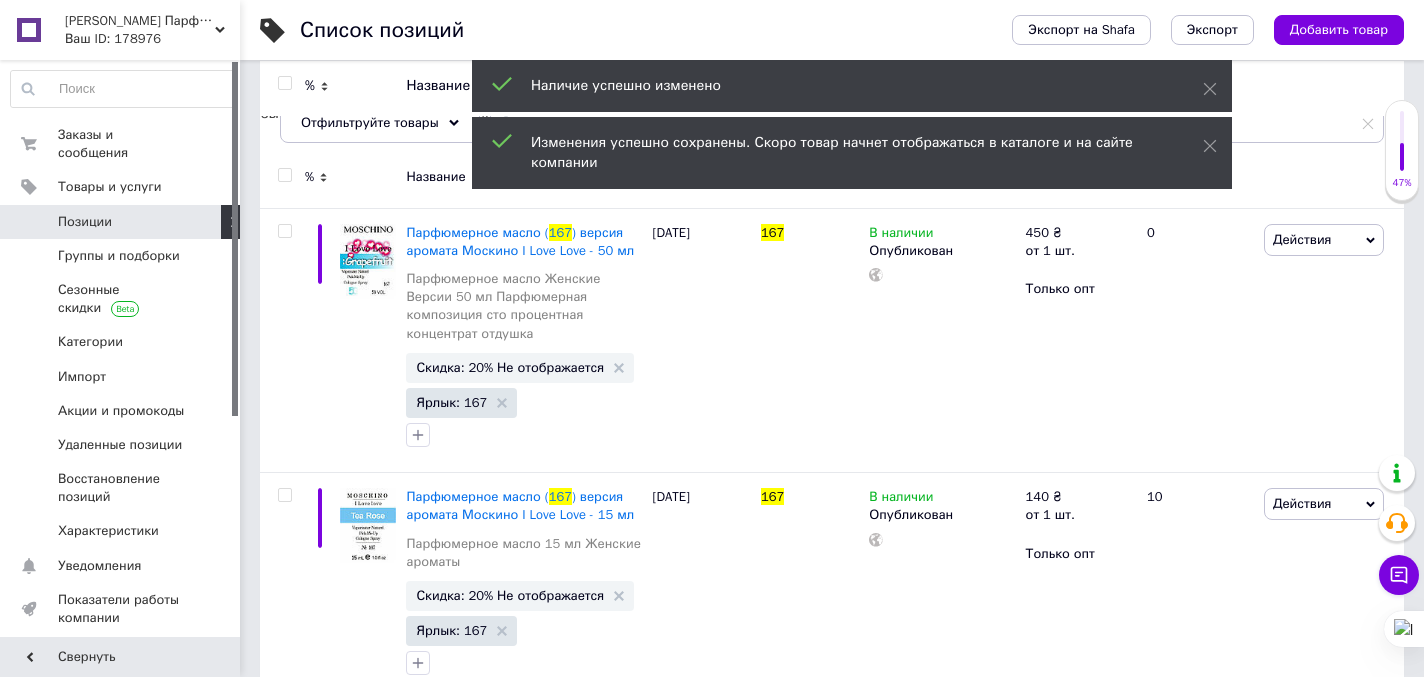 scroll, scrollTop: 0, scrollLeft: 0, axis: both 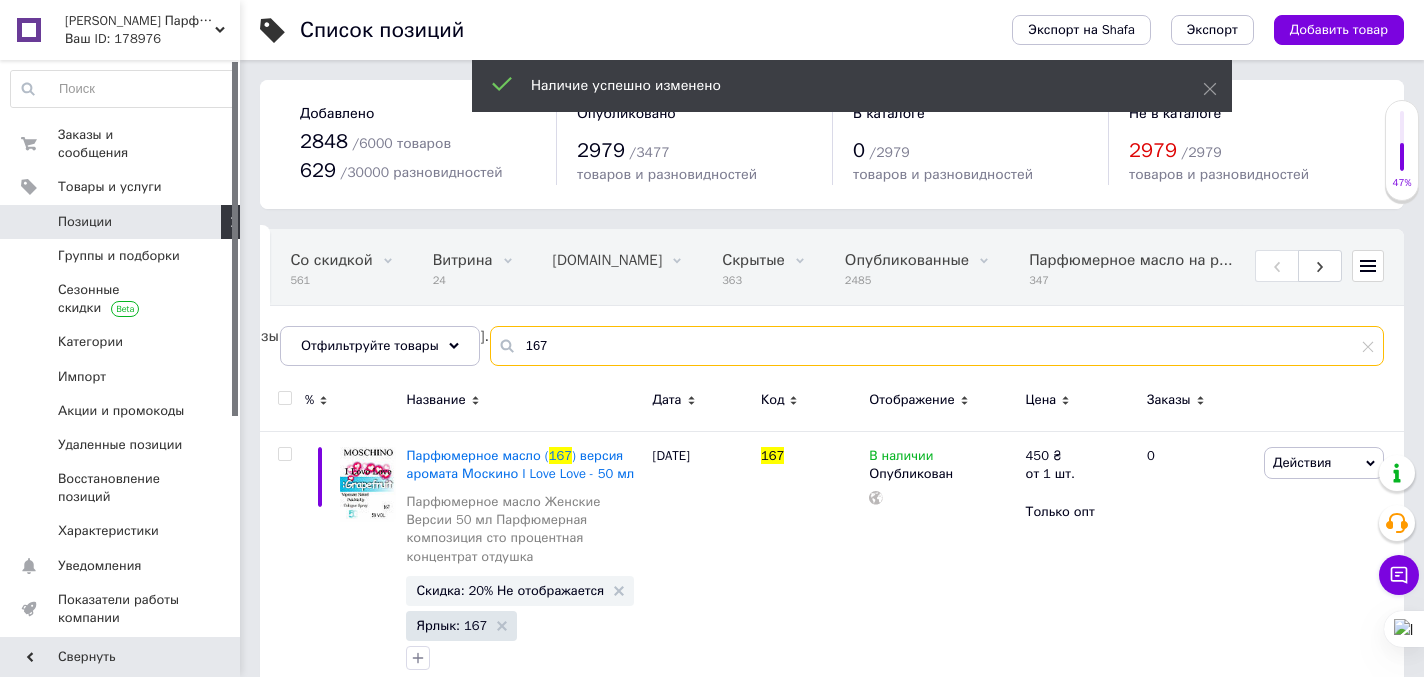 drag, startPoint x: 559, startPoint y: 347, endPoint x: 507, endPoint y: 340, distance: 52.46904 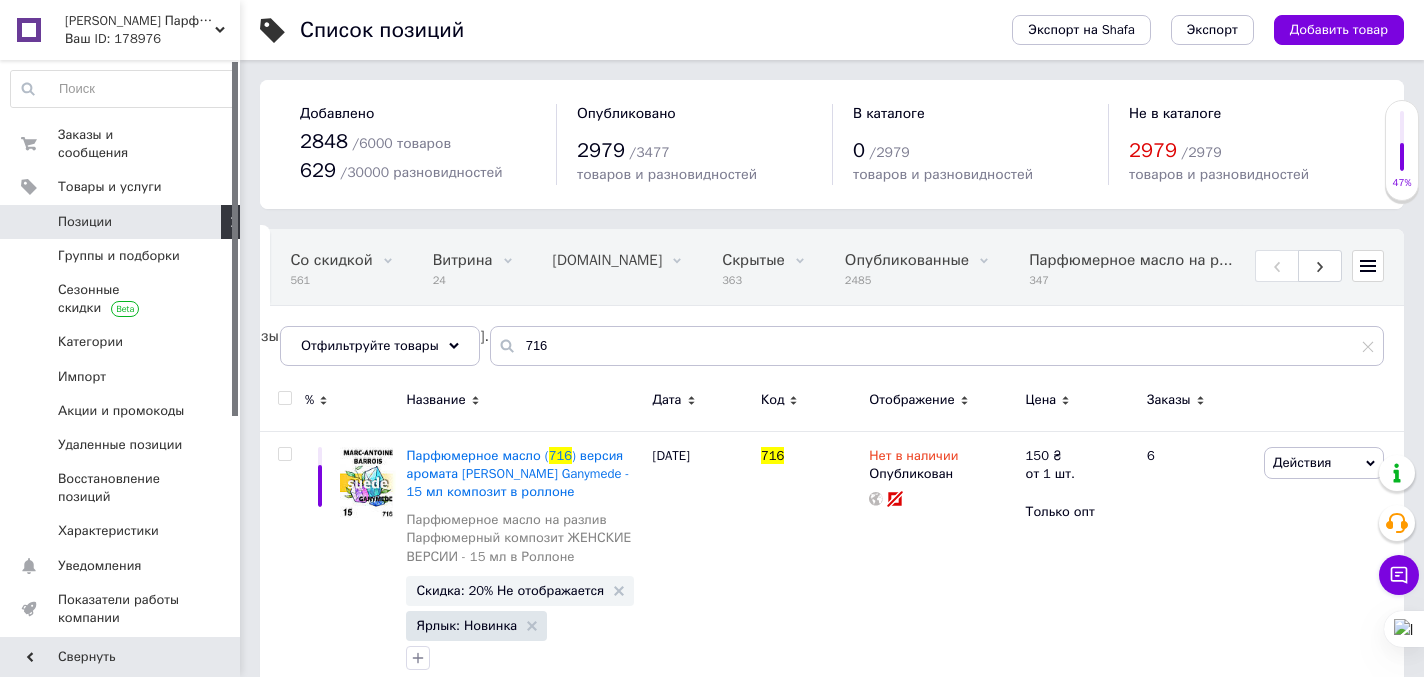 click at bounding box center (284, 398) 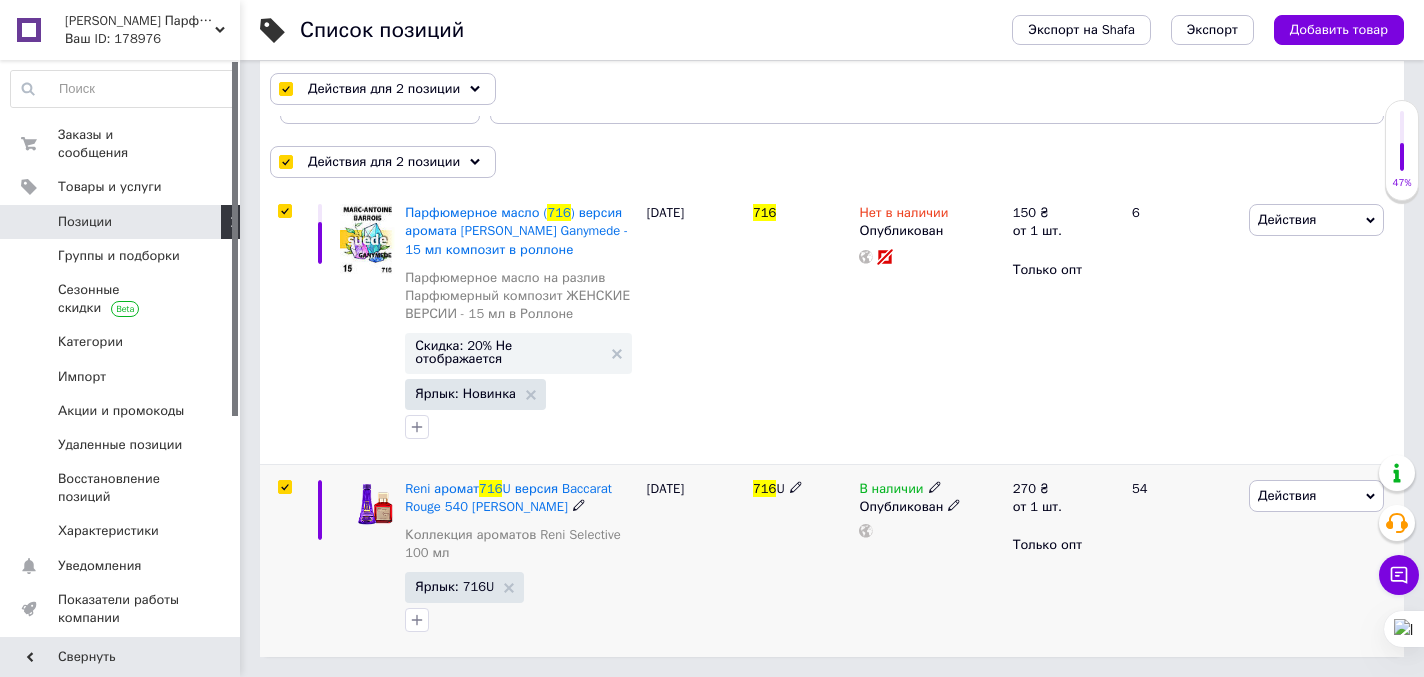 click at bounding box center (284, 487) 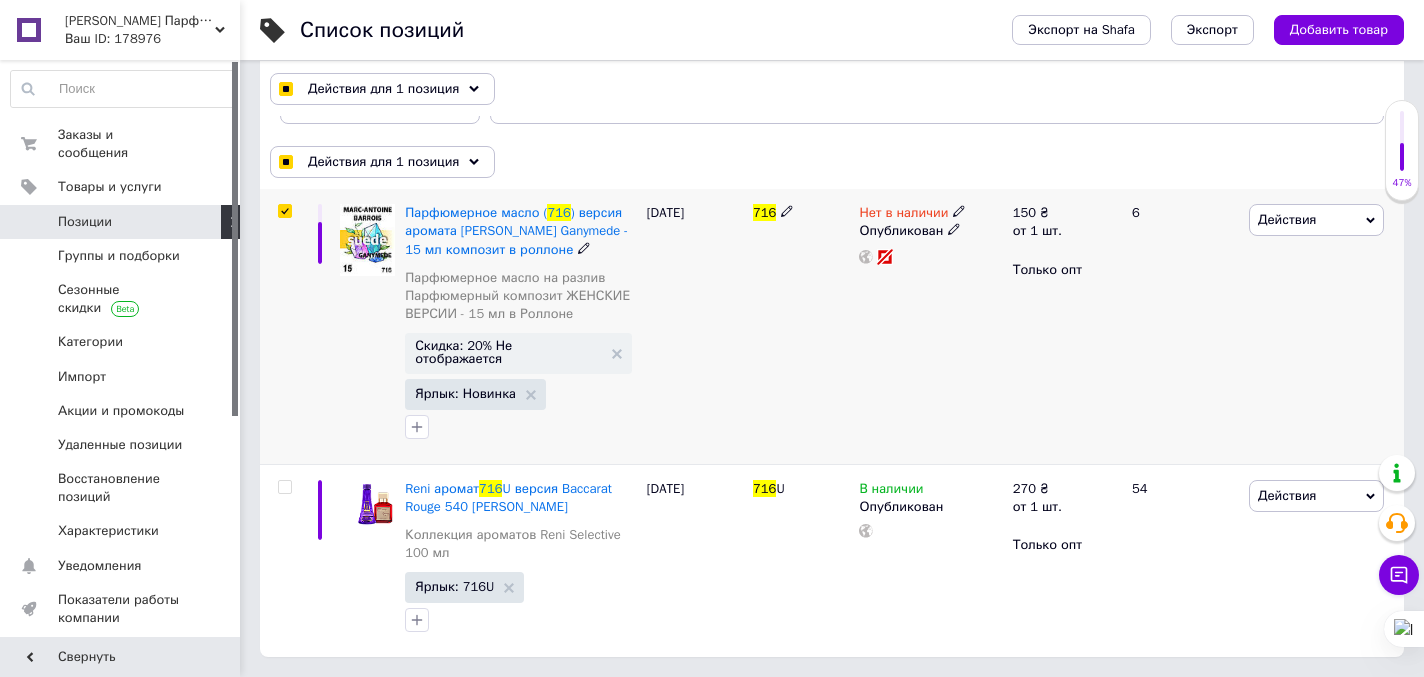 scroll, scrollTop: 259, scrollLeft: 0, axis: vertical 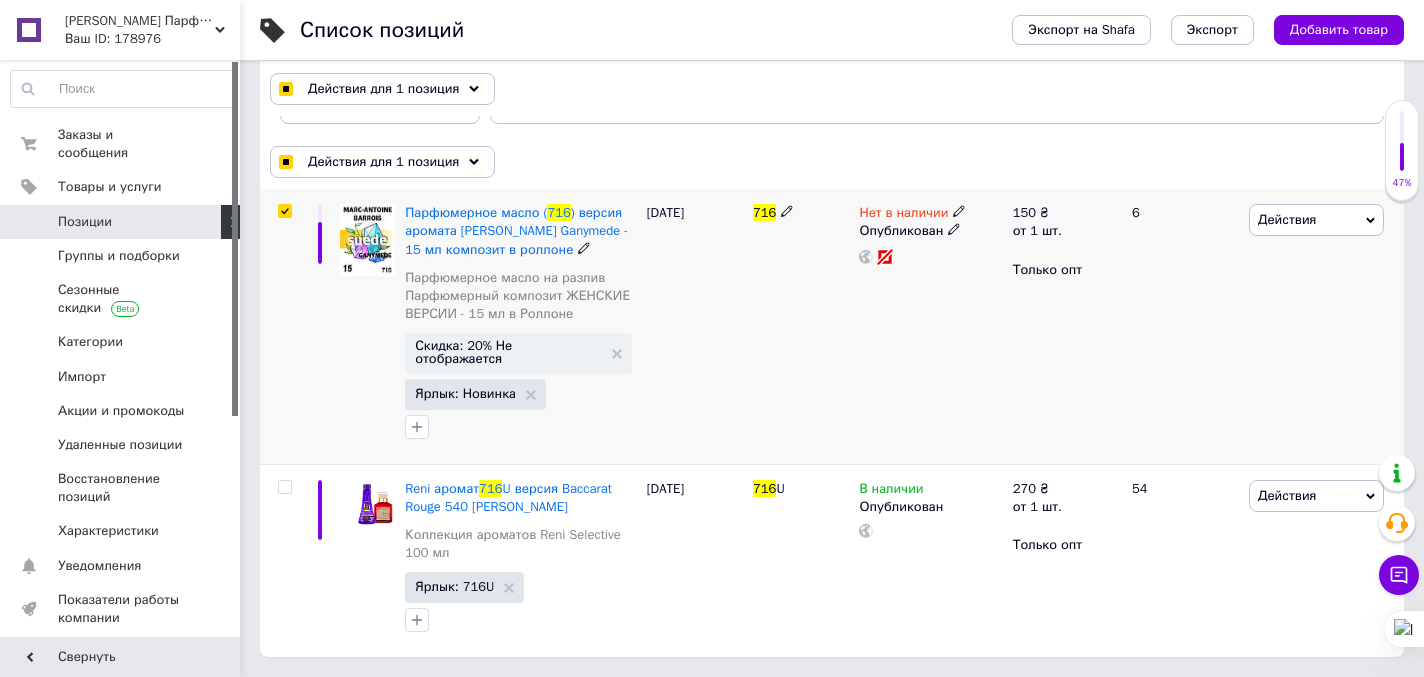 click 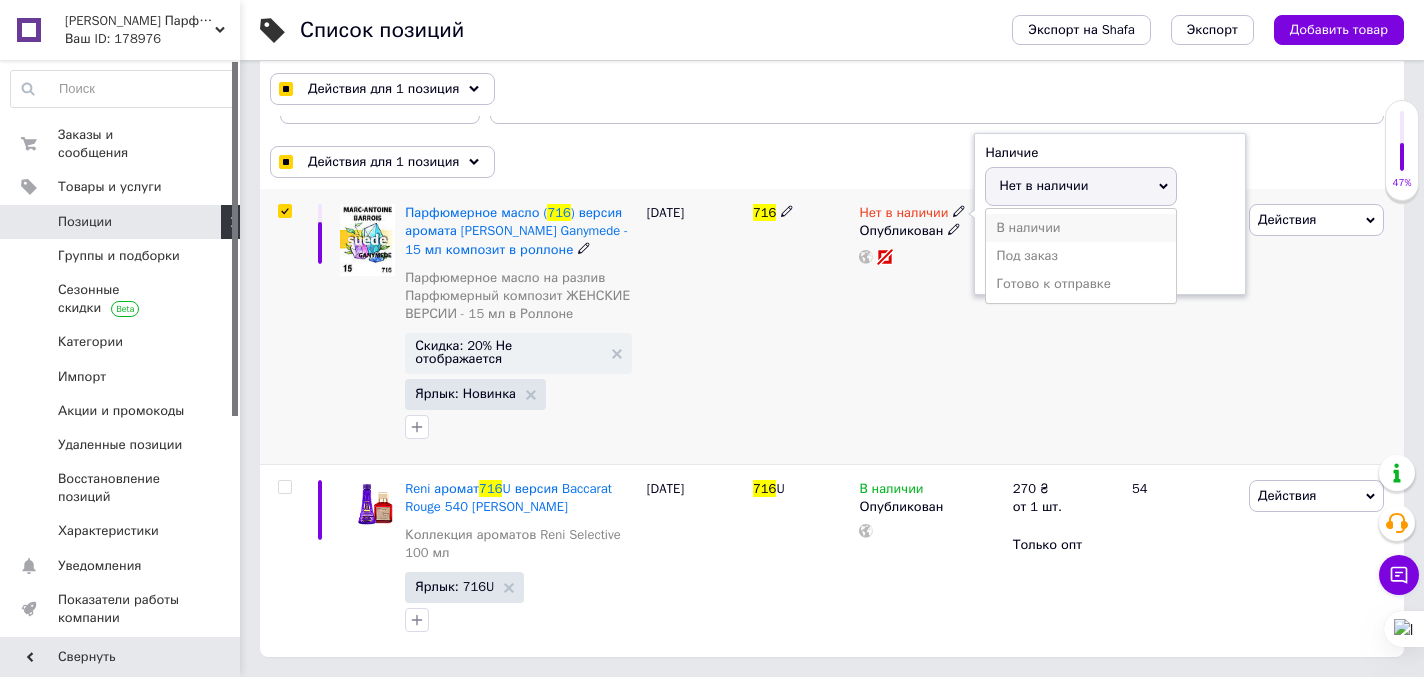 click on "В наличии" at bounding box center [1081, 228] 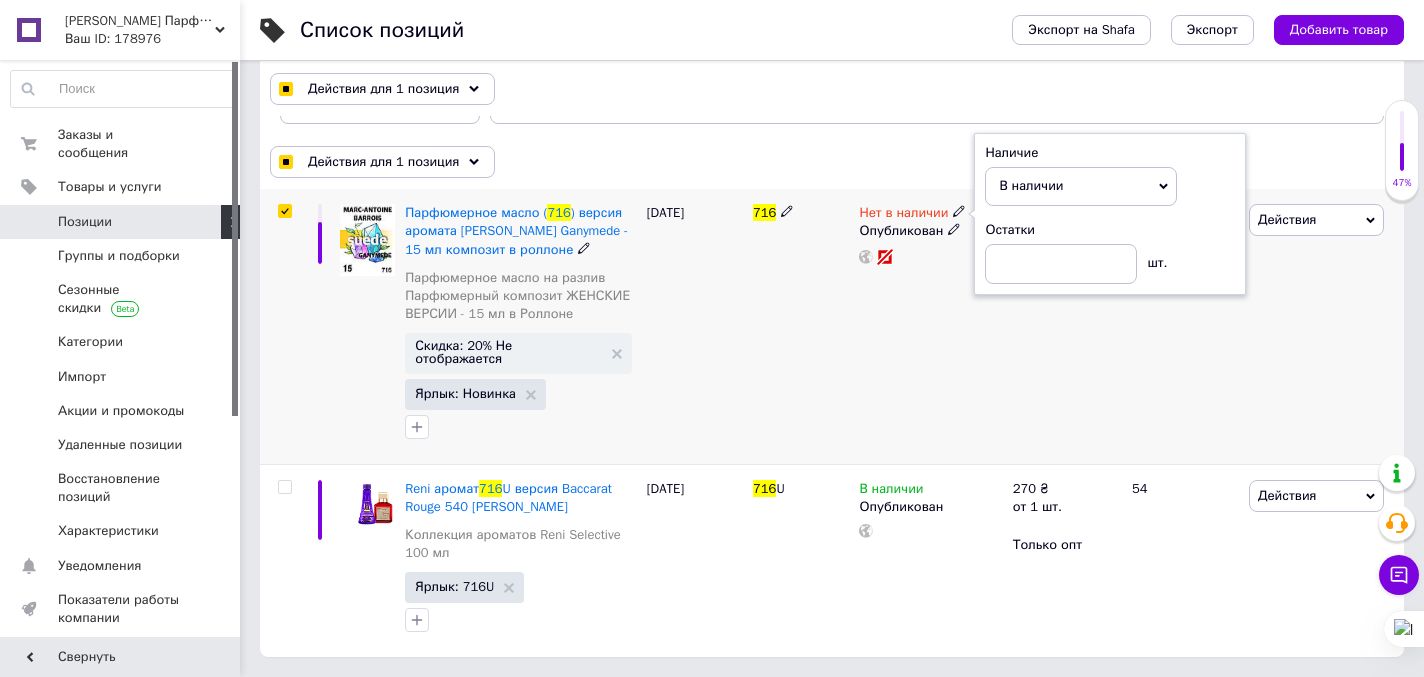 click on "716" at bounding box center (801, 326) 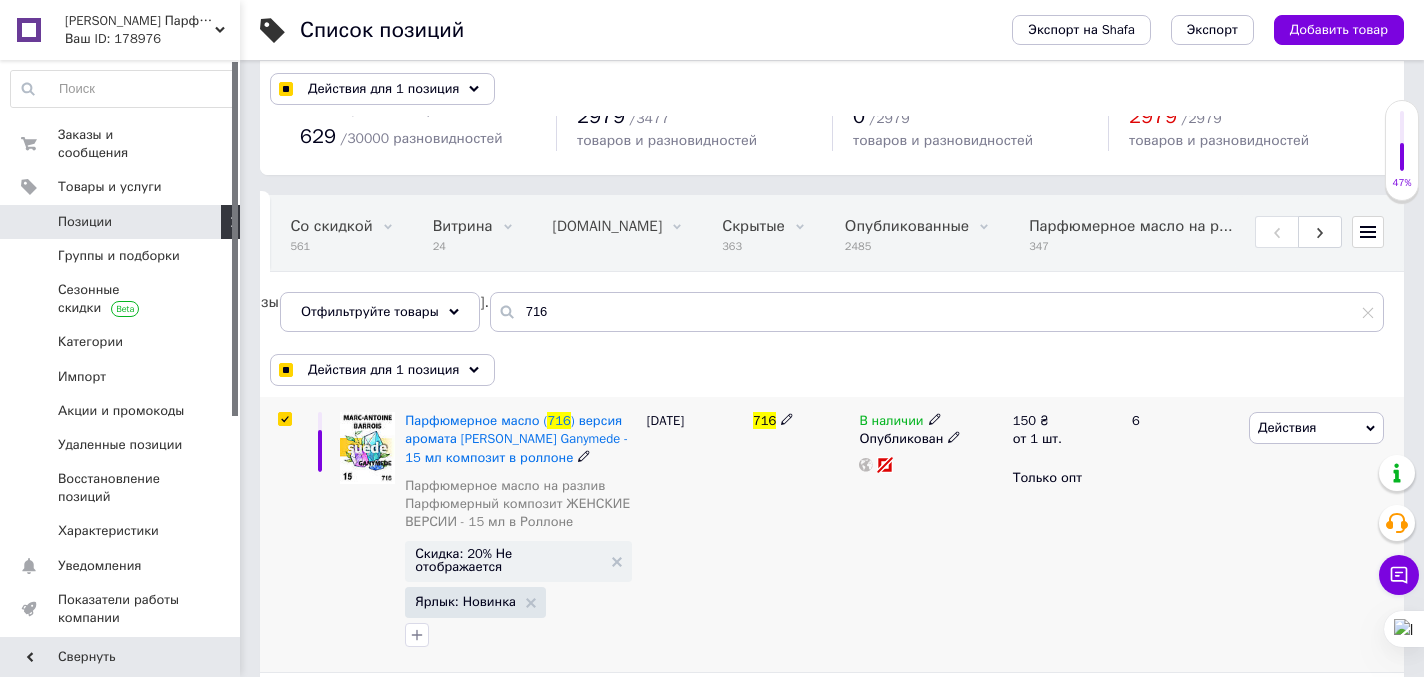 scroll, scrollTop: 0, scrollLeft: 0, axis: both 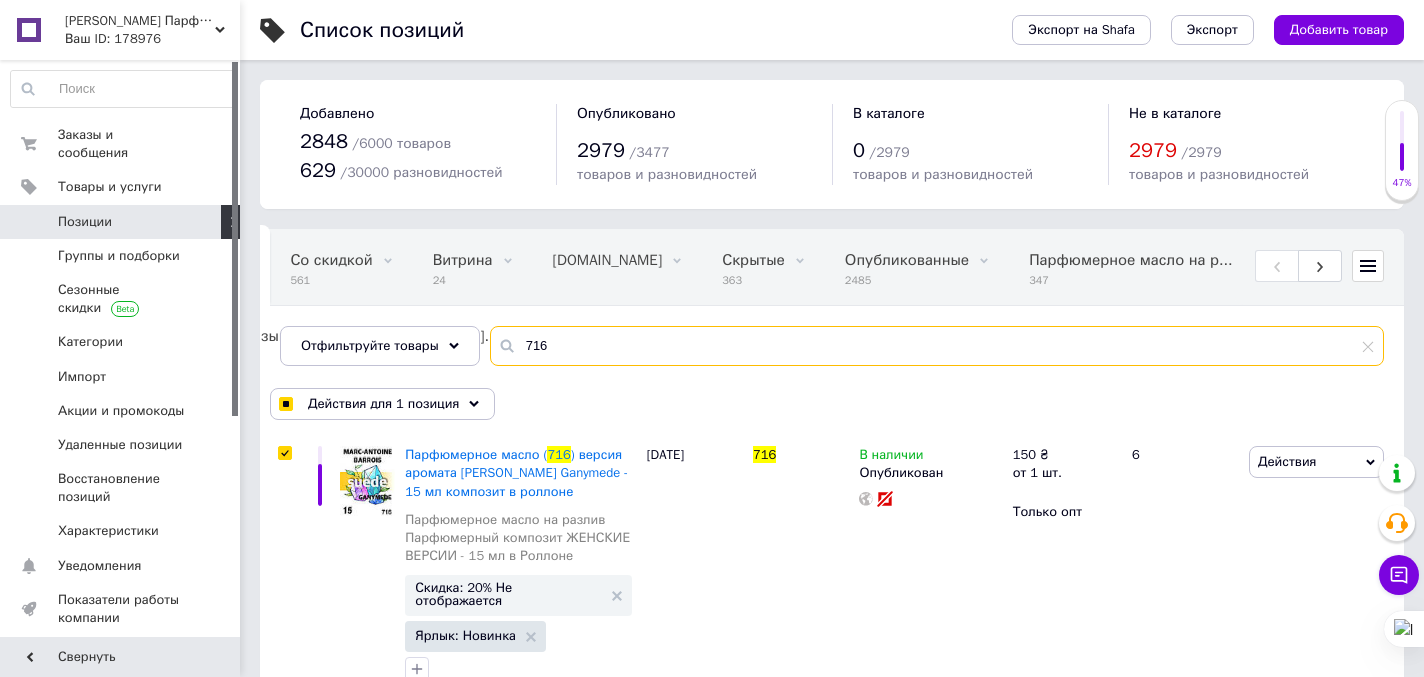 drag, startPoint x: 557, startPoint y: 342, endPoint x: 509, endPoint y: 342, distance: 48 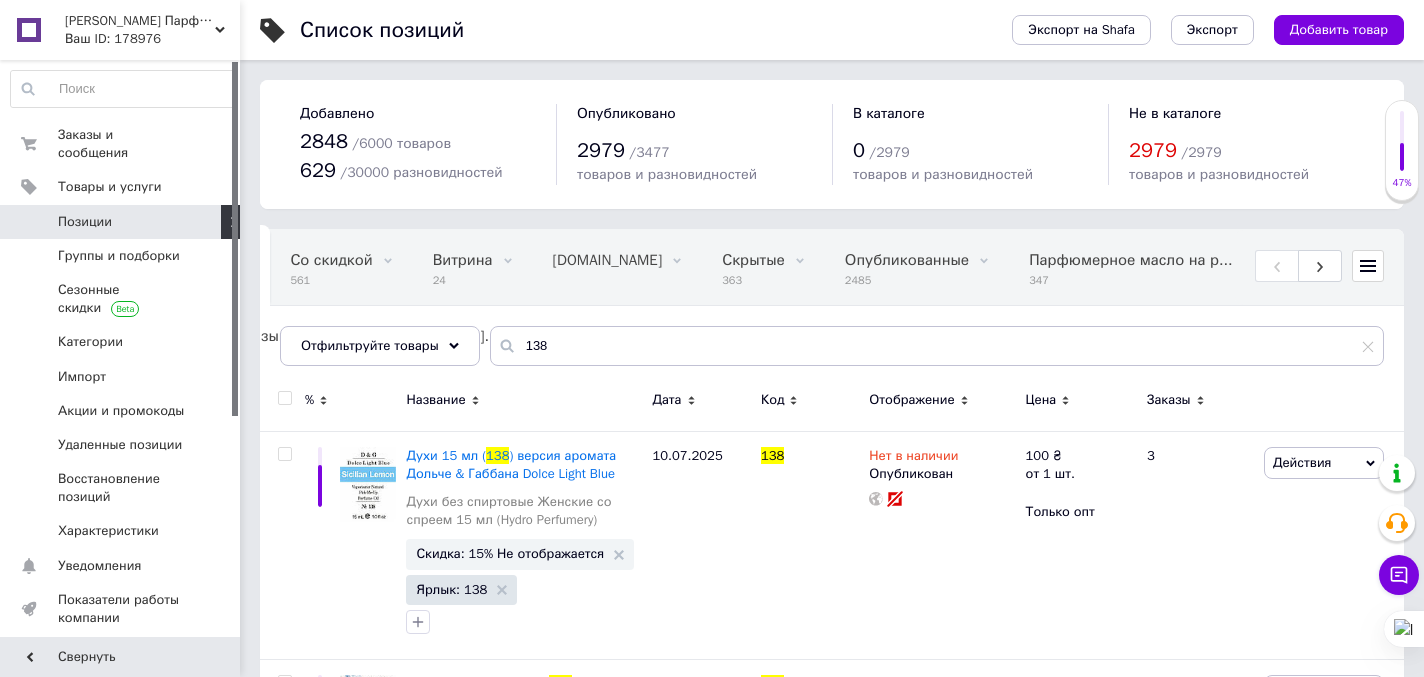 click at bounding box center [282, 403] 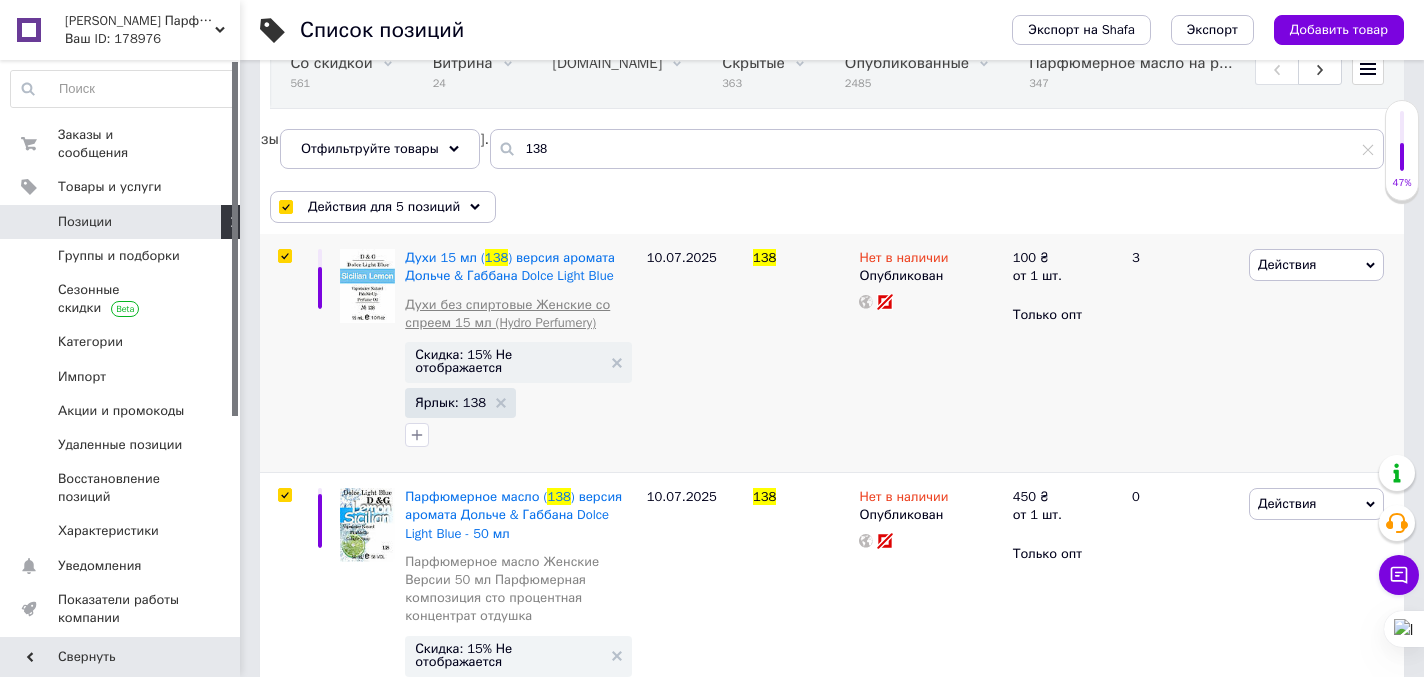 scroll, scrollTop: 239, scrollLeft: 0, axis: vertical 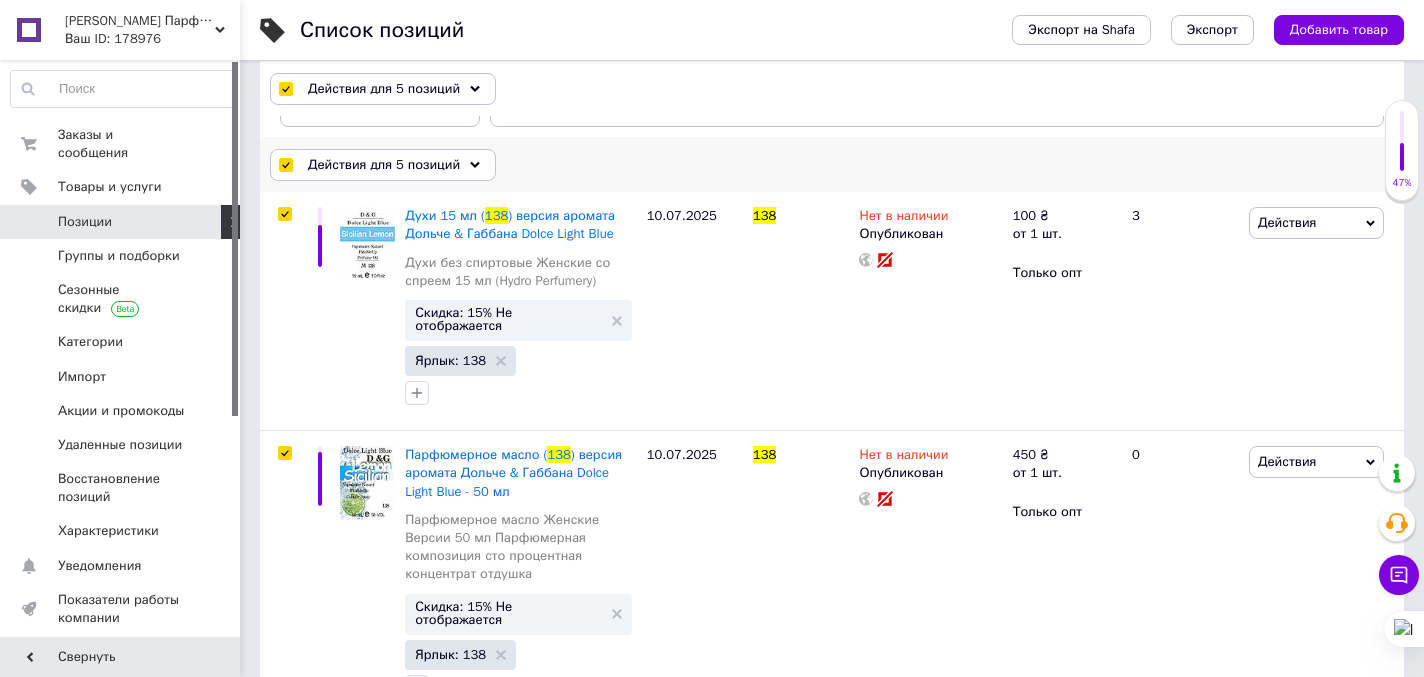 click on "Действия для 5 позиций" at bounding box center [383, 165] 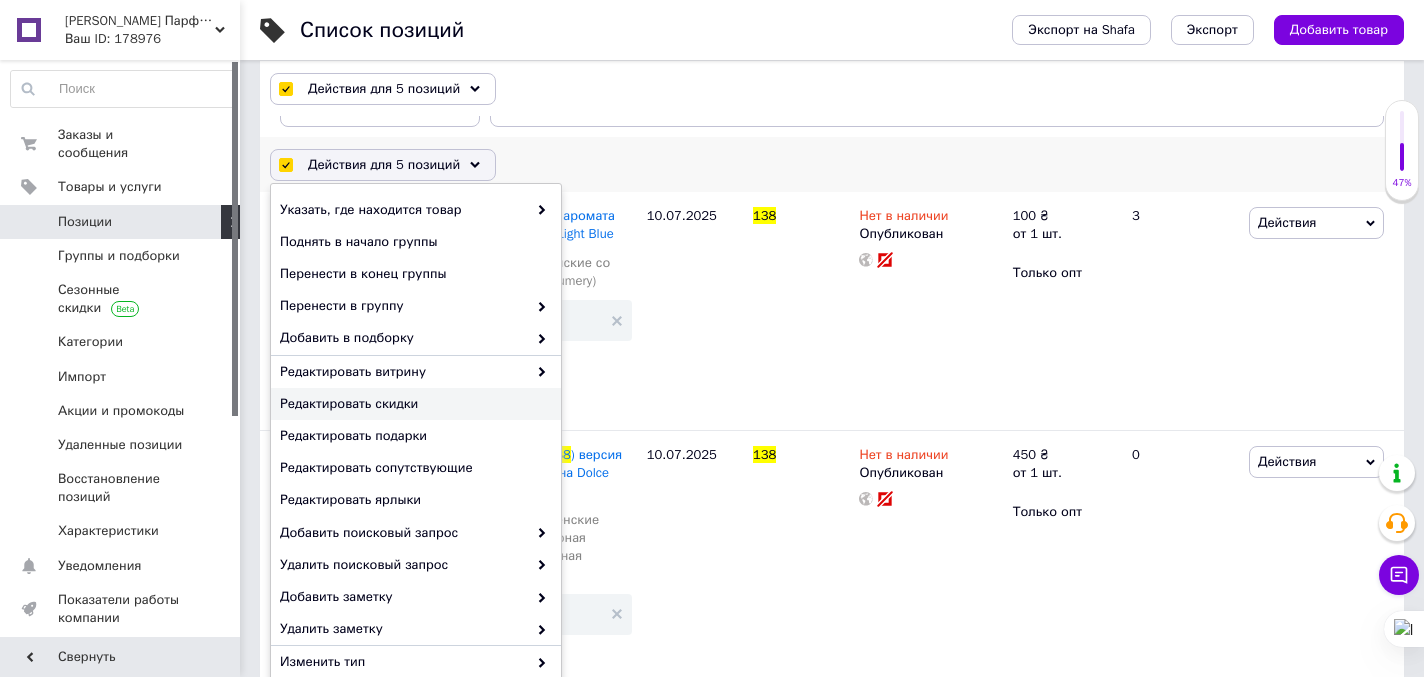 scroll, scrollTop: 190, scrollLeft: 0, axis: vertical 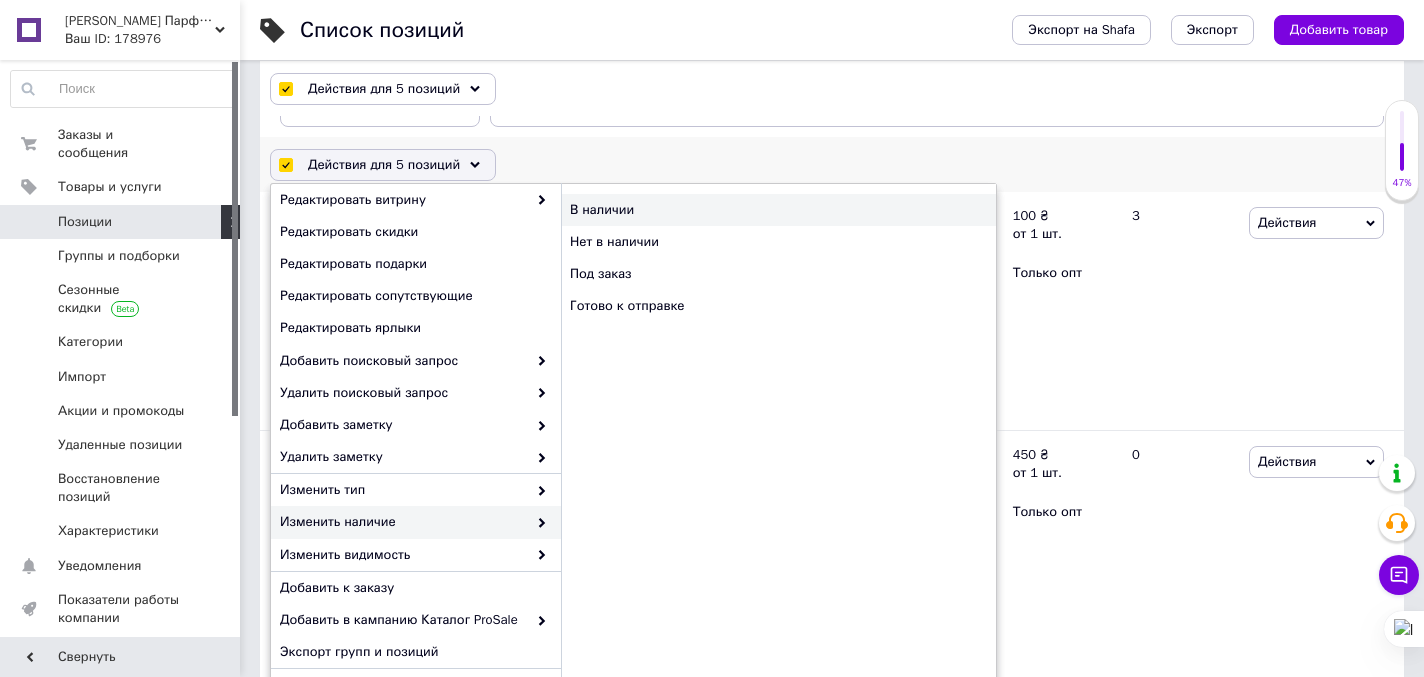click on "В наличии" at bounding box center [778, 210] 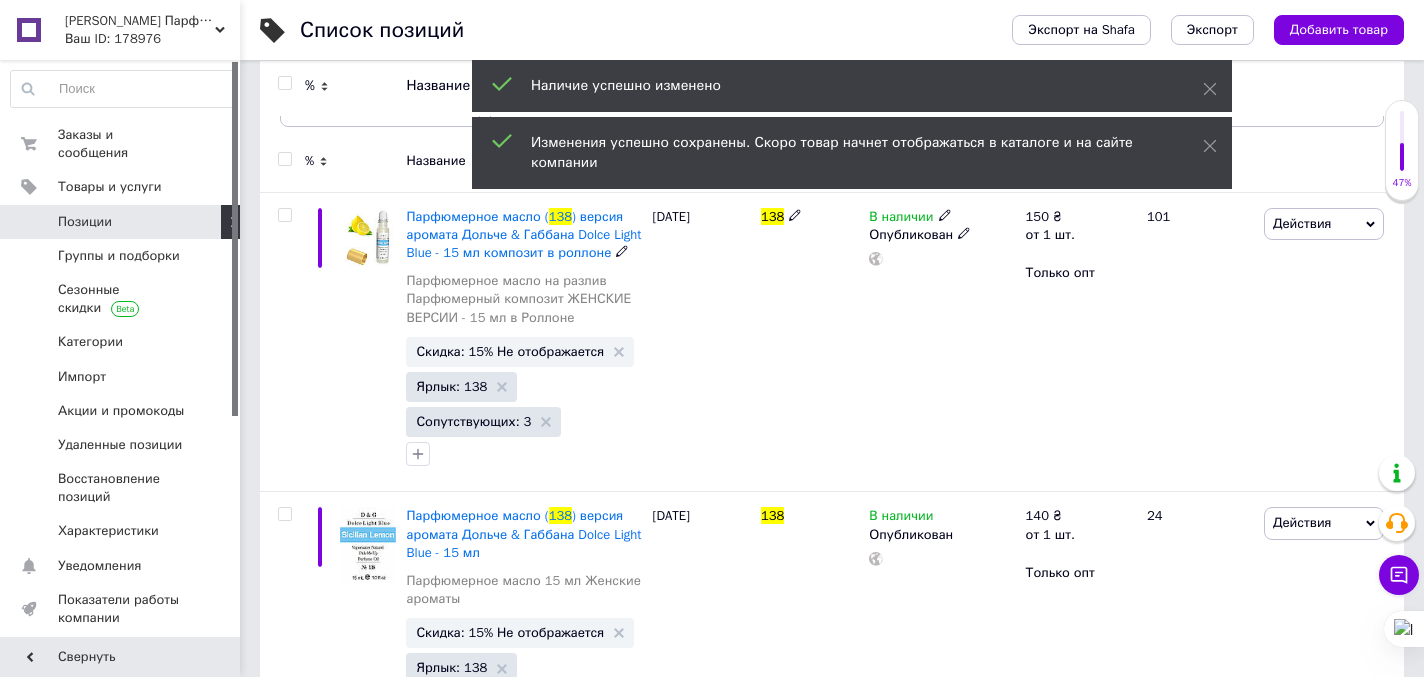 scroll, scrollTop: 0, scrollLeft: 0, axis: both 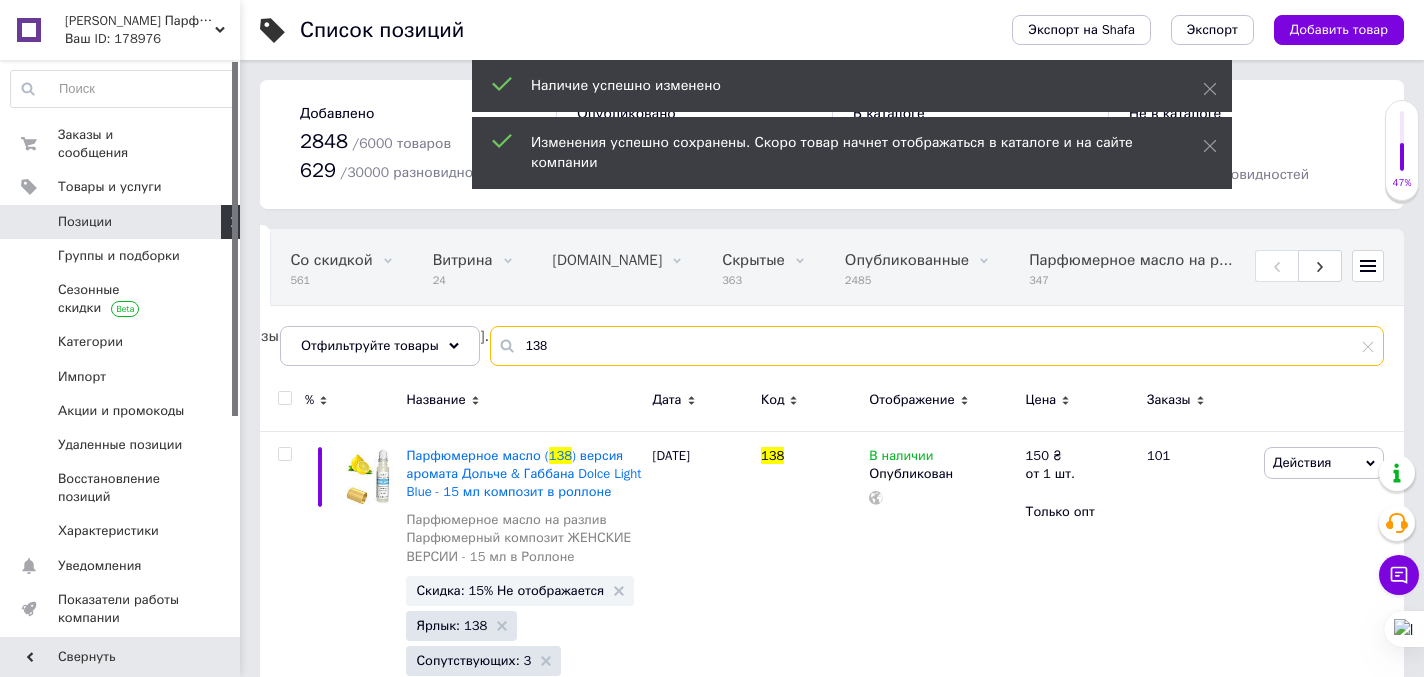 drag, startPoint x: 562, startPoint y: 346, endPoint x: 519, endPoint y: 338, distance: 43.737854 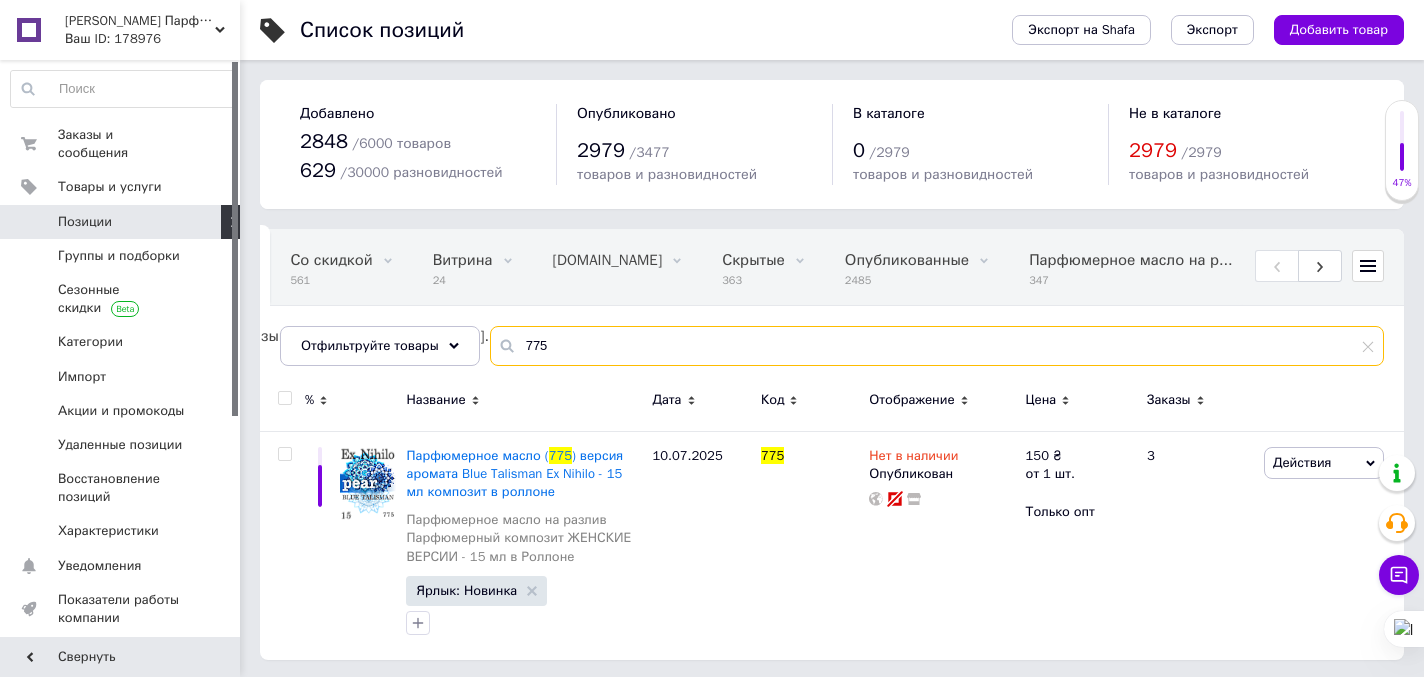 scroll, scrollTop: 3, scrollLeft: 0, axis: vertical 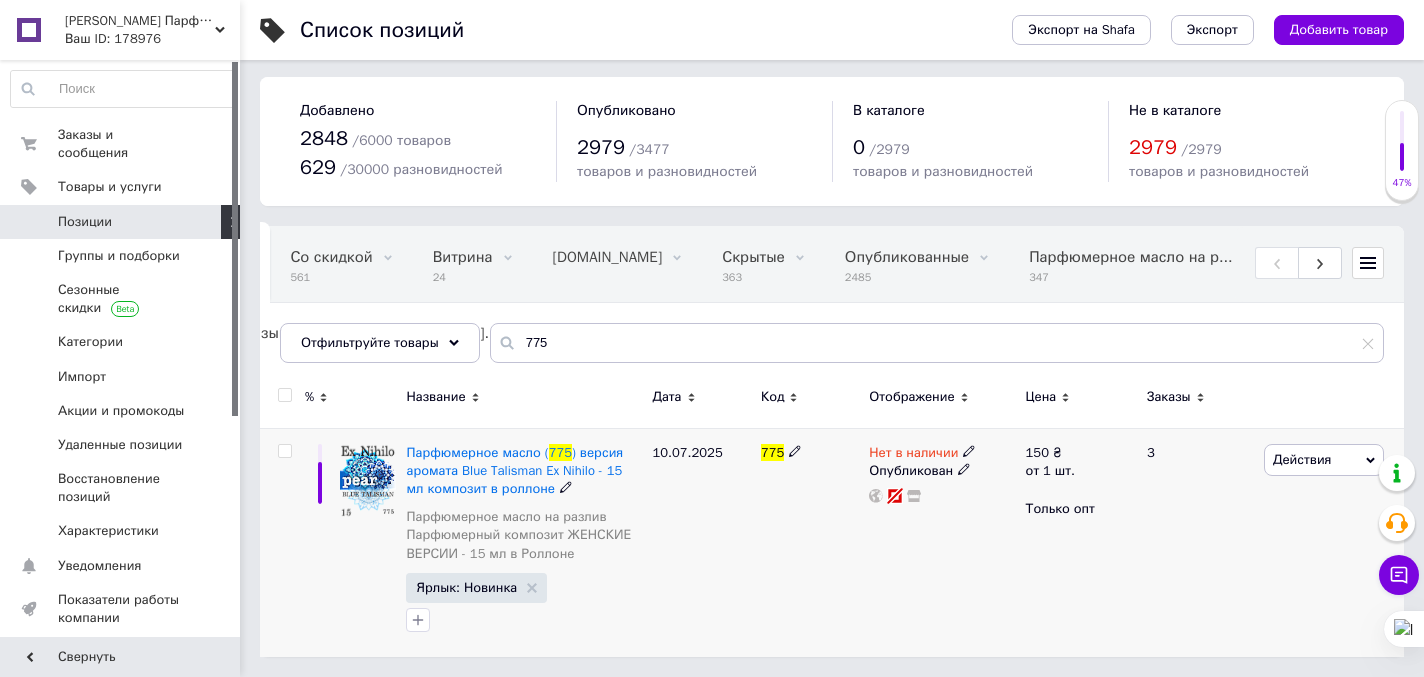 click 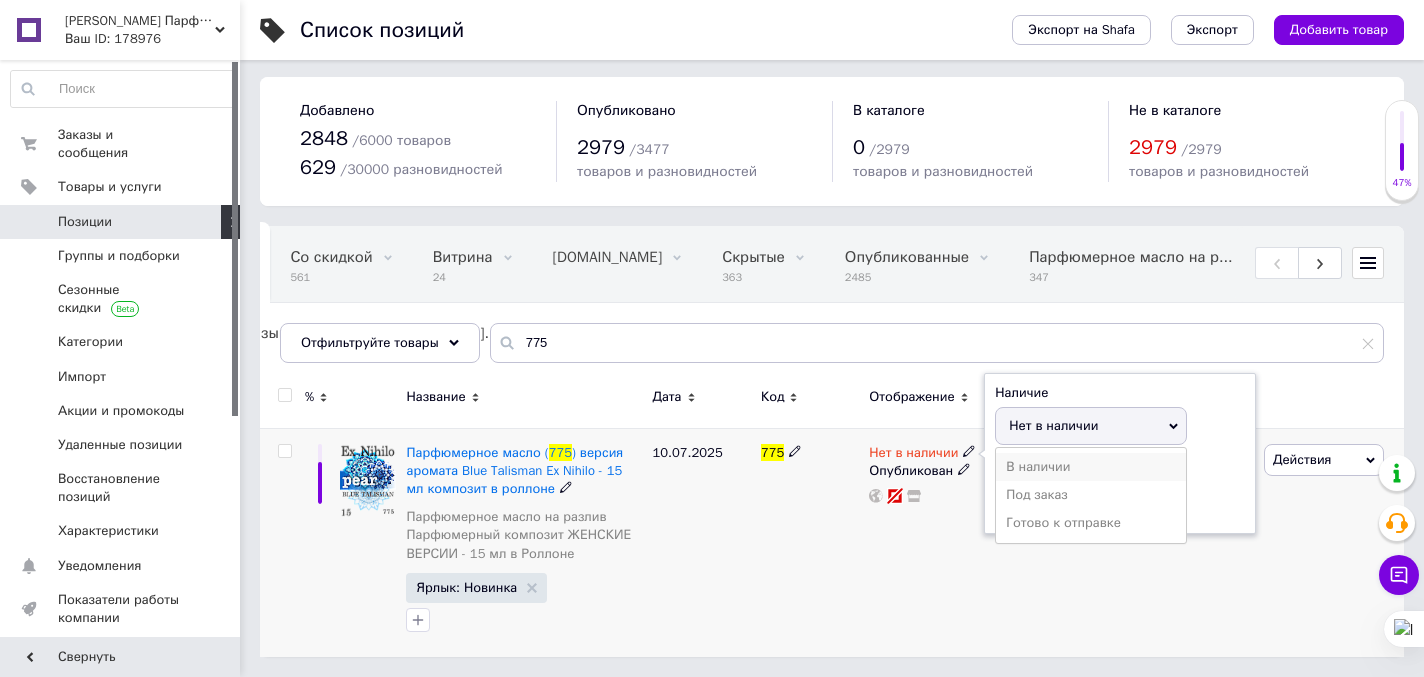 click on "В наличии" at bounding box center (1091, 467) 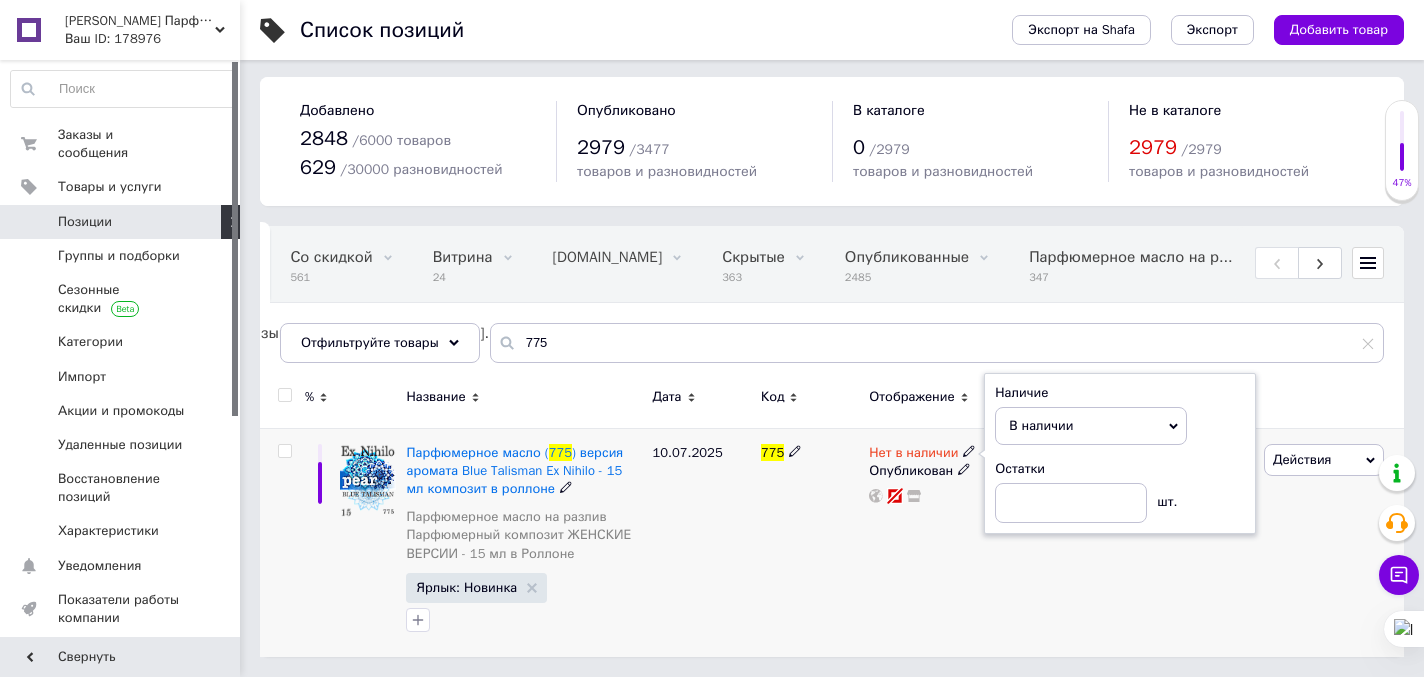 click on "Нет в наличии Наличие В наличии Нет в наличии Под заказ Готово к отправке Остатки шт. Опубликован" at bounding box center (942, 542) 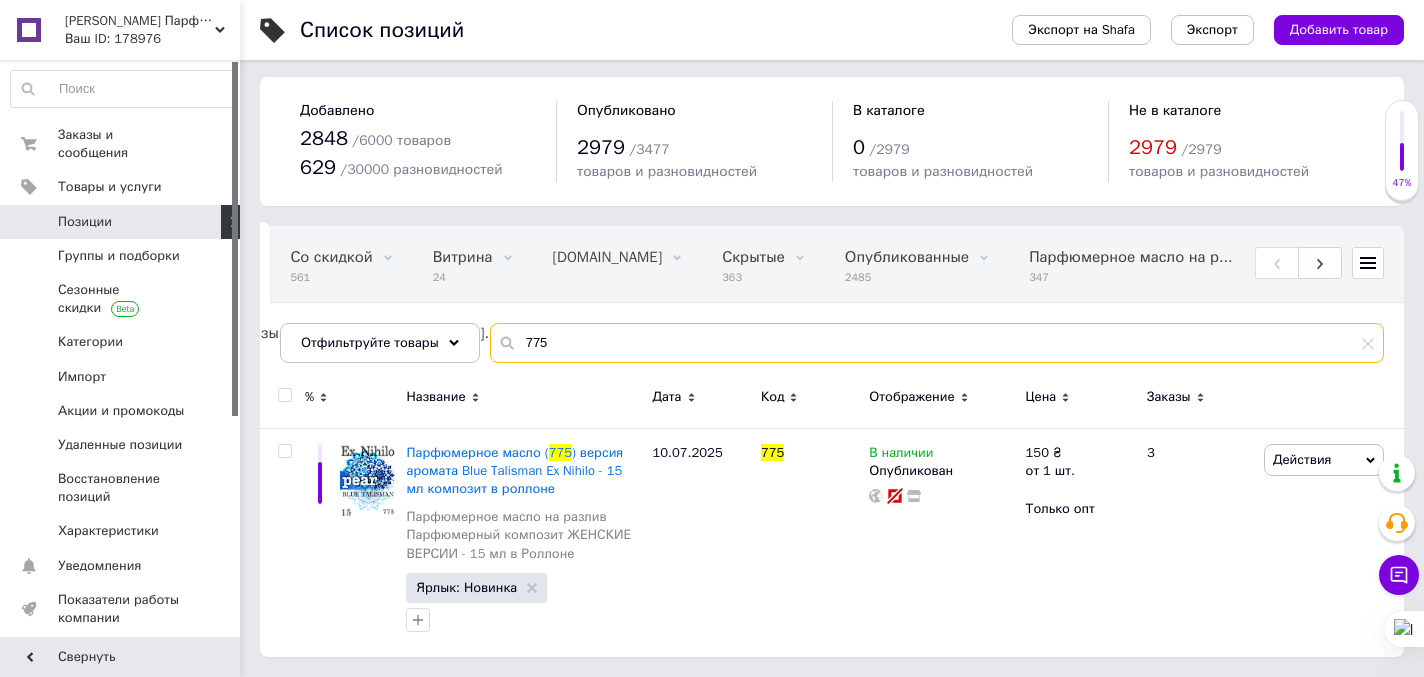drag, startPoint x: 571, startPoint y: 336, endPoint x: 521, endPoint y: 346, distance: 50.990196 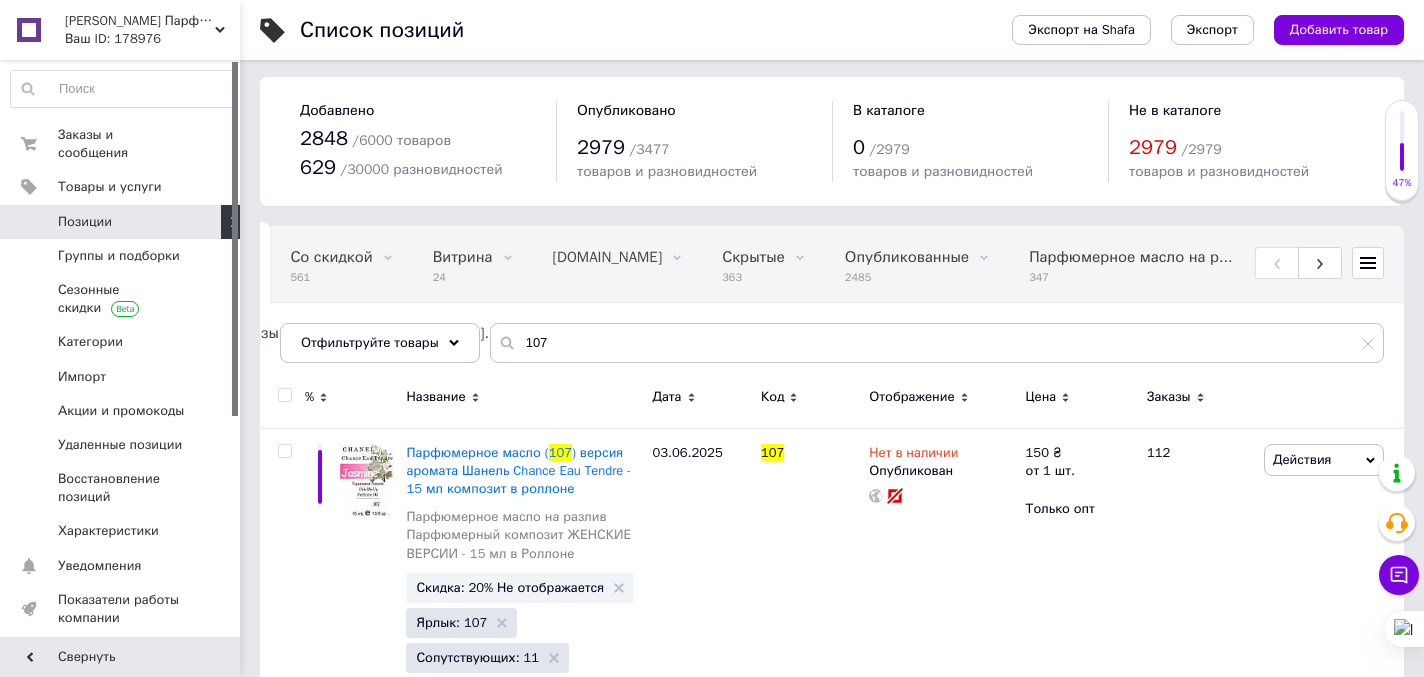 click at bounding box center (284, 395) 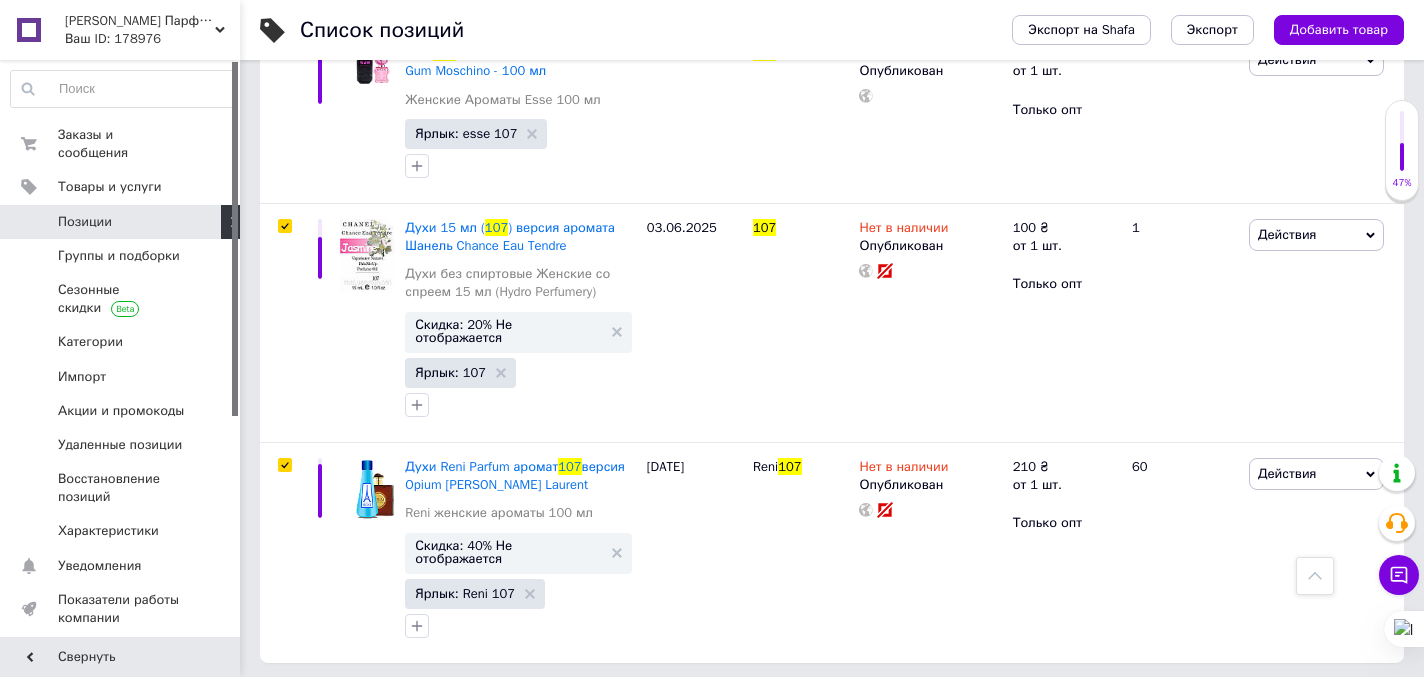scroll, scrollTop: 1524, scrollLeft: 0, axis: vertical 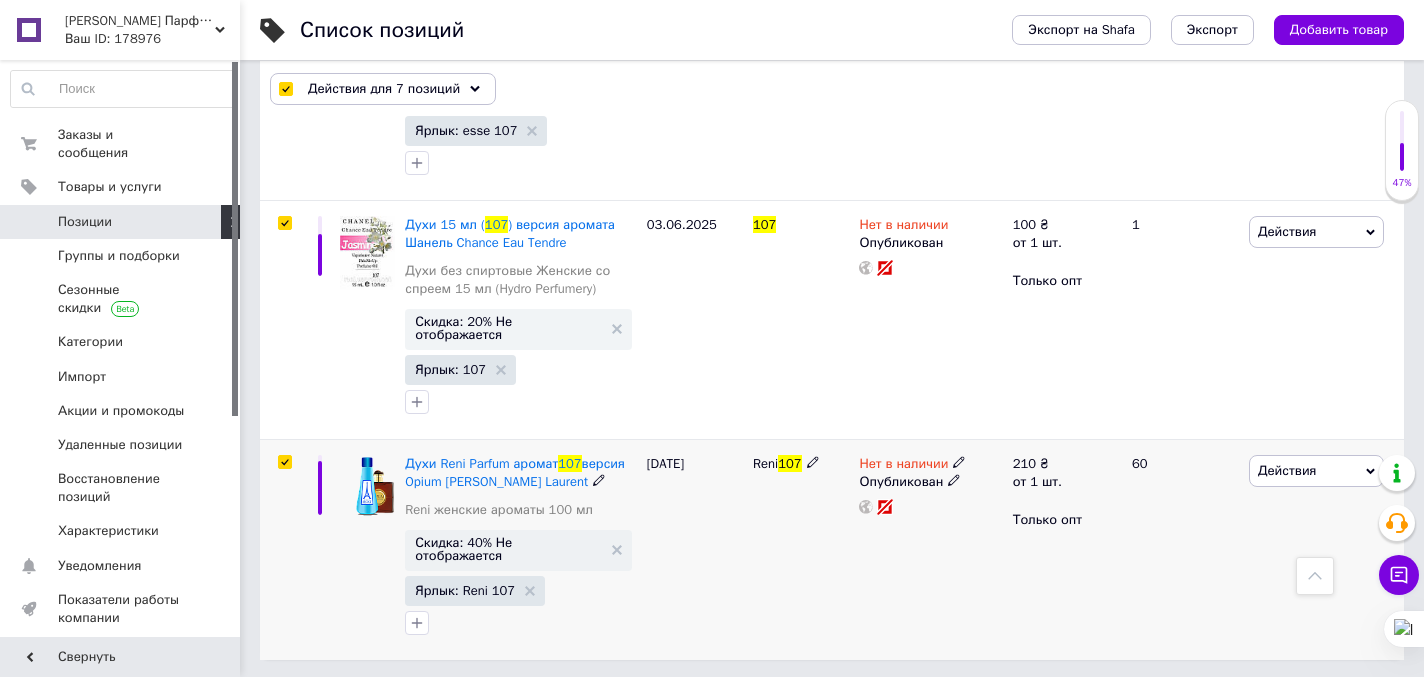 click at bounding box center (284, 462) 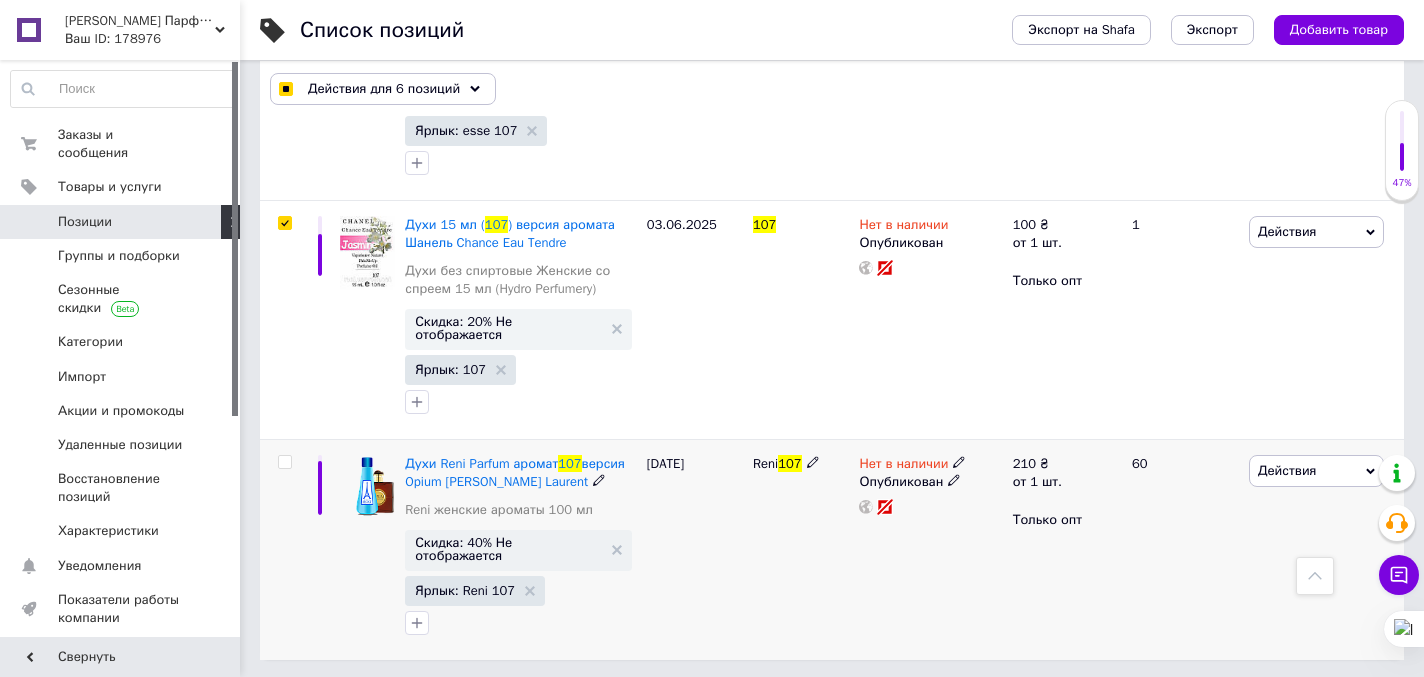 scroll, scrollTop: 1377, scrollLeft: 0, axis: vertical 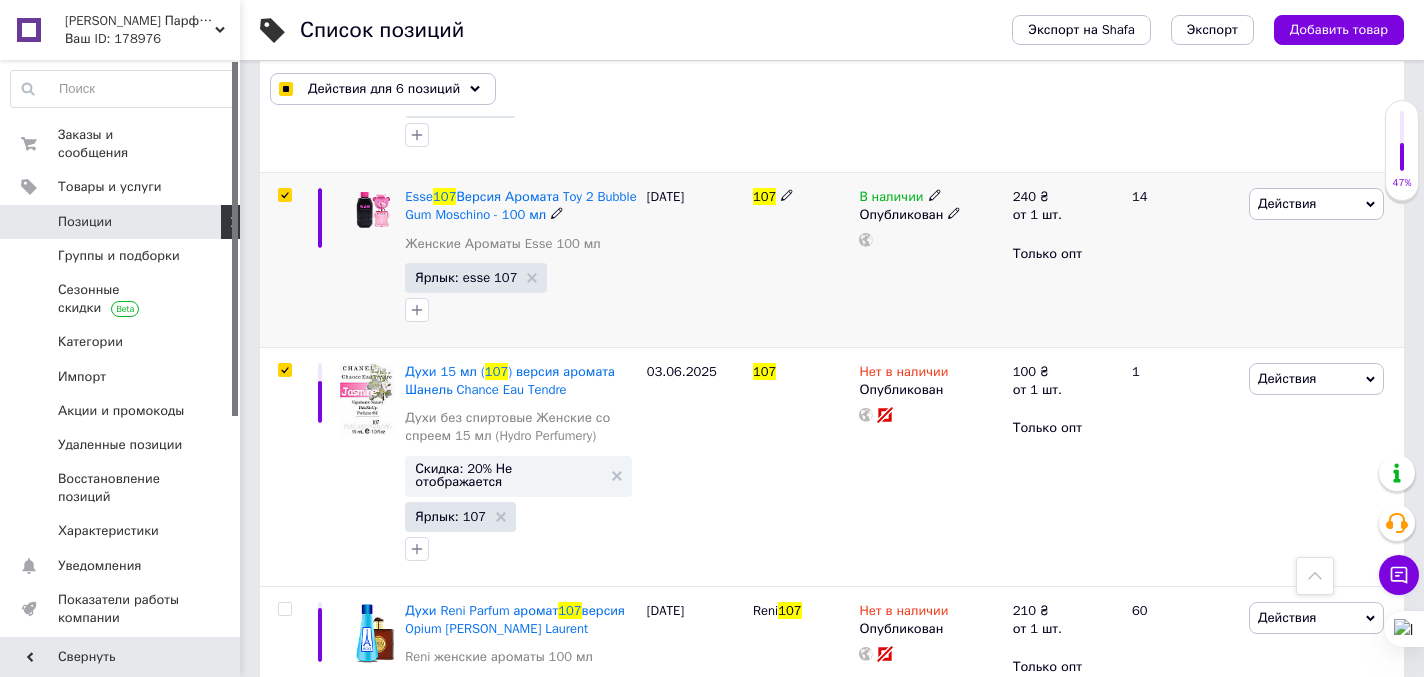 click at bounding box center [284, 195] 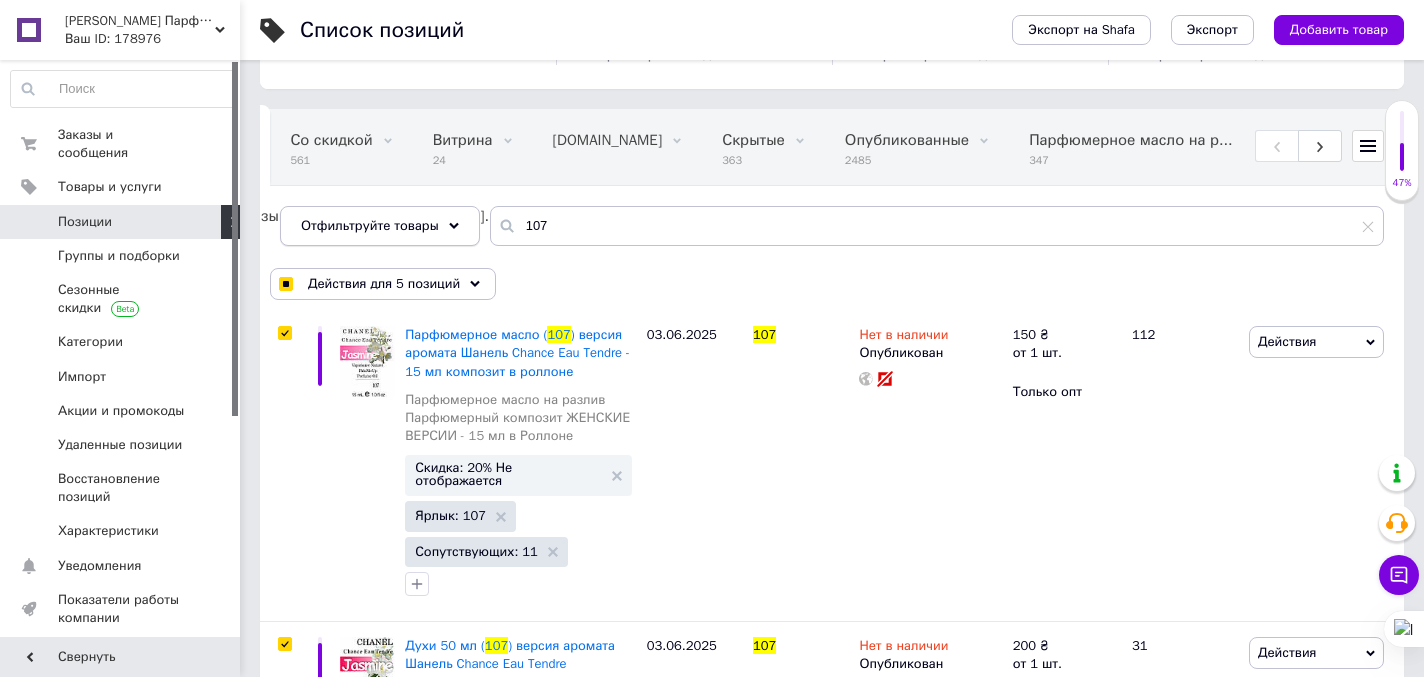 scroll, scrollTop: 206, scrollLeft: 0, axis: vertical 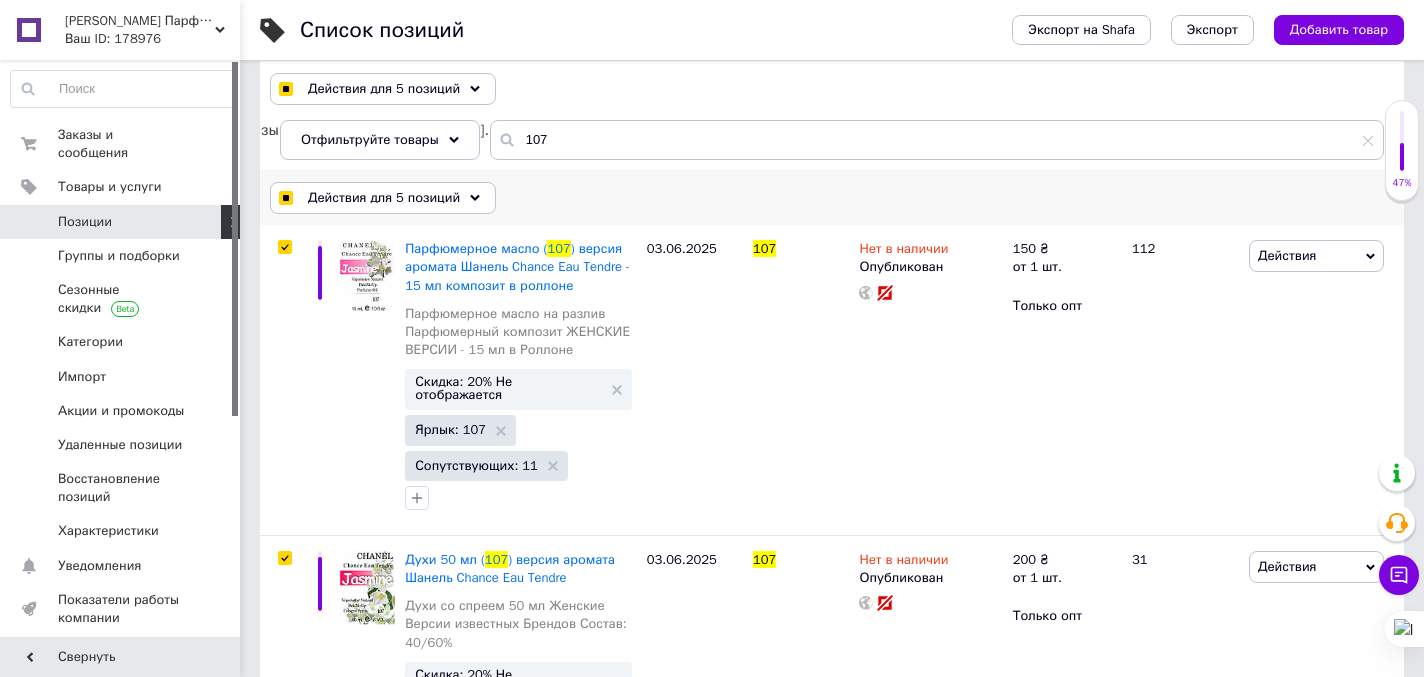 click on "Действия для 5 позиций" at bounding box center [383, 198] 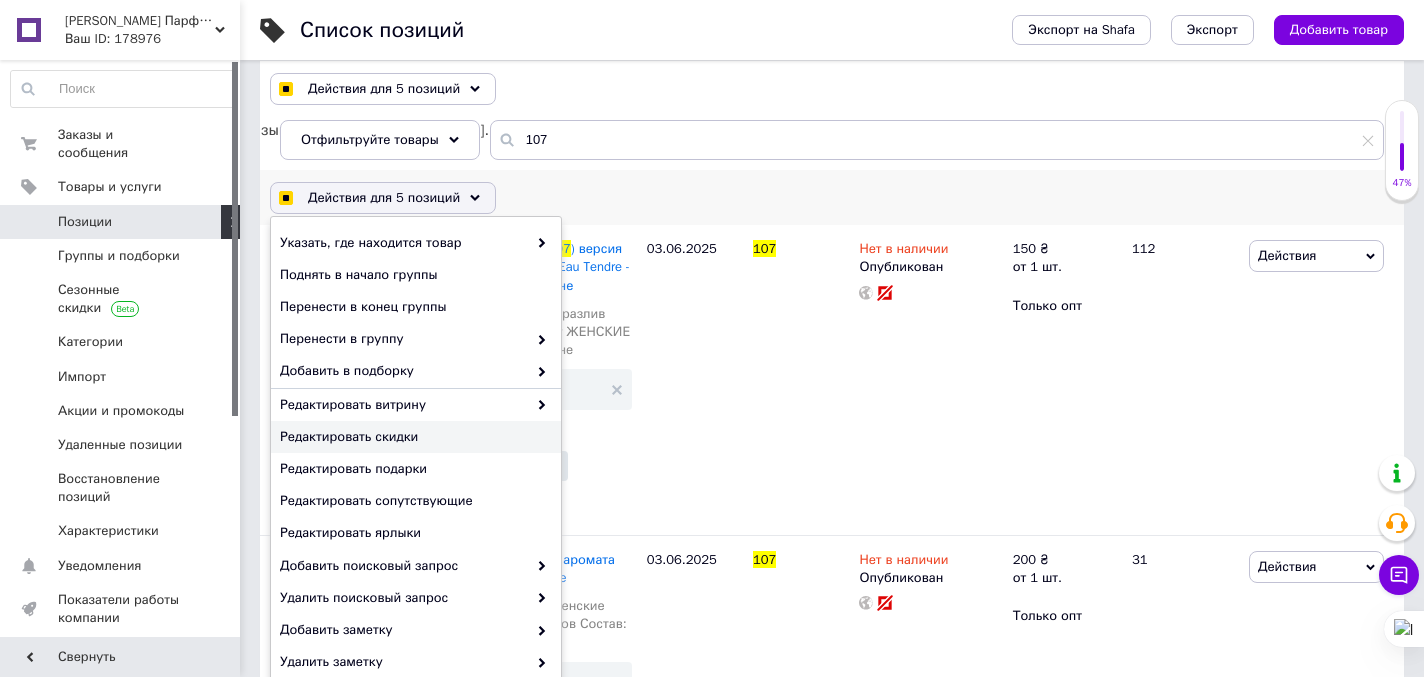 scroll, scrollTop: 190, scrollLeft: 0, axis: vertical 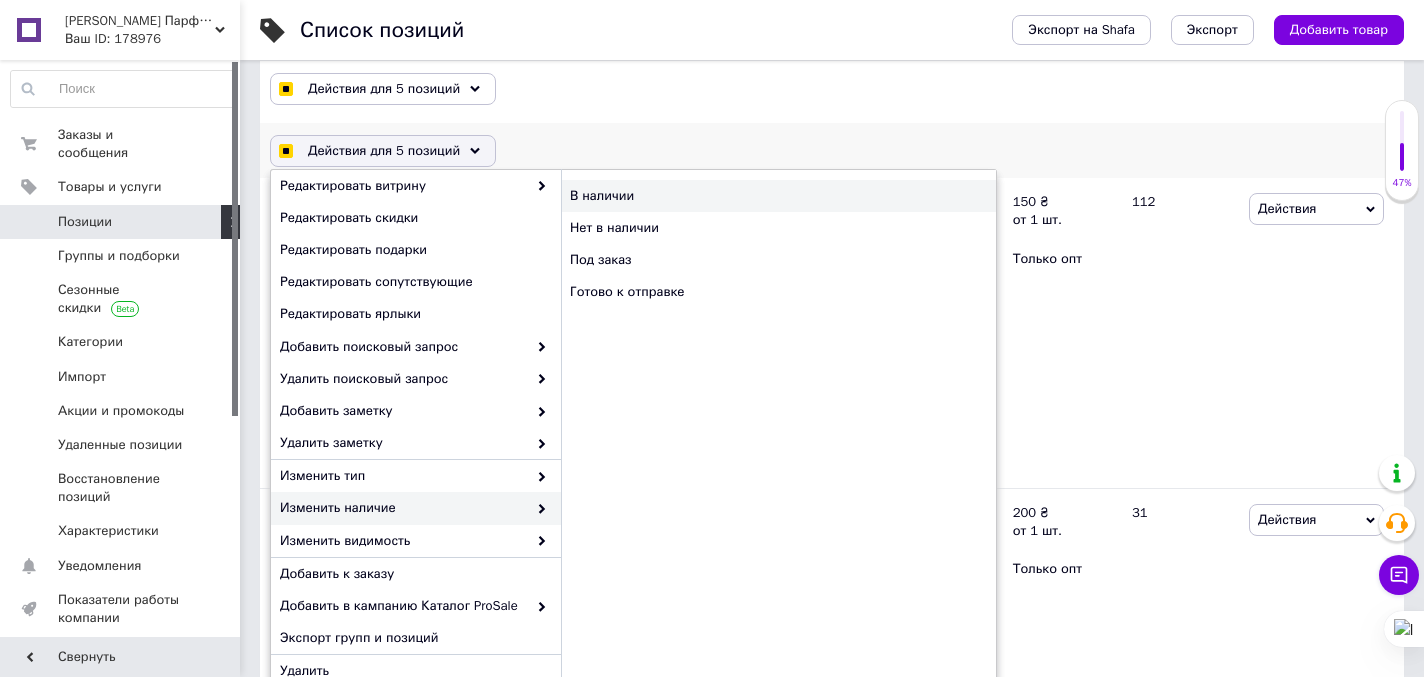 click on "В наличии" at bounding box center (778, 196) 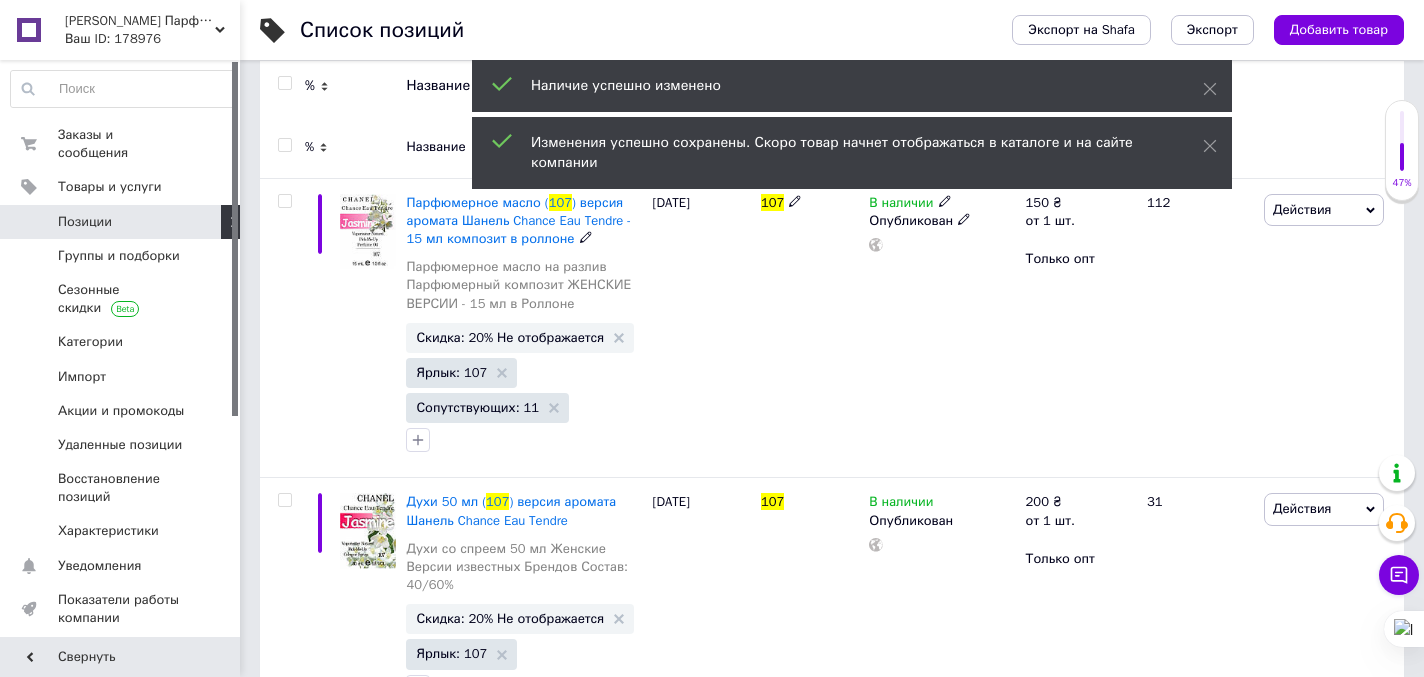 scroll, scrollTop: 0, scrollLeft: 0, axis: both 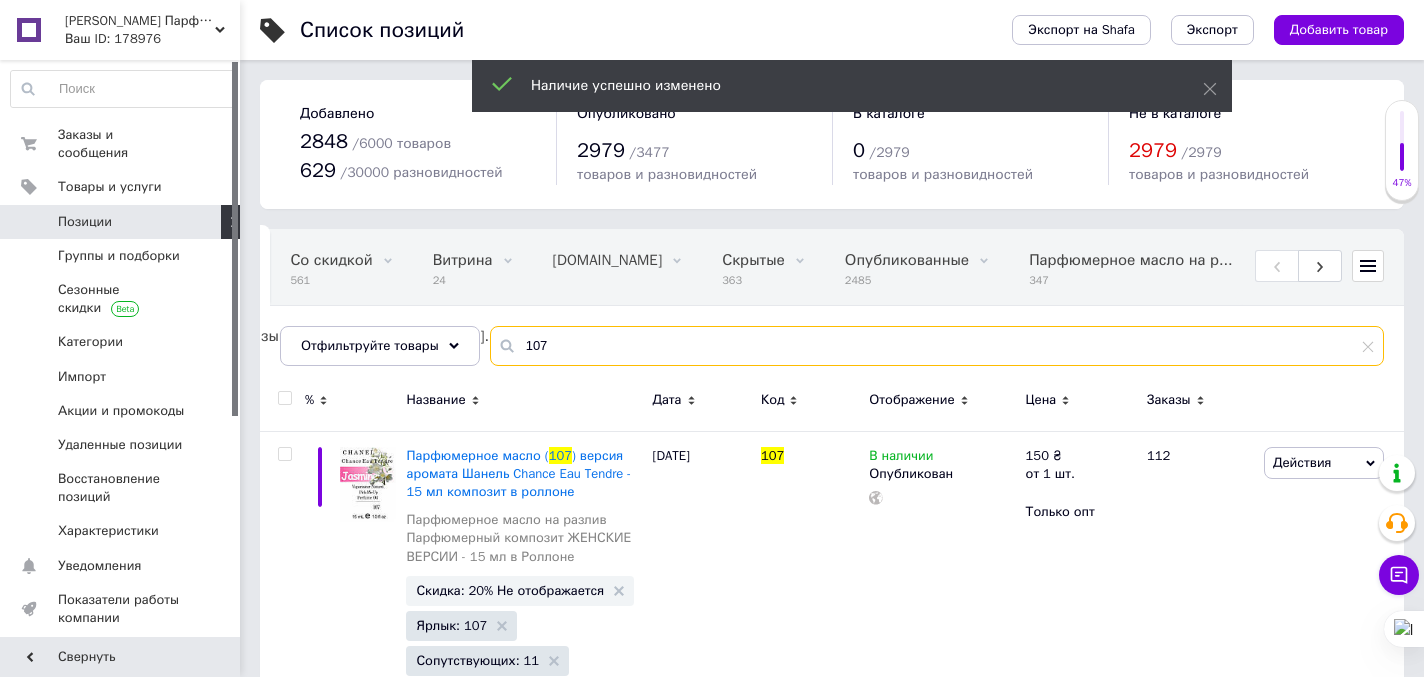drag, startPoint x: 555, startPoint y: 347, endPoint x: 525, endPoint y: 339, distance: 31.04835 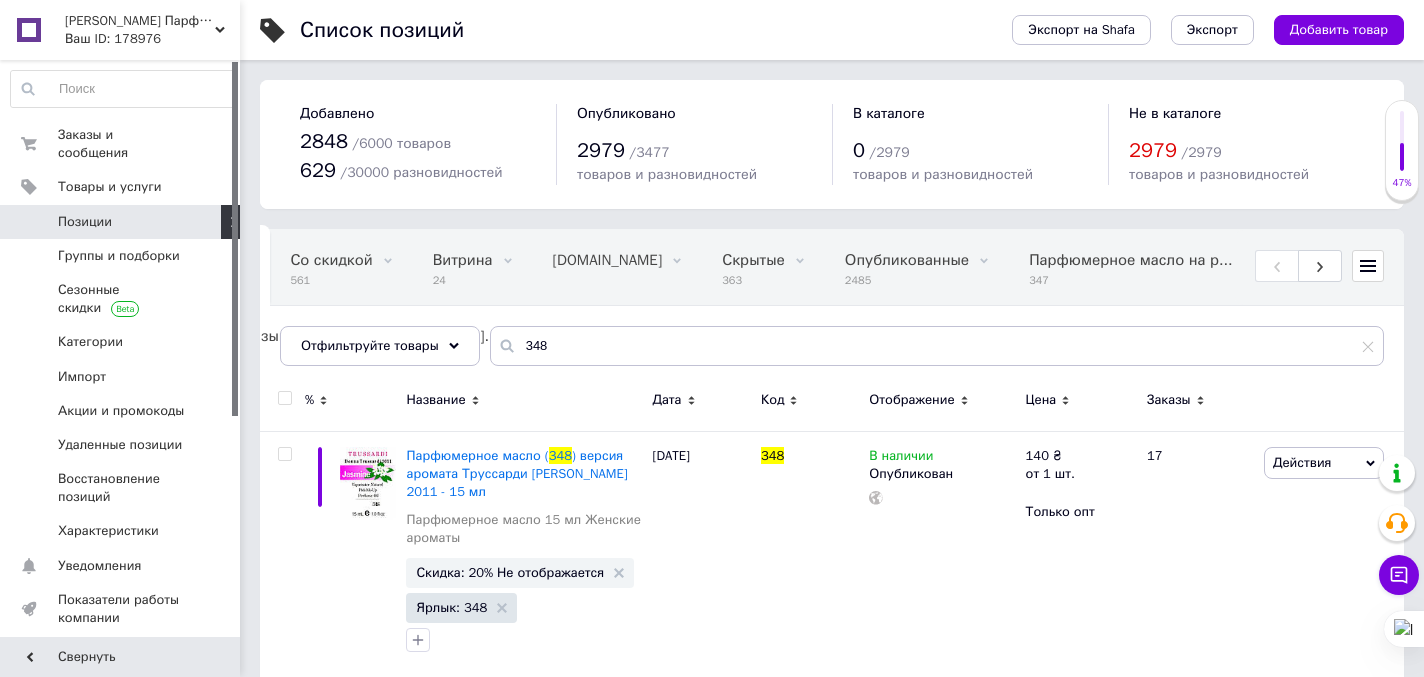 click at bounding box center [284, 398] 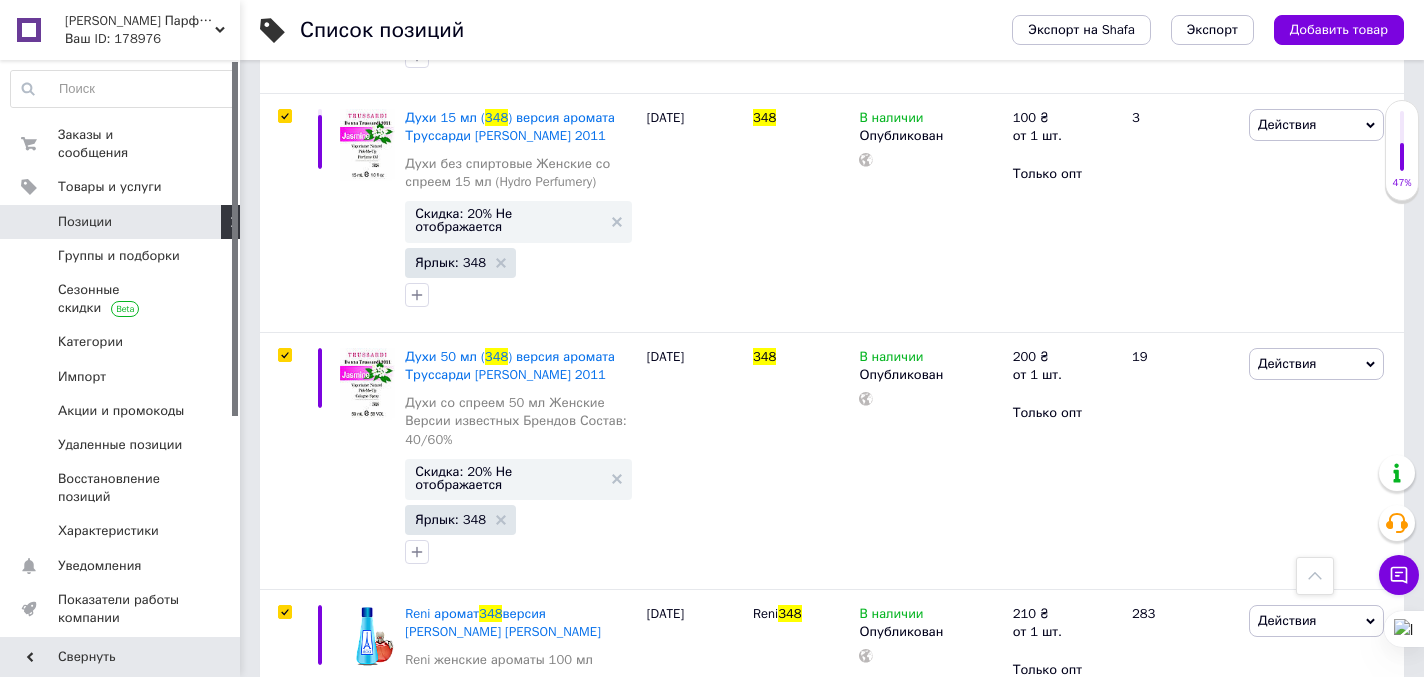 scroll, scrollTop: 1314, scrollLeft: 0, axis: vertical 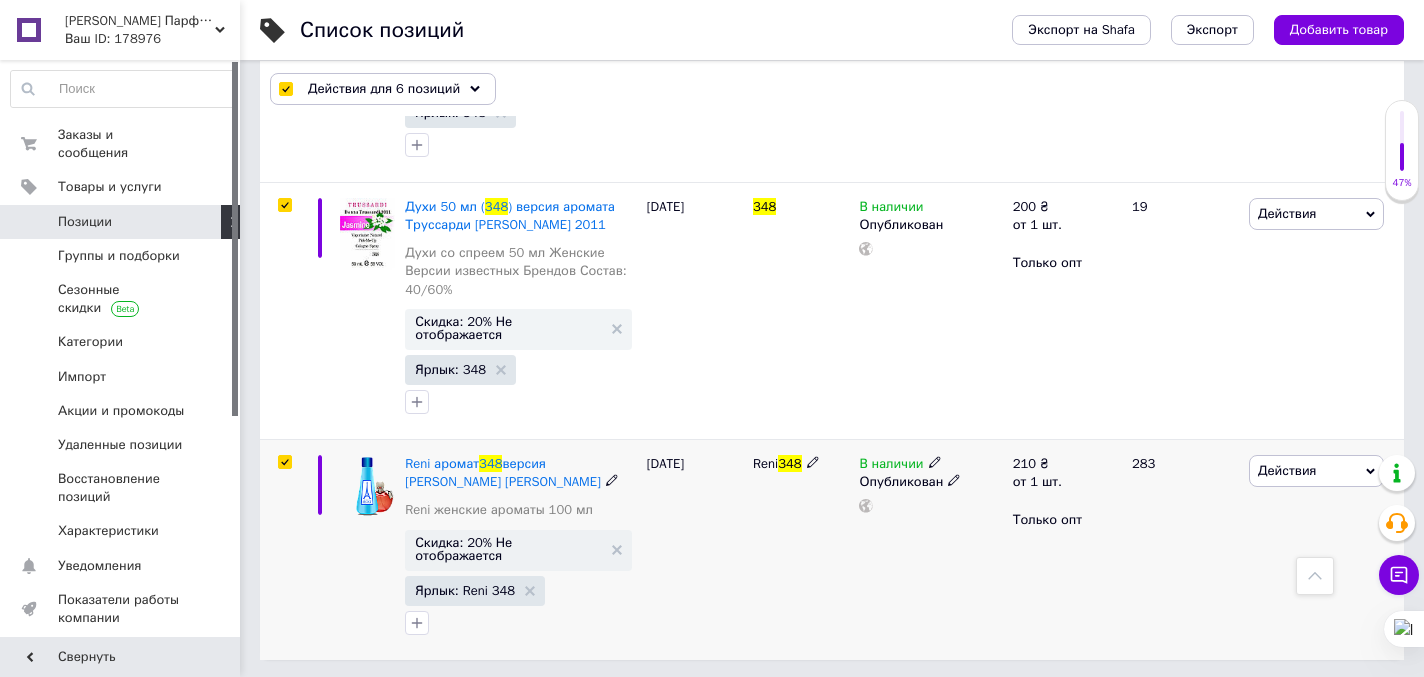 click at bounding box center (284, 462) 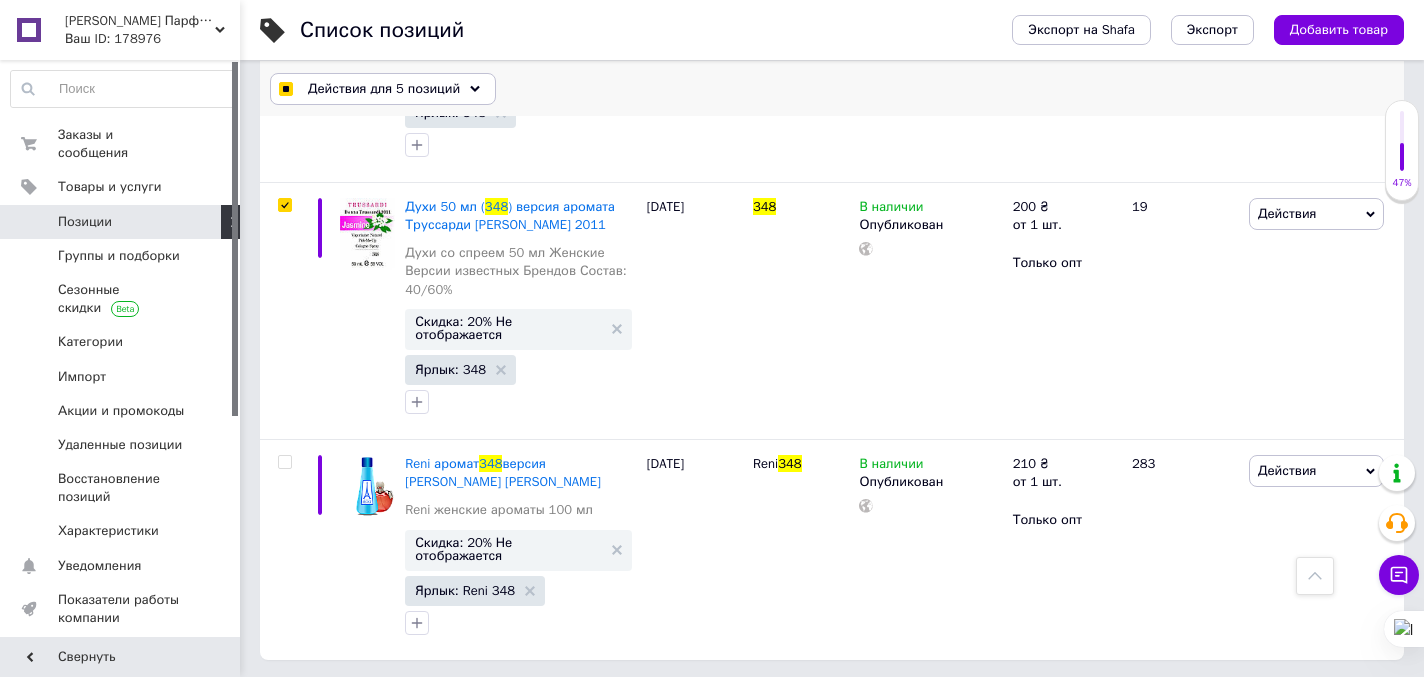 click on "Действия для 5 позиций" at bounding box center [383, 89] 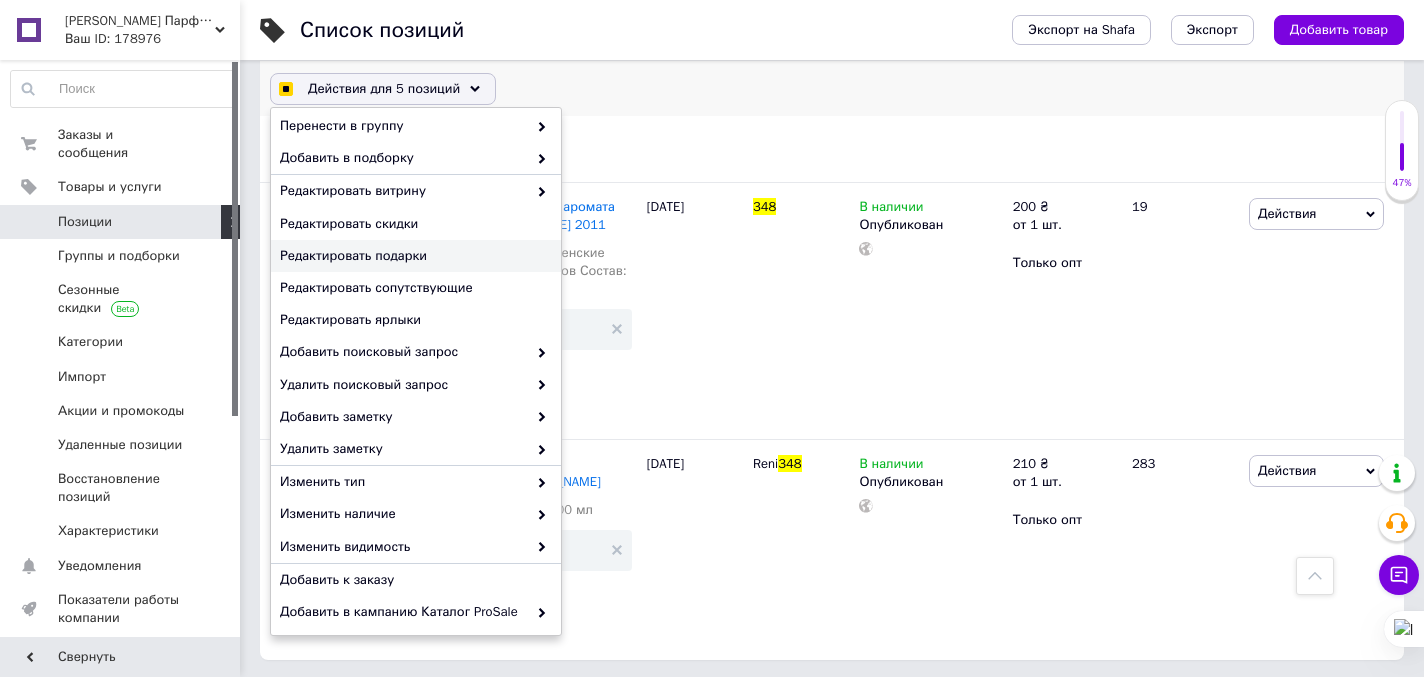 scroll, scrollTop: 190, scrollLeft: 0, axis: vertical 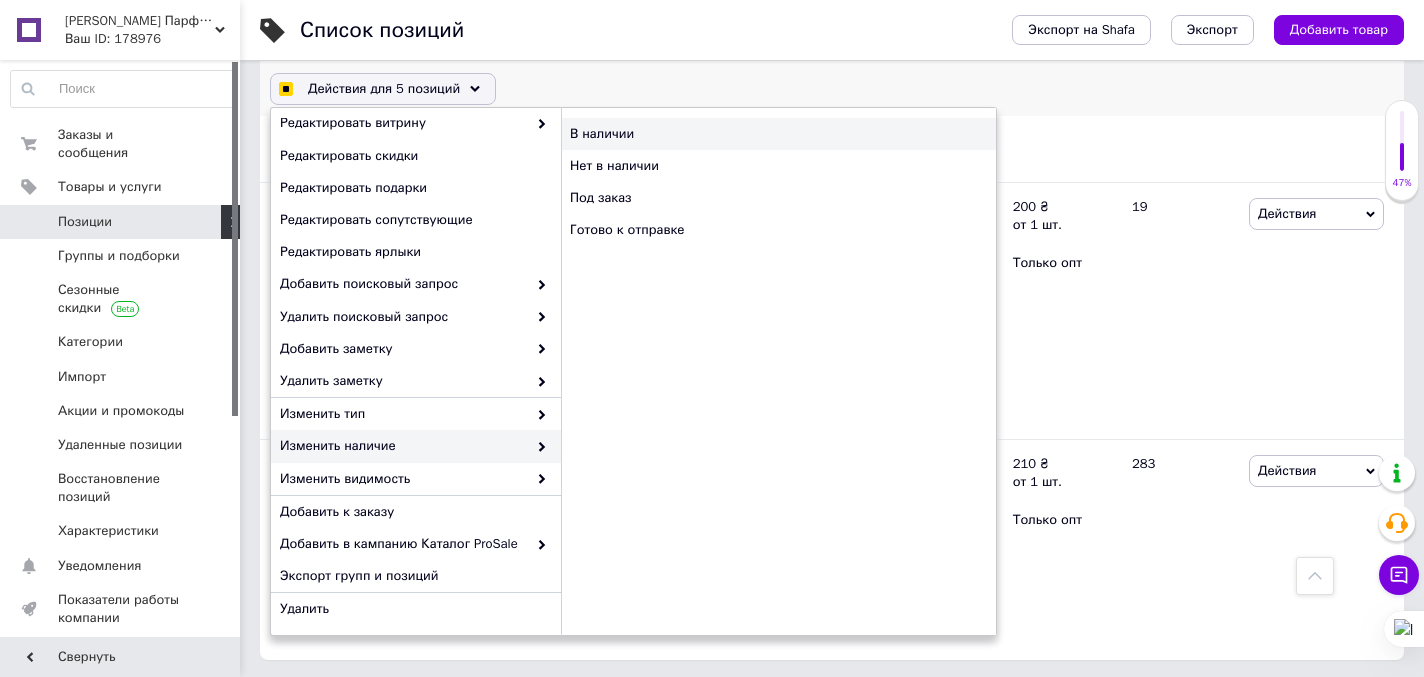 click on "В наличии" at bounding box center (778, 134) 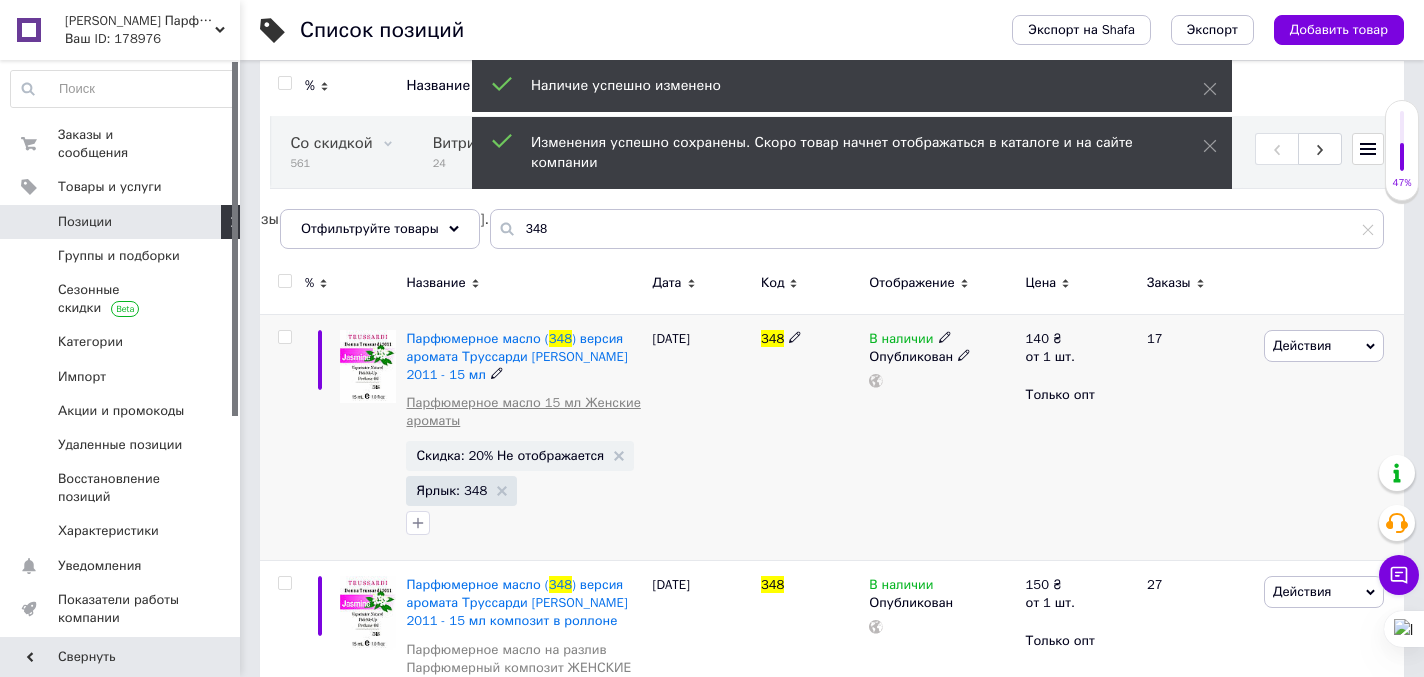 scroll, scrollTop: 0, scrollLeft: 0, axis: both 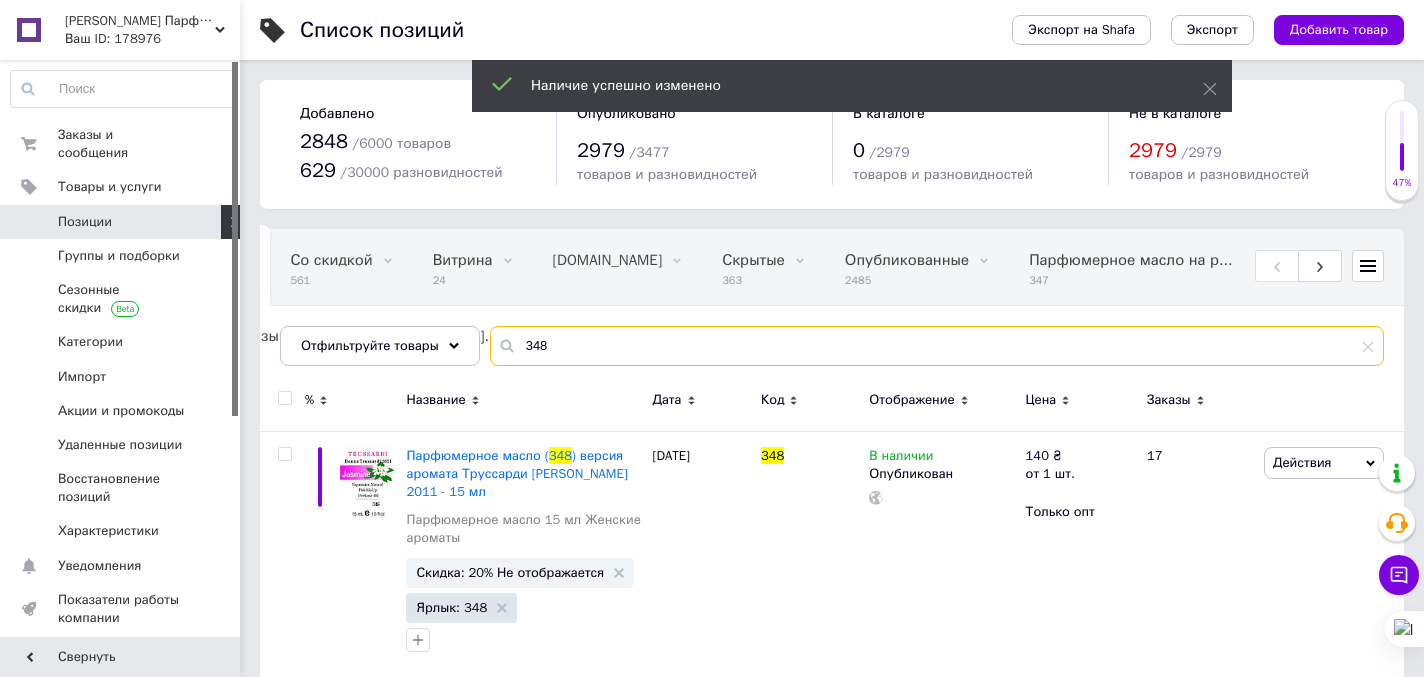 drag, startPoint x: 560, startPoint y: 348, endPoint x: 525, endPoint y: 341, distance: 35.69314 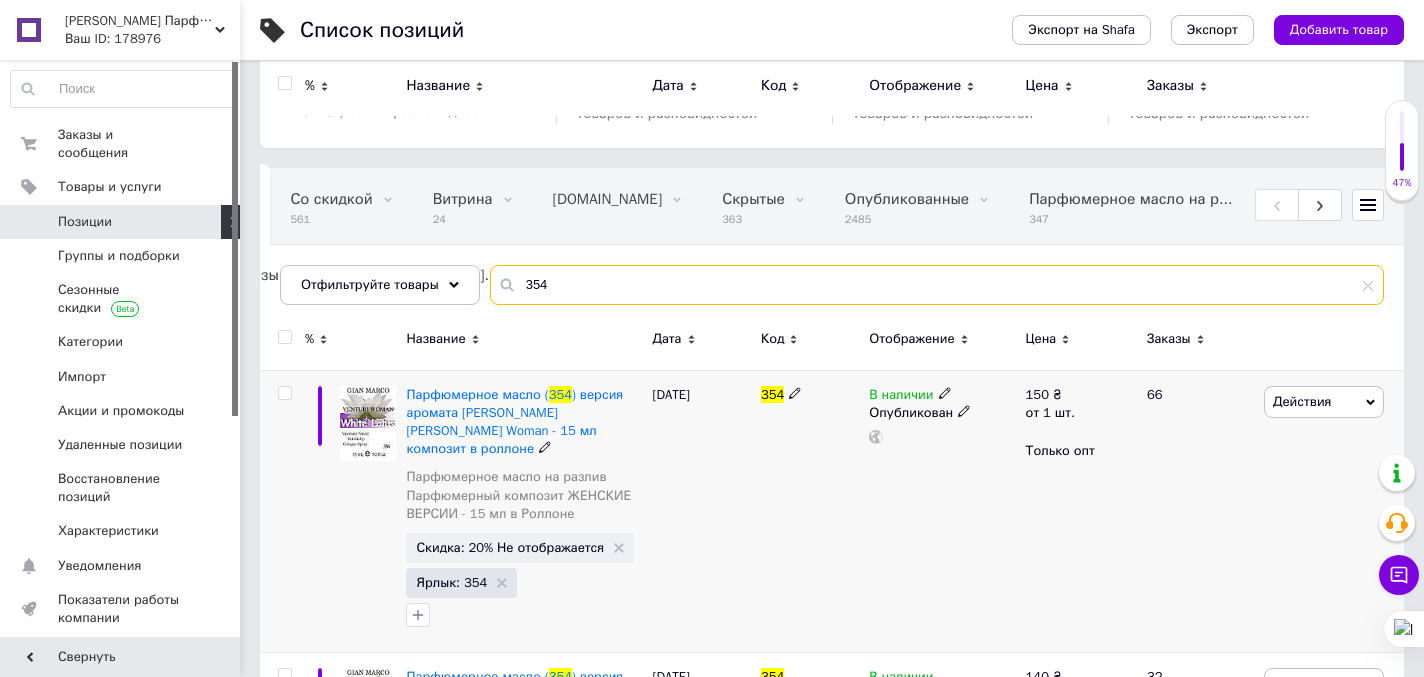 scroll, scrollTop: 47, scrollLeft: 0, axis: vertical 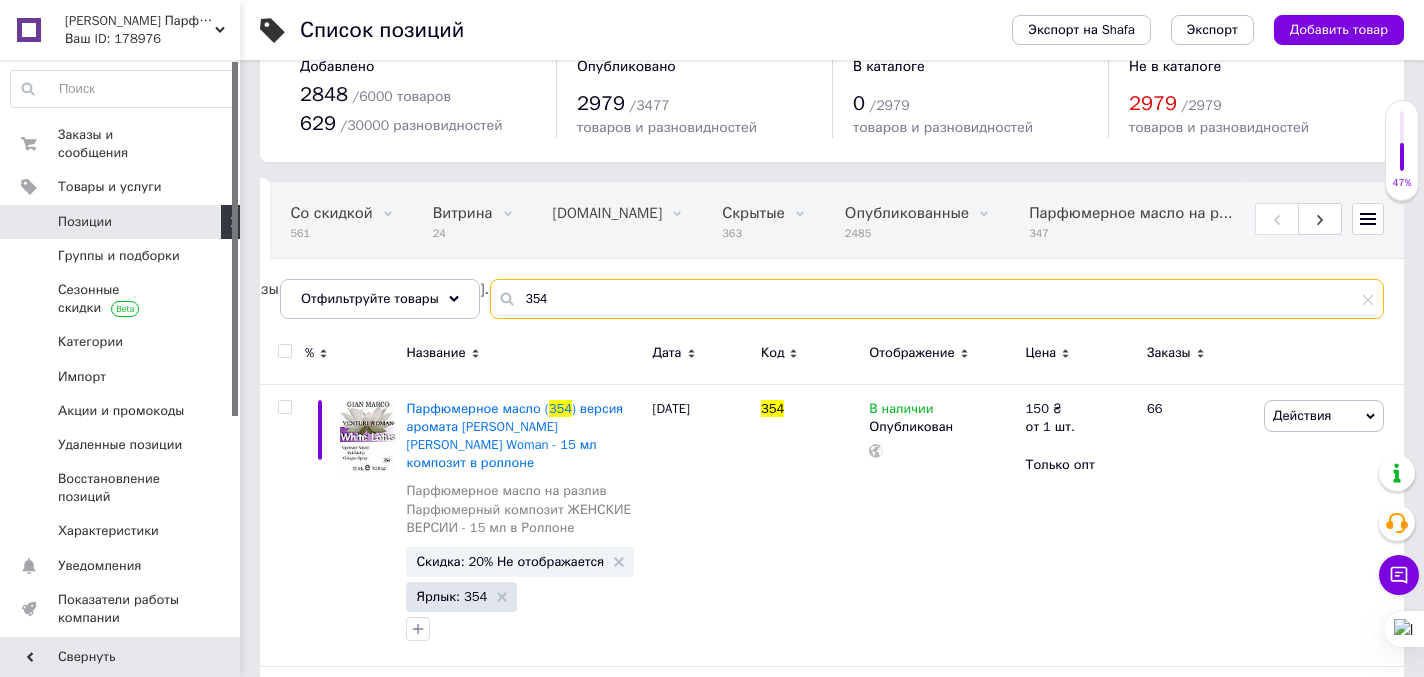 drag, startPoint x: 556, startPoint y: 300, endPoint x: 526, endPoint y: 297, distance: 30.149628 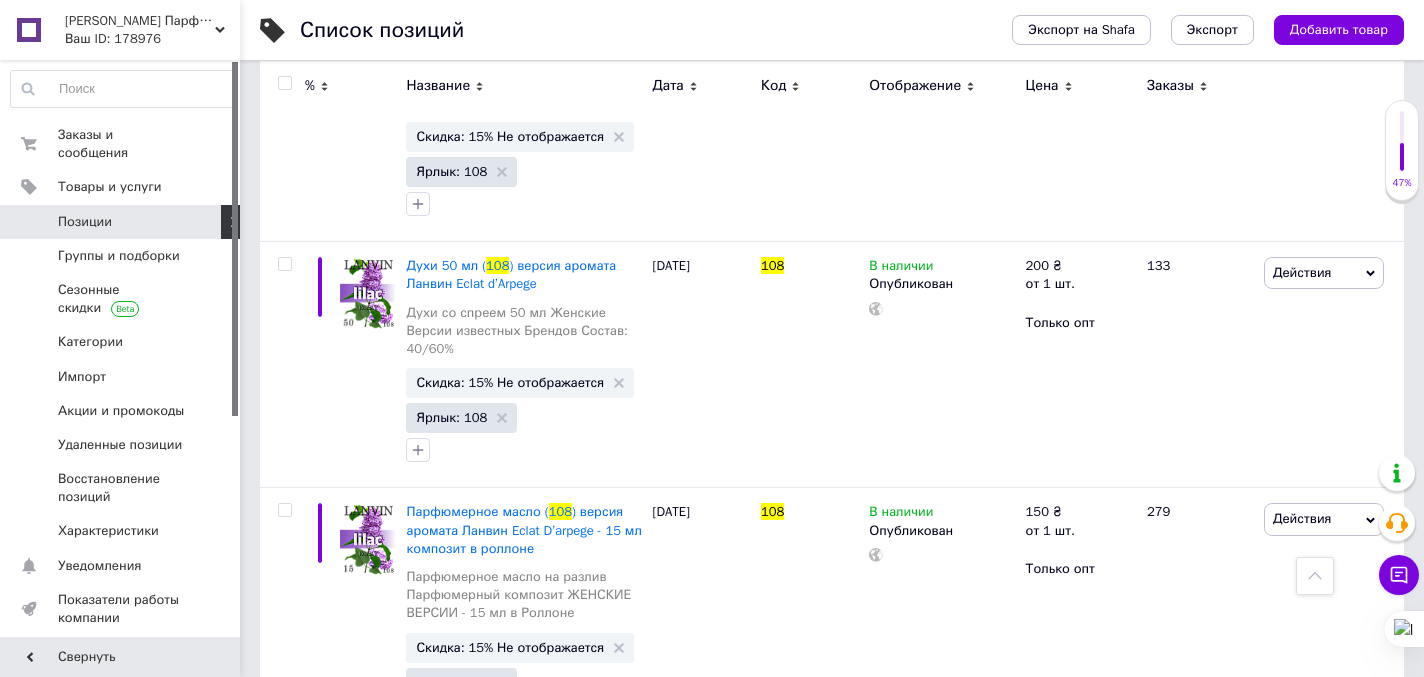 scroll, scrollTop: 0, scrollLeft: 0, axis: both 